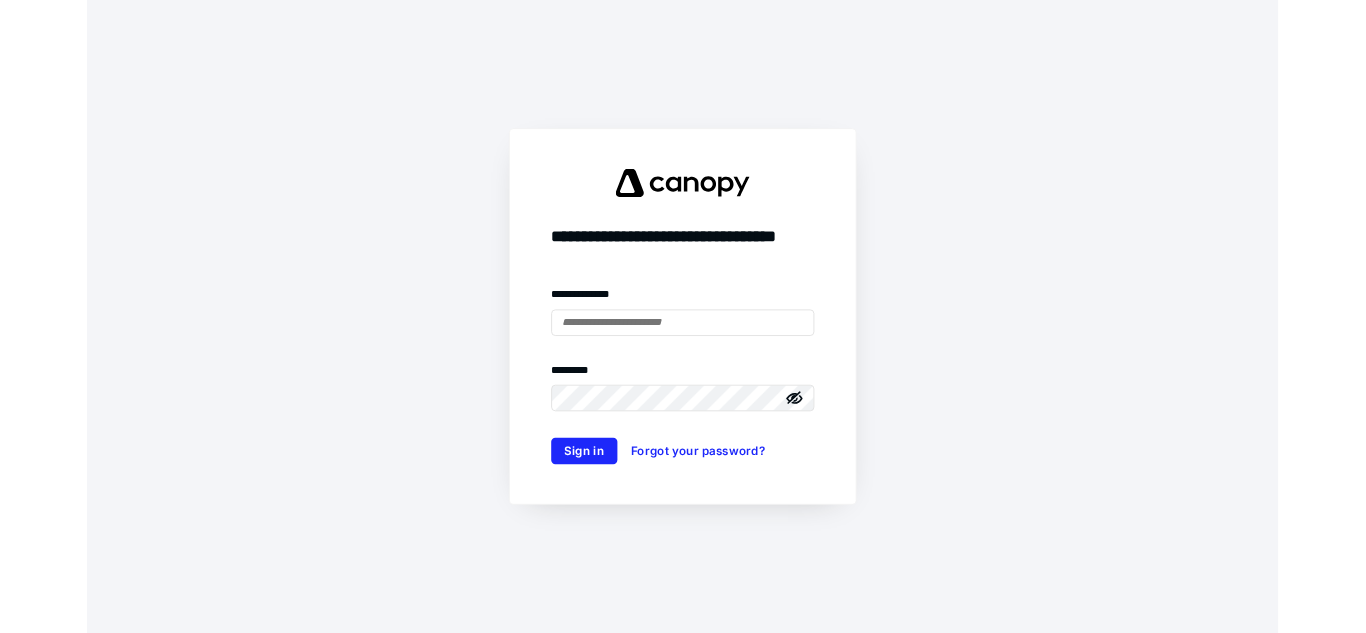 scroll, scrollTop: 0, scrollLeft: 0, axis: both 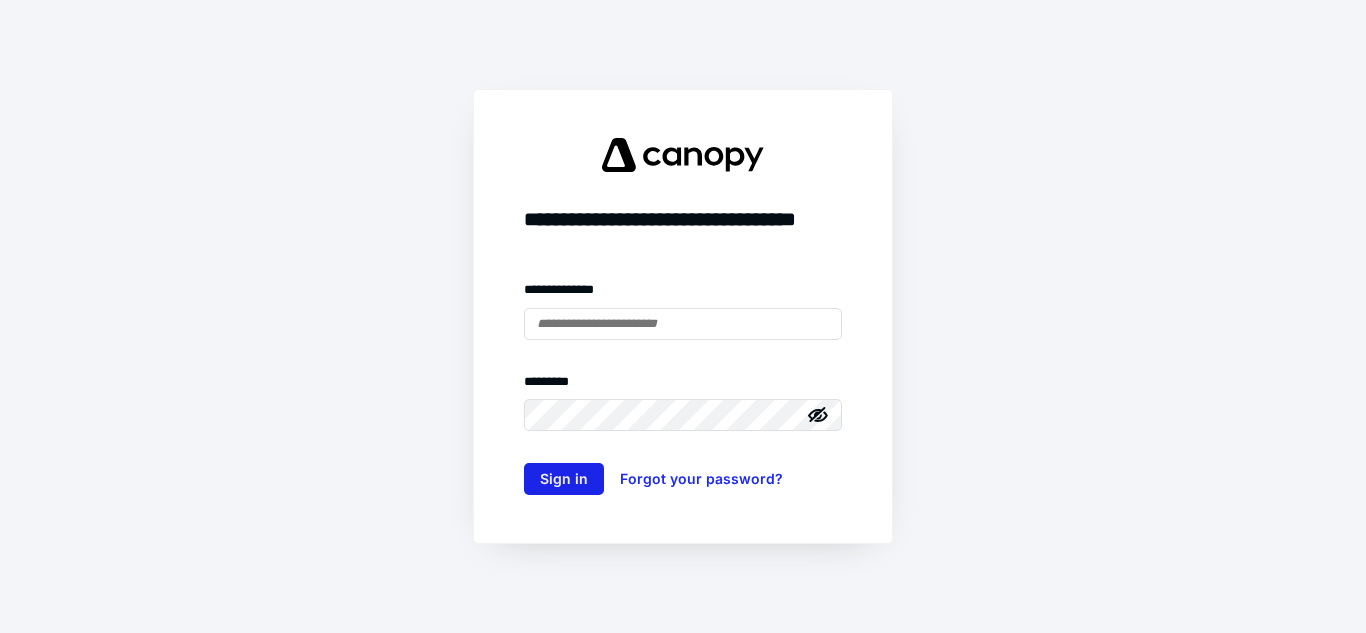type on "**********" 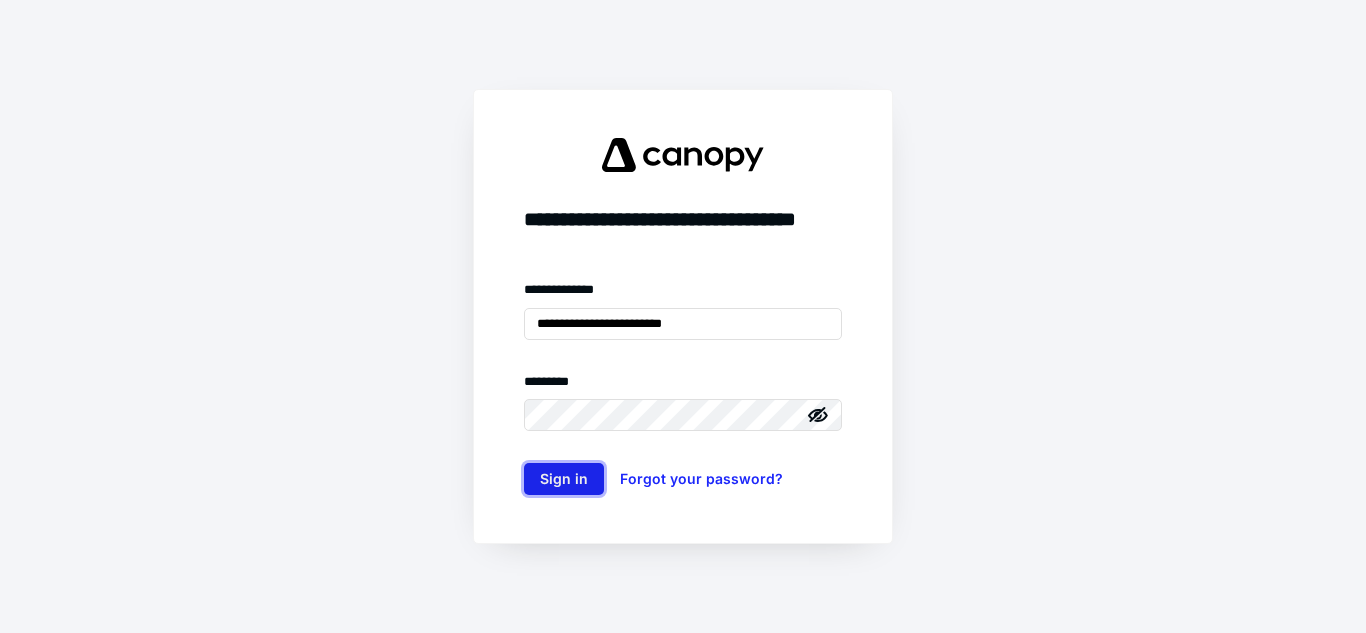 click on "Sign in" at bounding box center (564, 479) 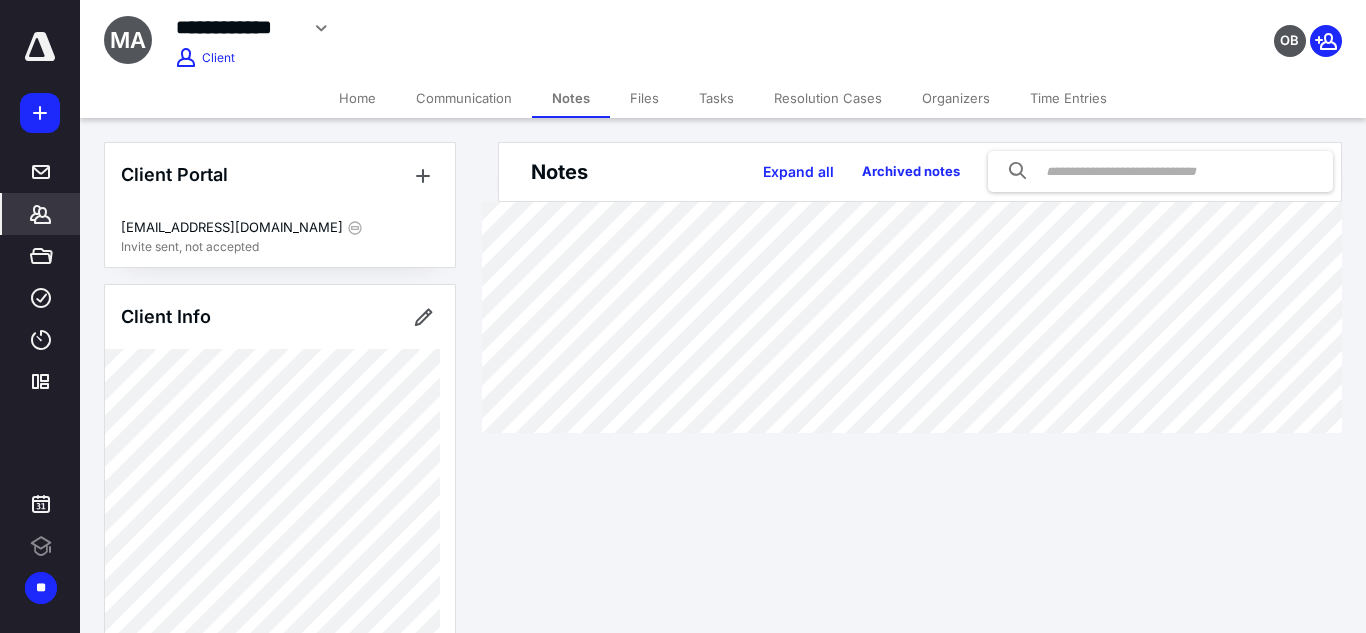 scroll, scrollTop: 0, scrollLeft: 0, axis: both 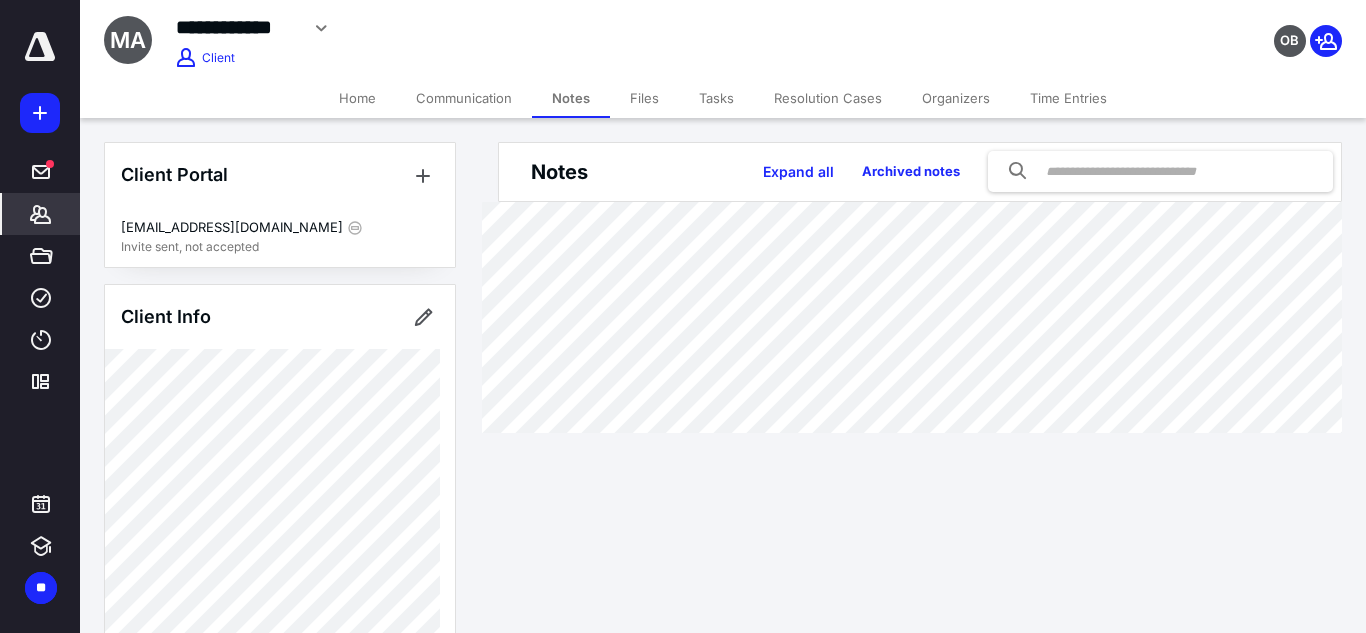 drag, startPoint x: 50, startPoint y: 221, endPoint x: 76, endPoint y: 223, distance: 26.076809 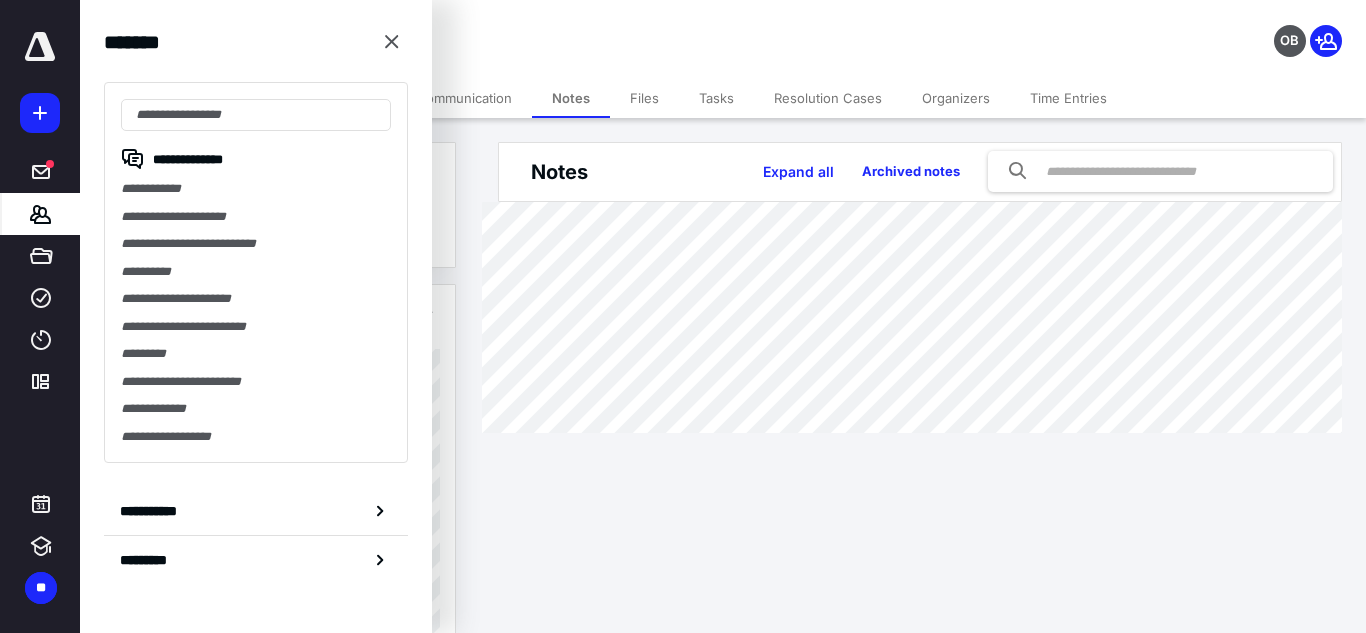click on "**********" at bounding box center (256, 272) 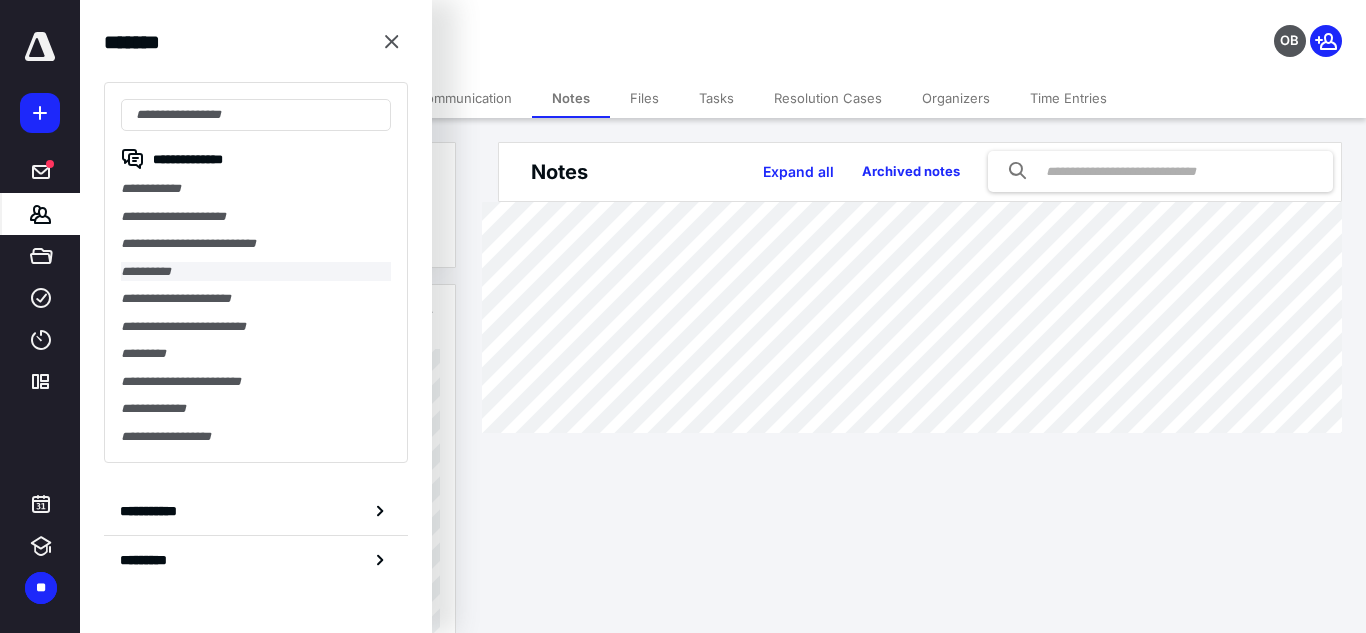 click on "**********" at bounding box center (256, 272) 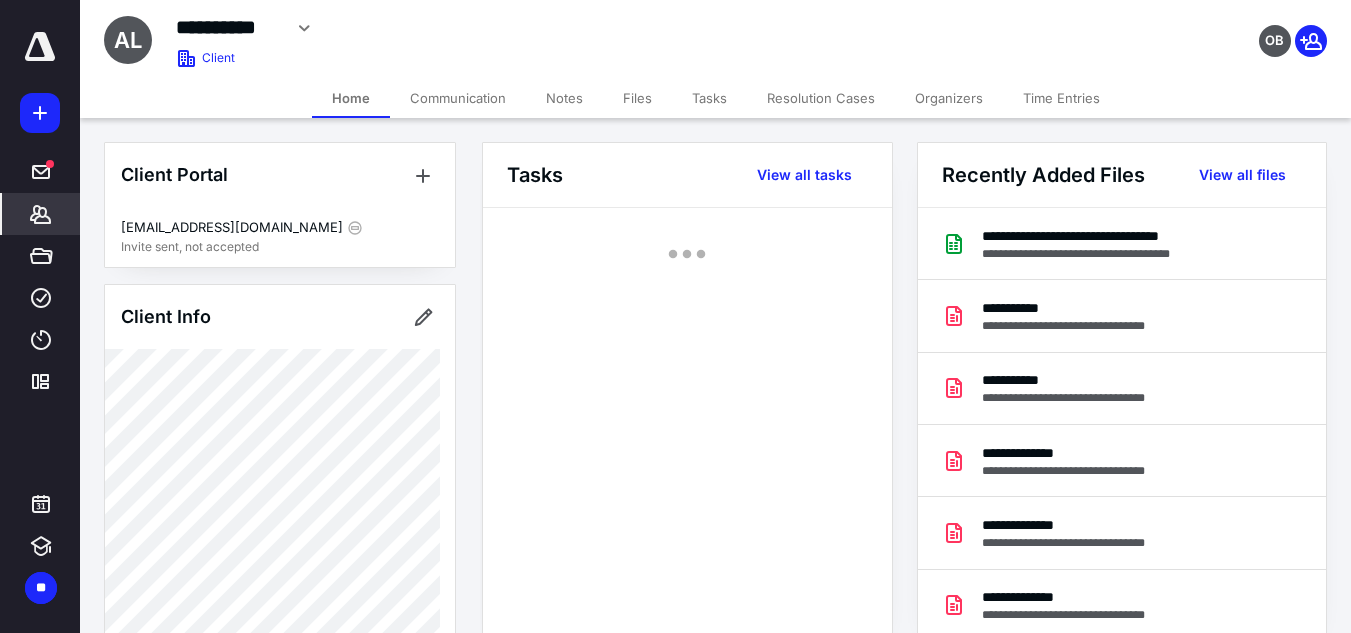 click on "Files" at bounding box center (637, 98) 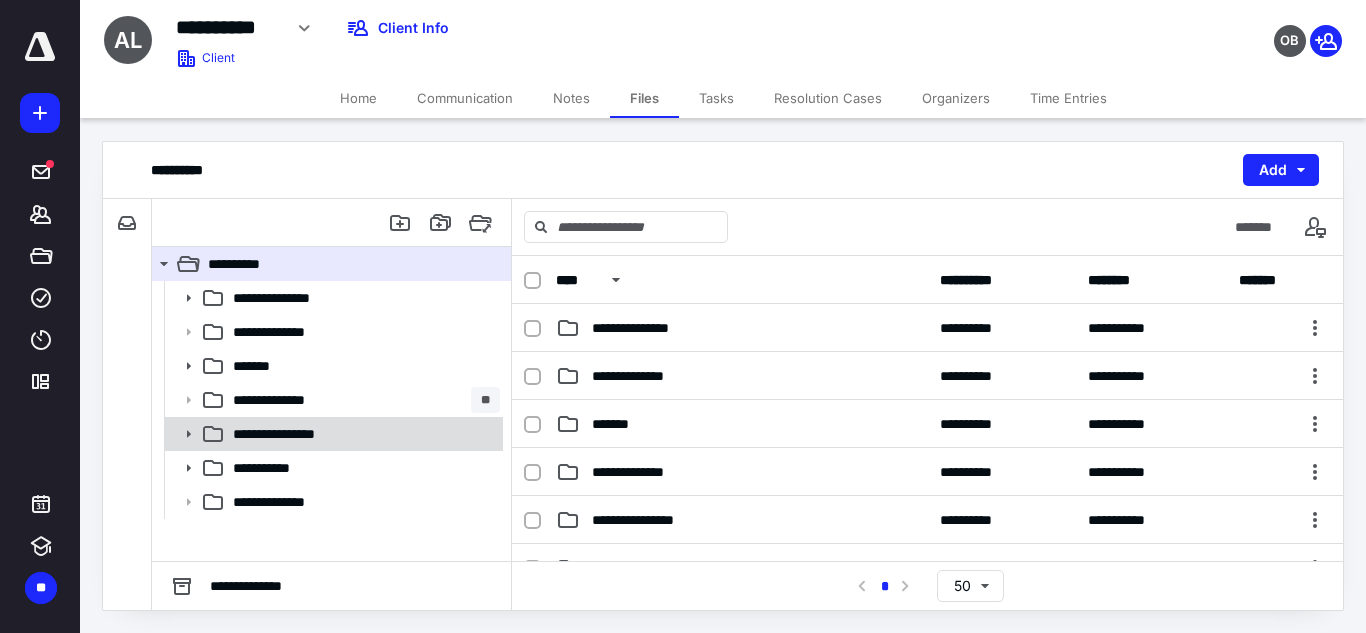 click 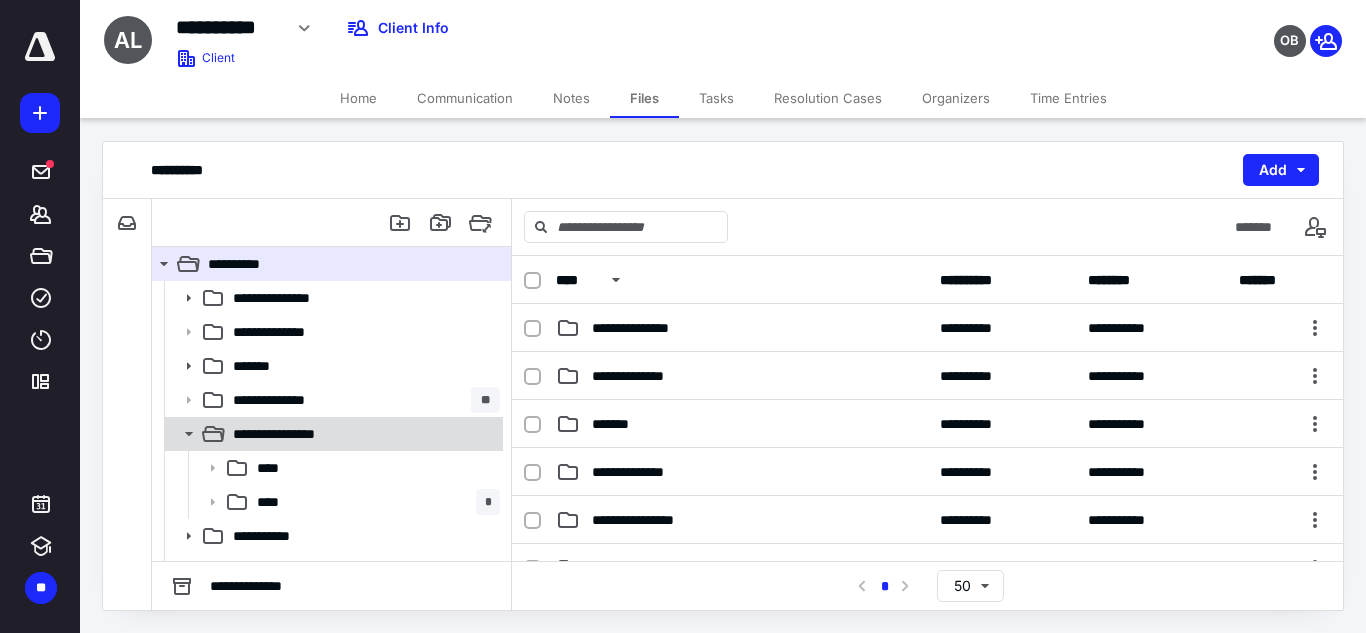 scroll, scrollTop: 26, scrollLeft: 0, axis: vertical 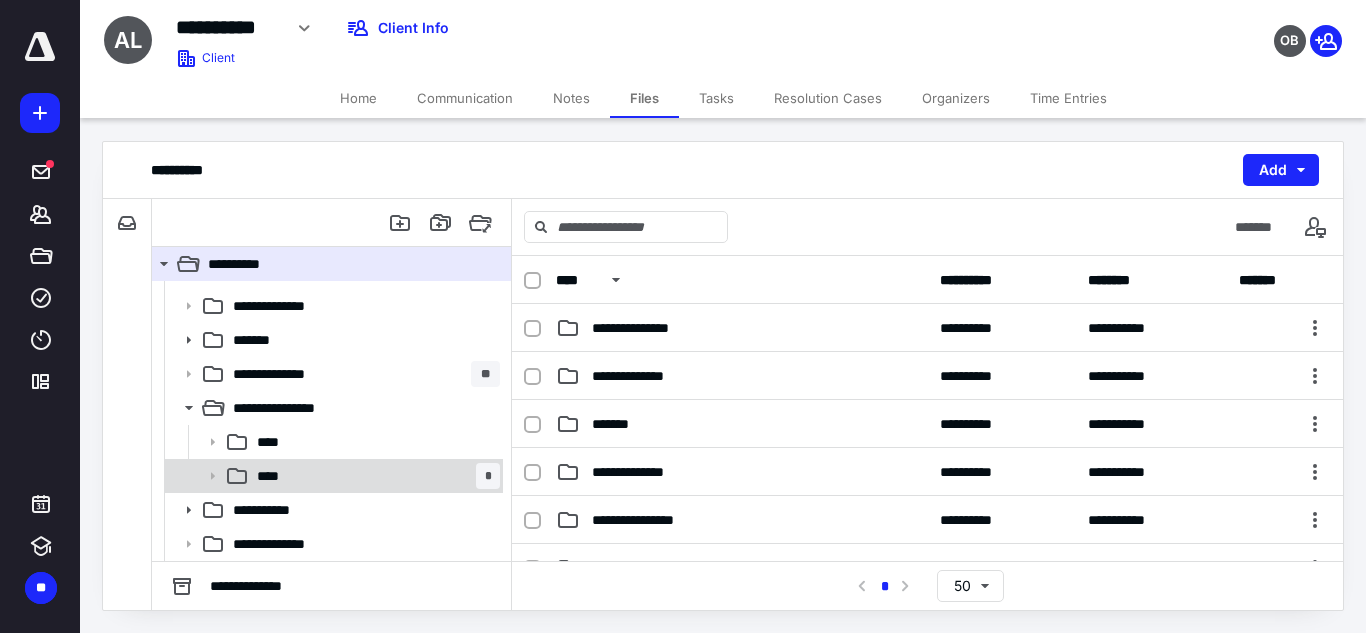 click on "**** *" at bounding box center [374, 476] 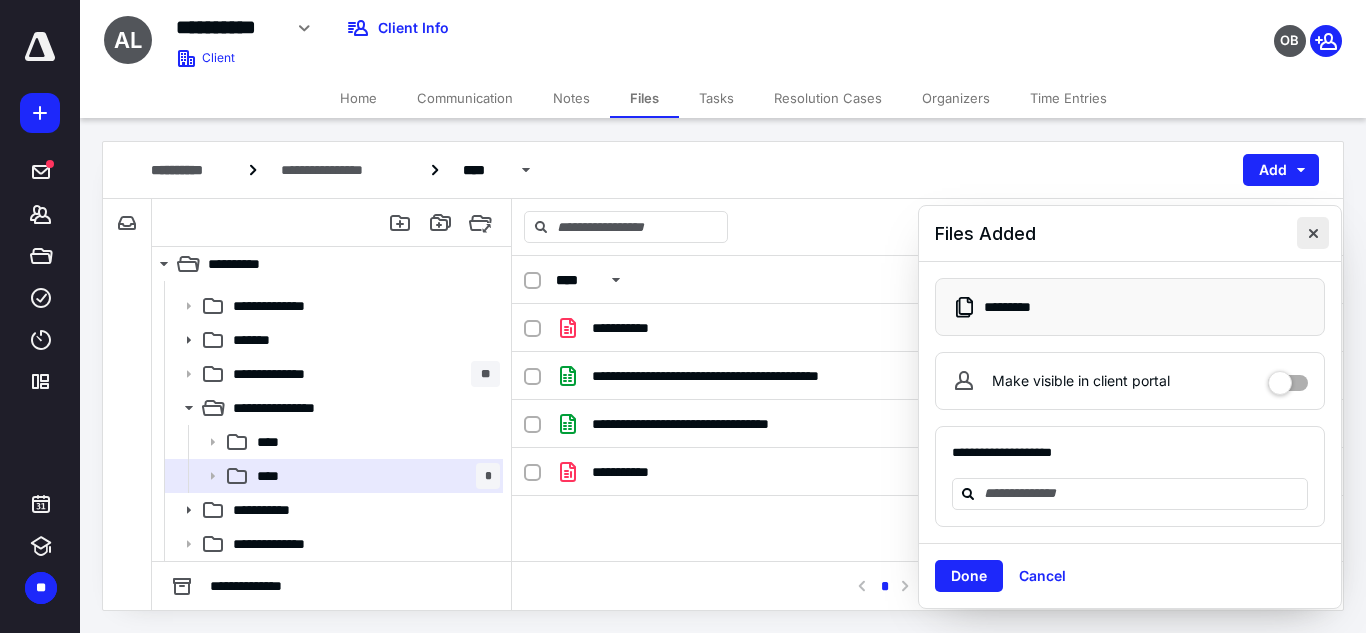 click at bounding box center (1313, 233) 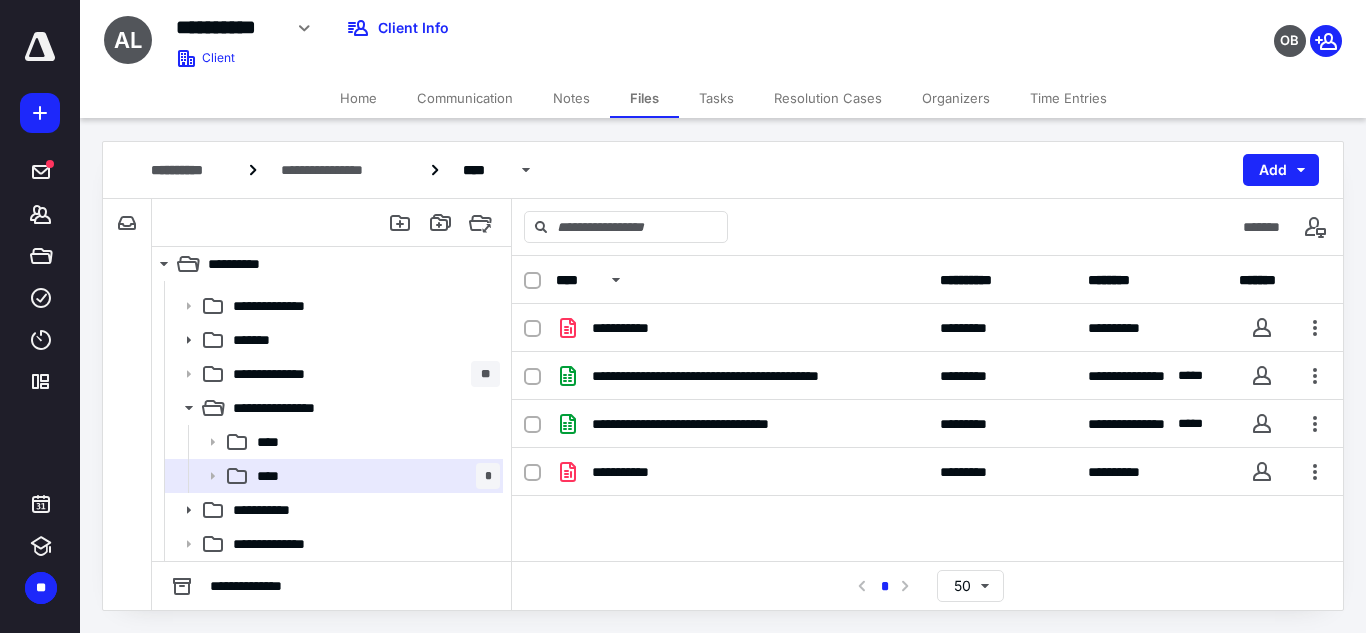click on "Tasks" at bounding box center (716, 98) 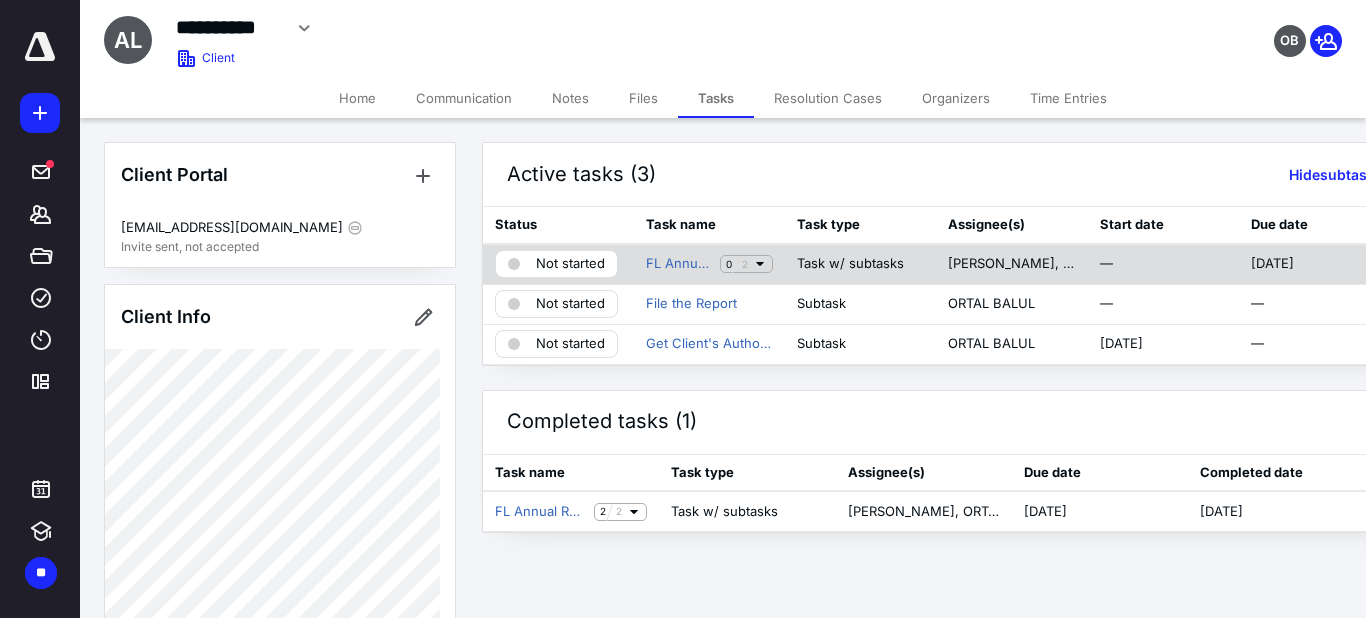 click 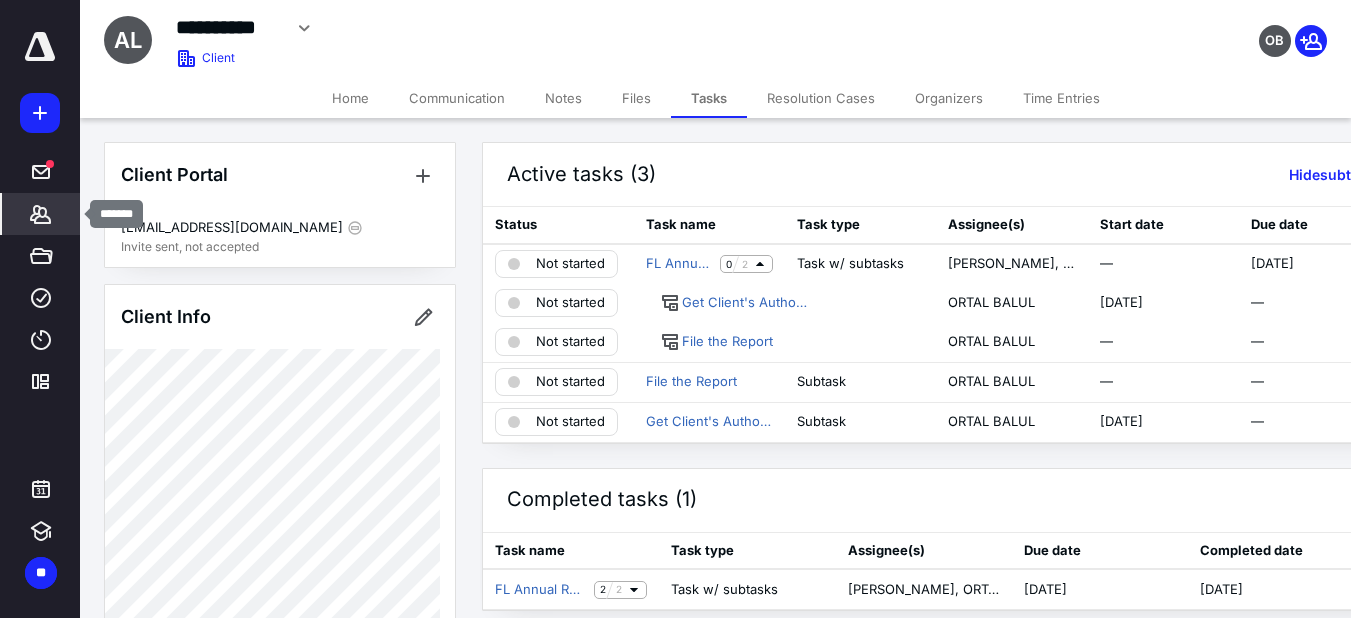 click 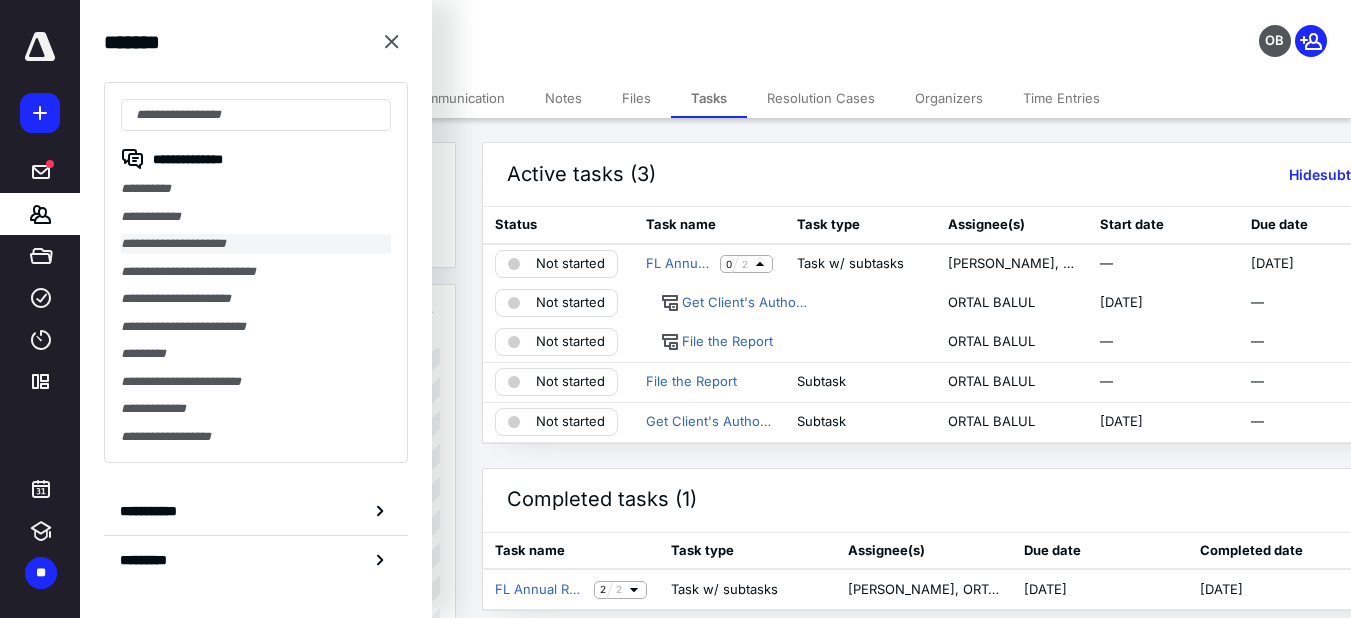 click on "**********" at bounding box center [256, 244] 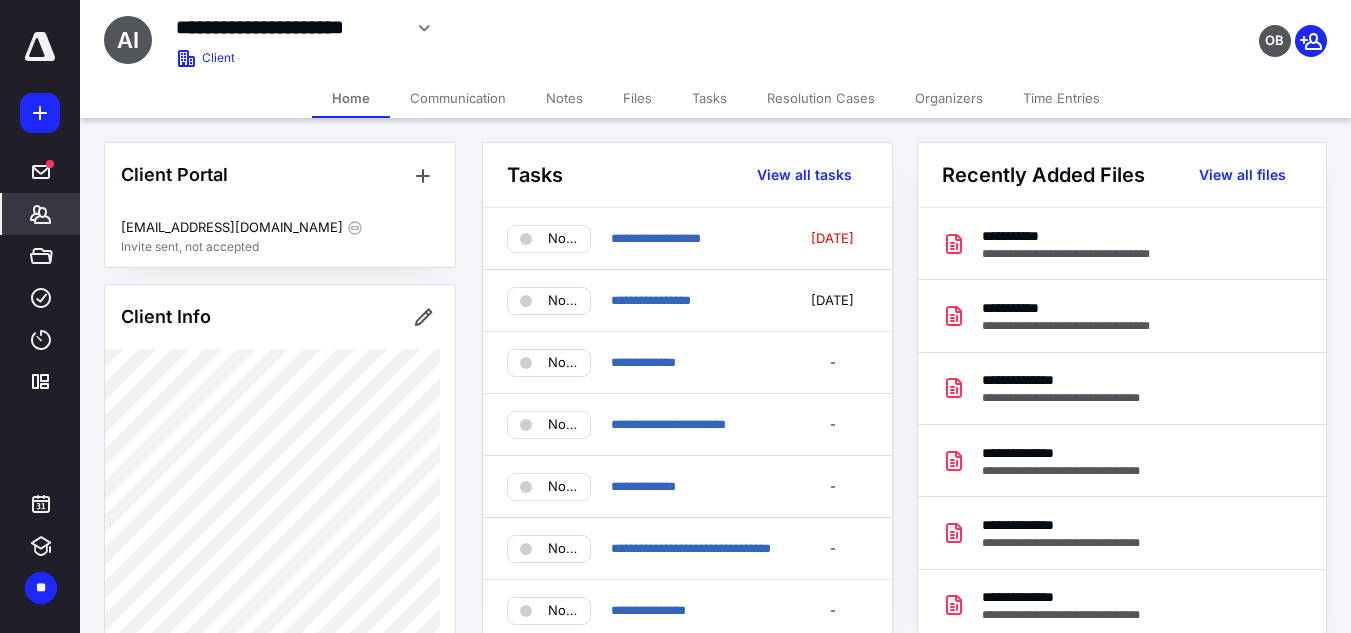 click on "Files" at bounding box center [637, 98] 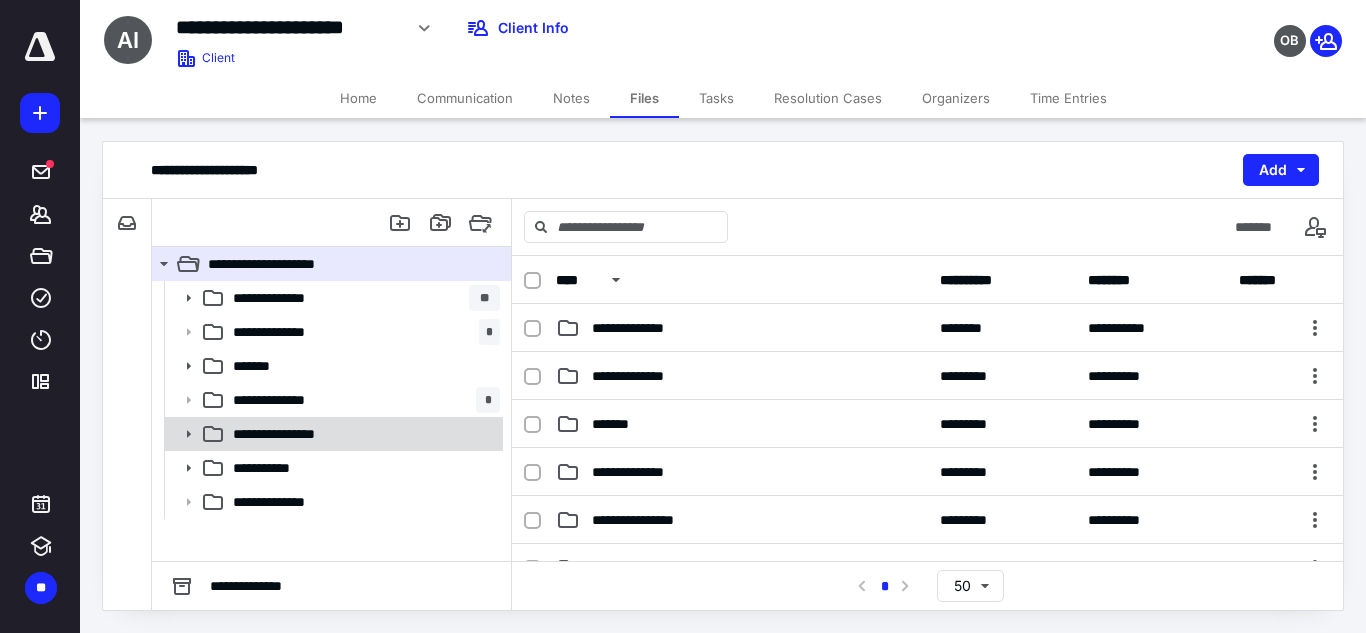 click 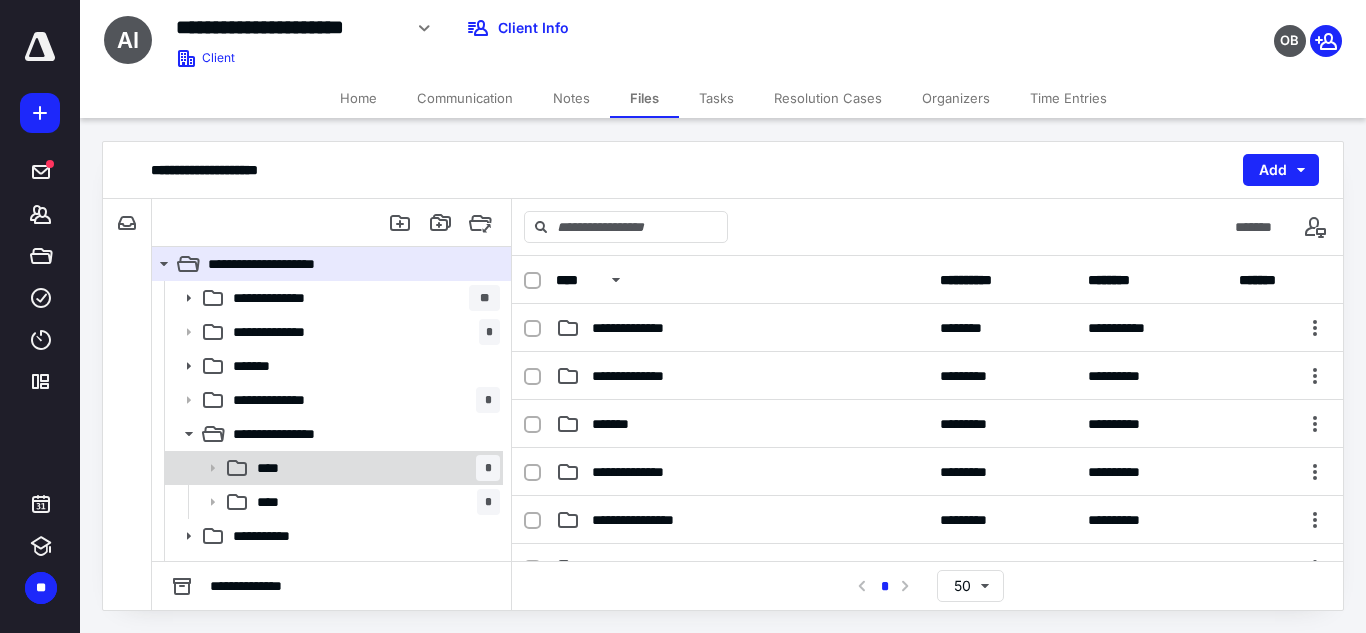 scroll, scrollTop: 26, scrollLeft: 0, axis: vertical 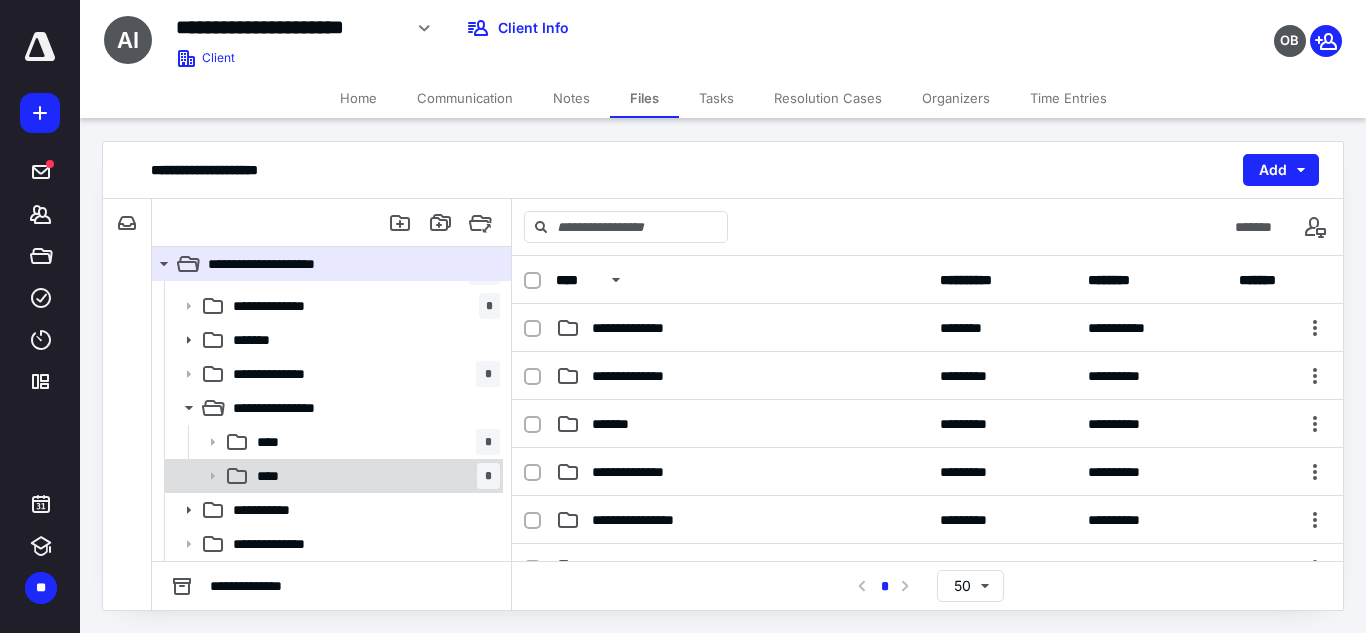 click on "****" at bounding box center (274, 476) 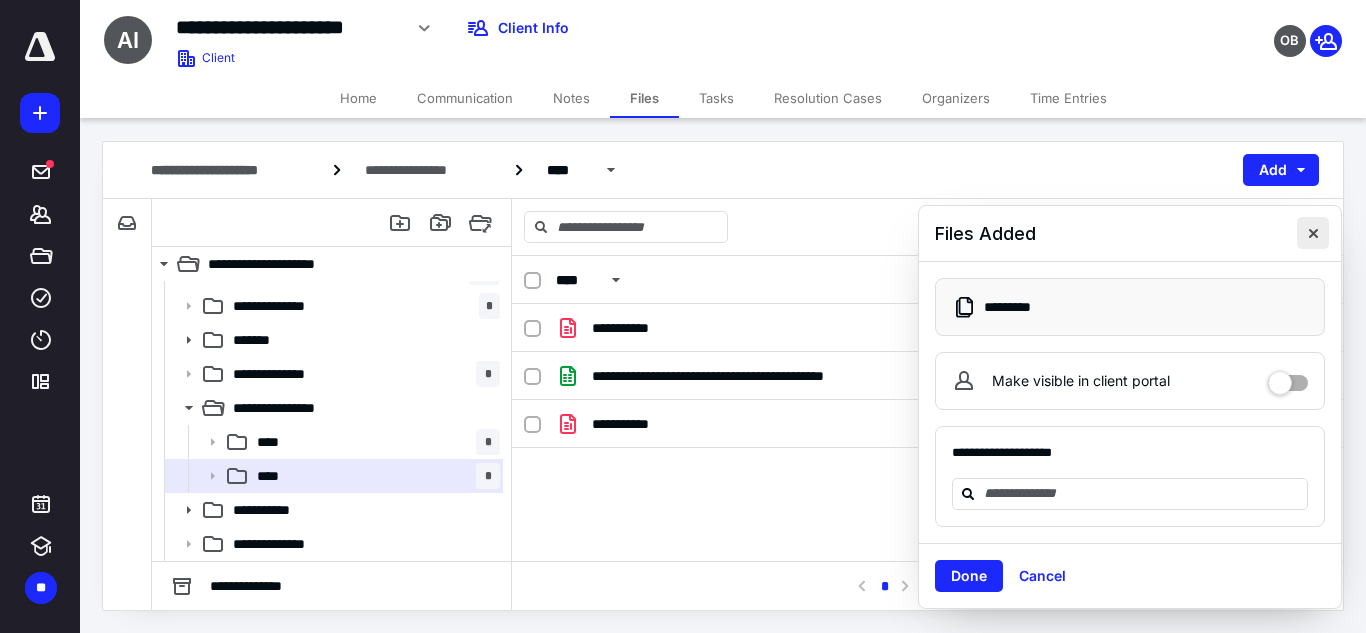 click at bounding box center (1313, 233) 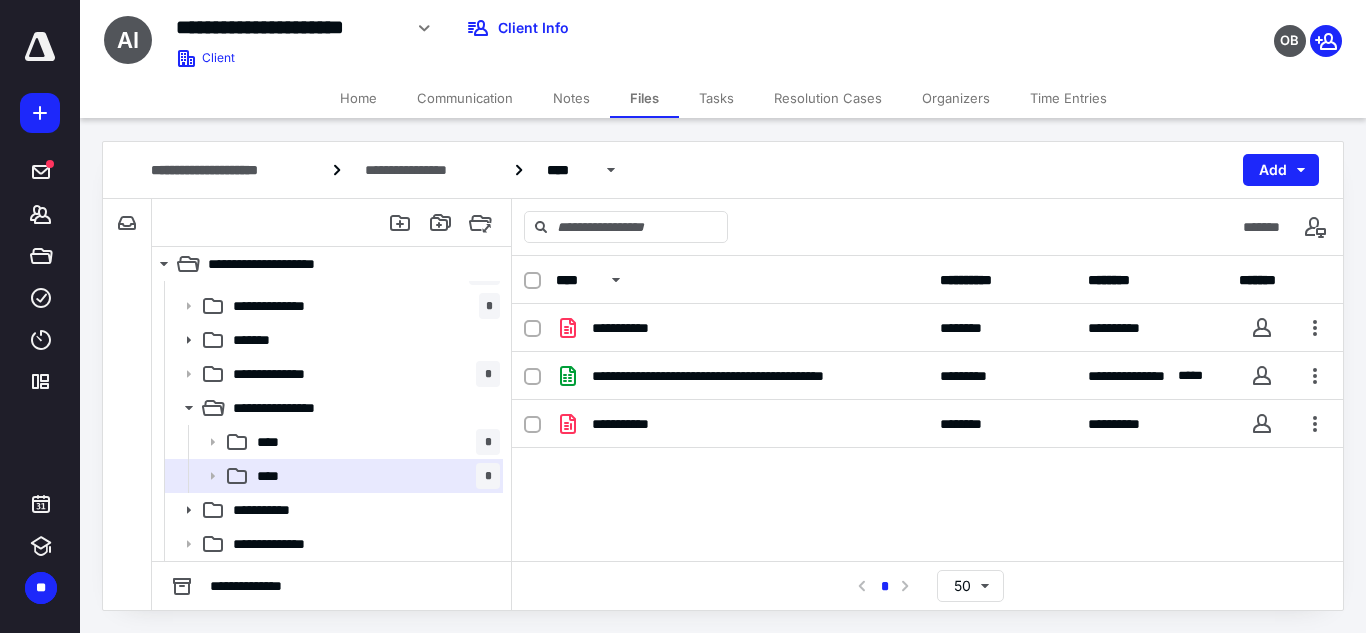 click on "Tasks" at bounding box center [716, 98] 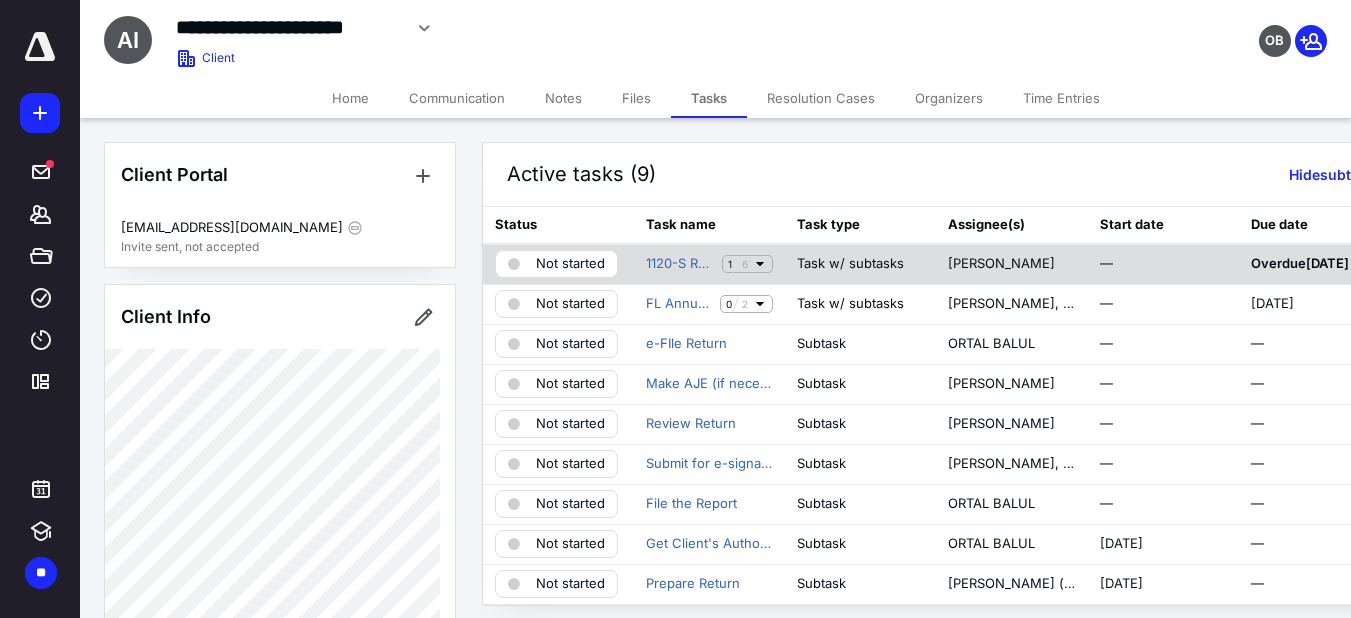 click 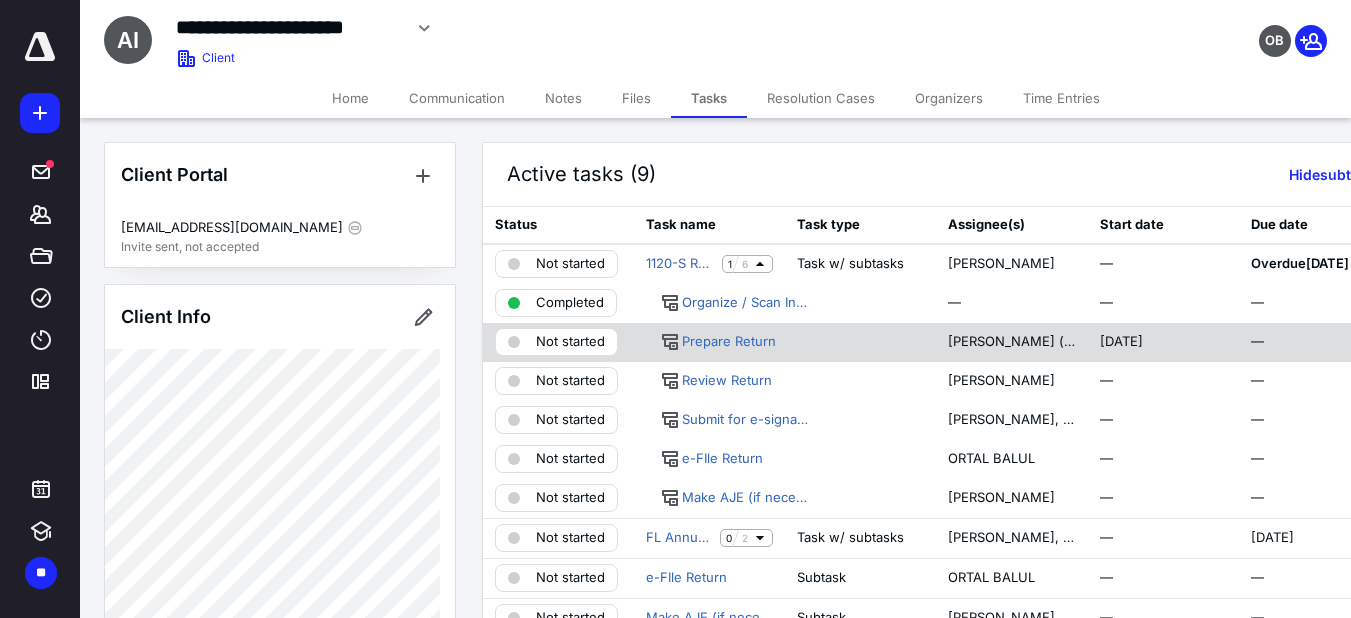 click on "Not started" at bounding box center [570, 342] 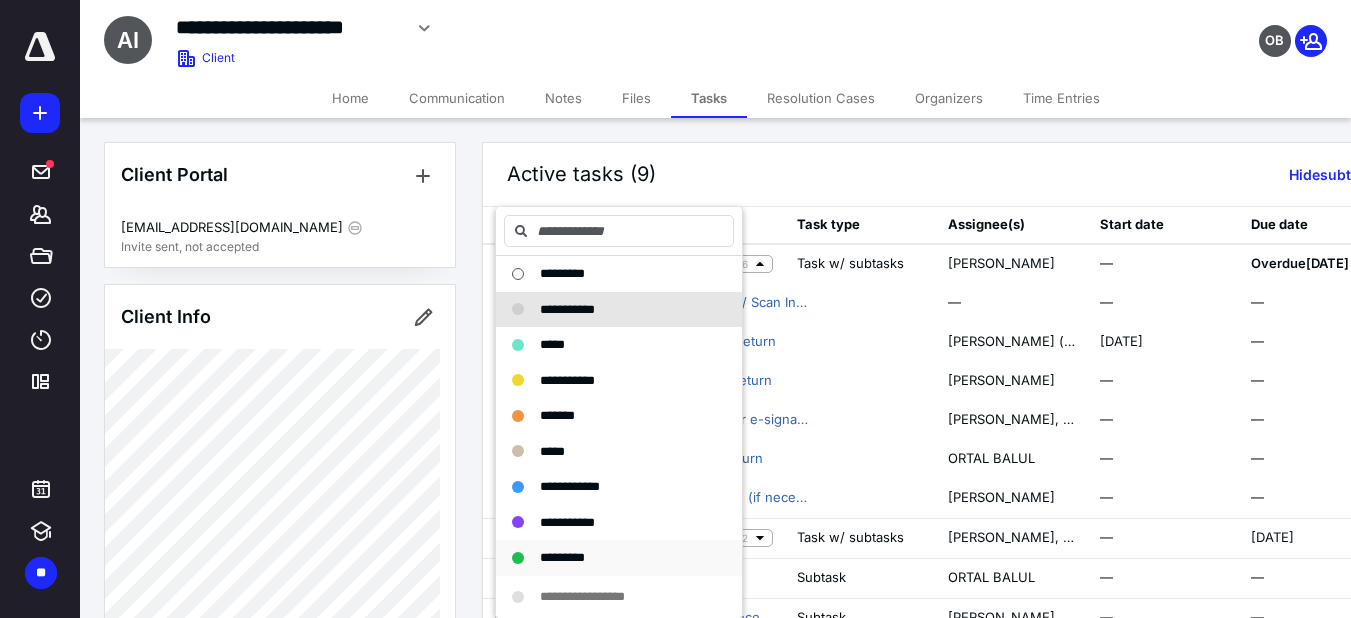 click on "*********" at bounding box center (619, 558) 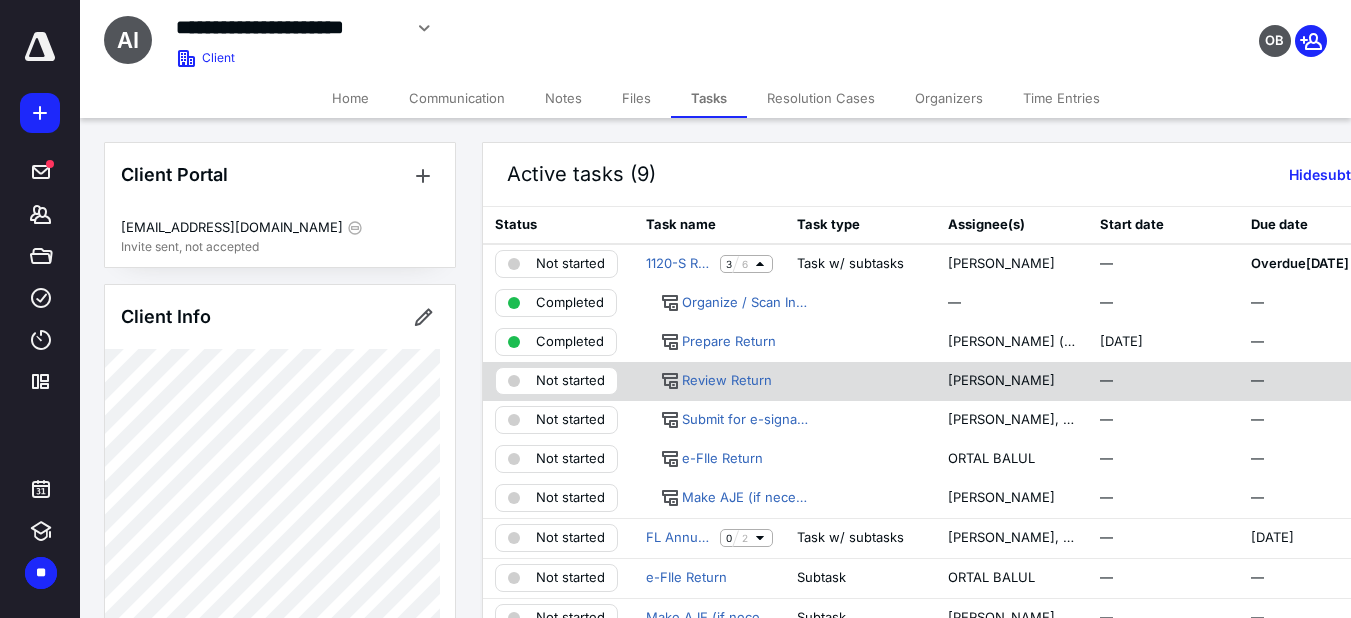 click on "Not started" at bounding box center [570, 381] 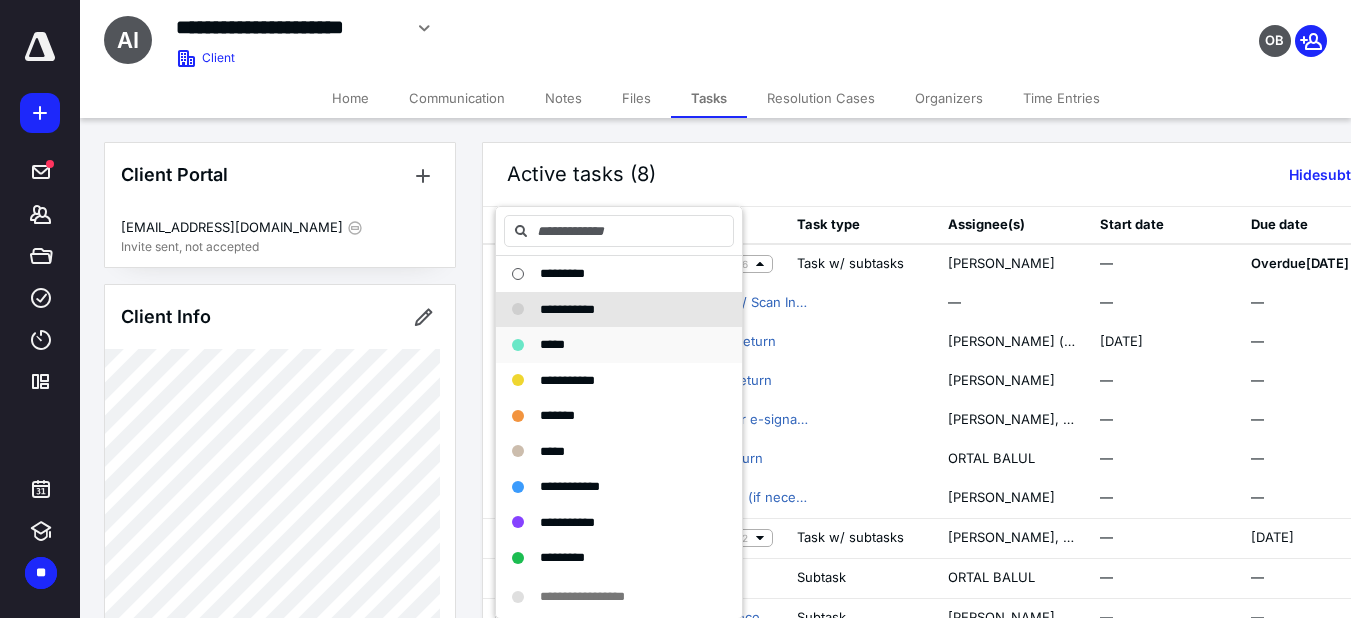 click on "*****" at bounding box center [552, 344] 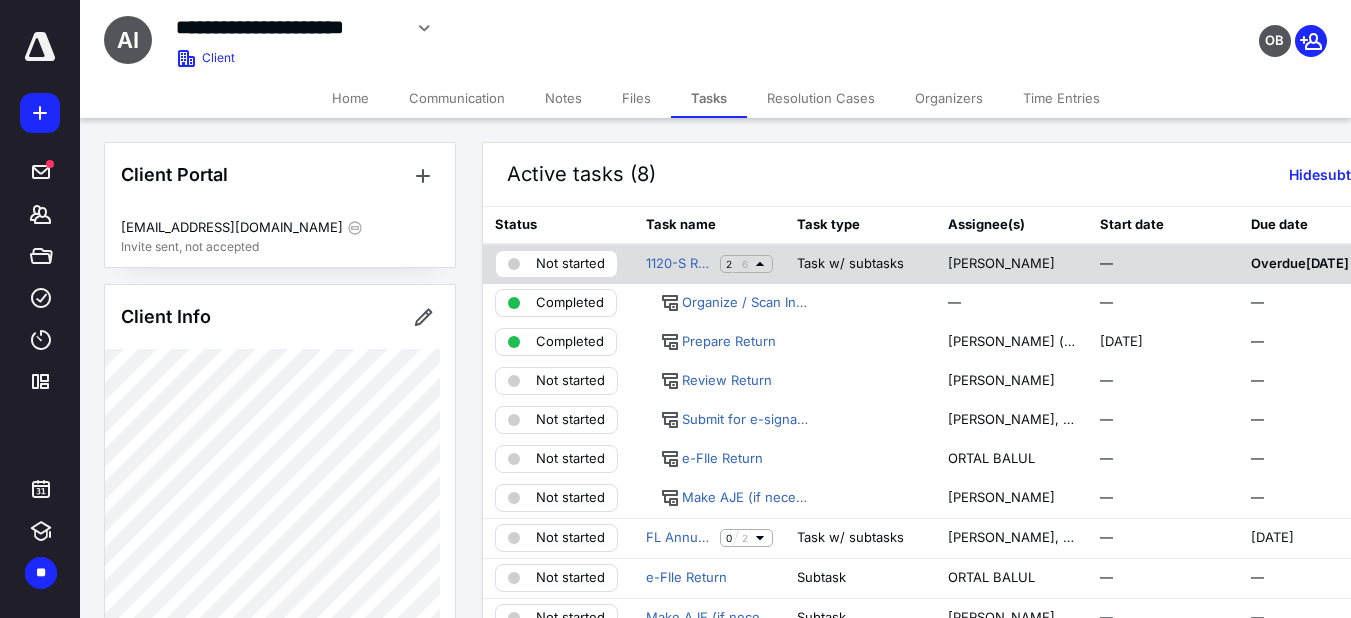 click on "Not started" at bounding box center (570, 264) 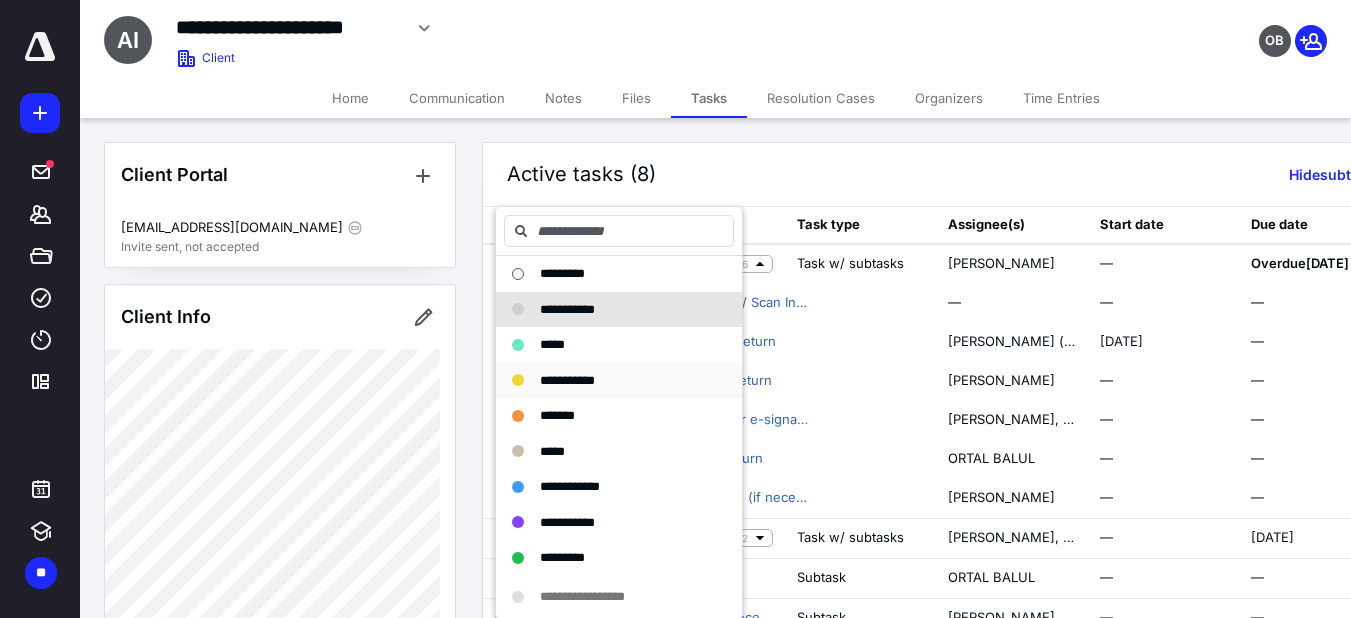 click on "**********" at bounding box center (567, 380) 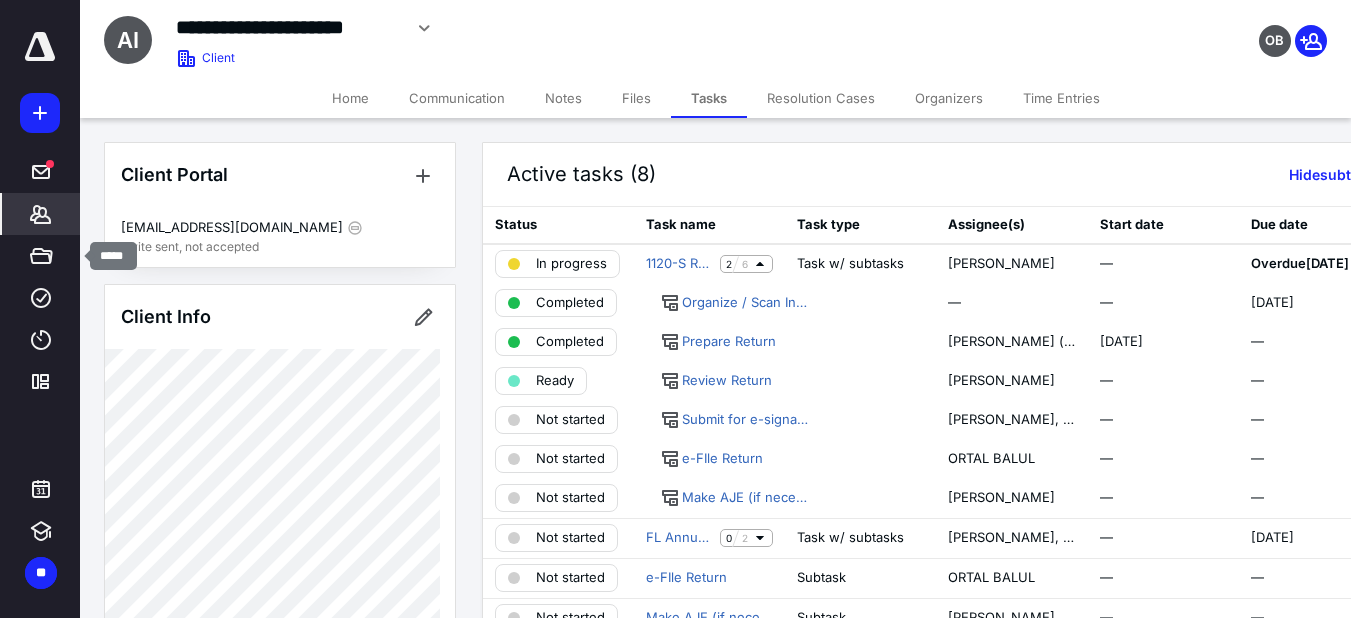 click on "*******" at bounding box center (41, 214) 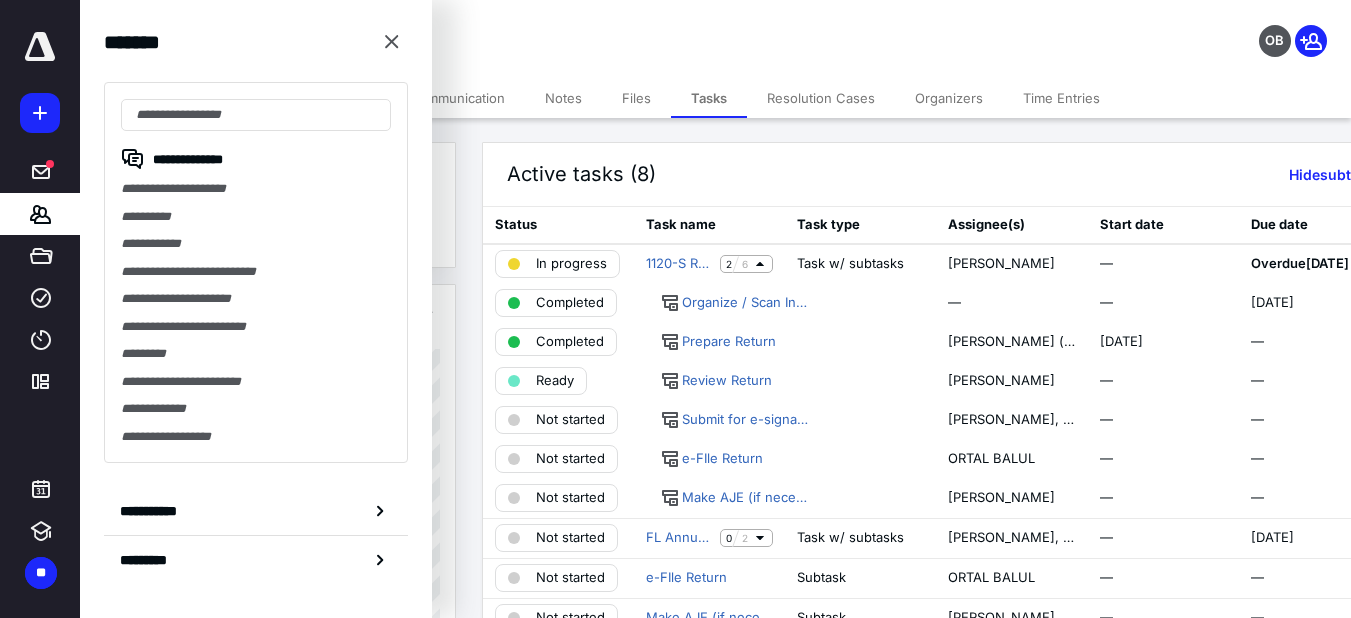 click on "Files" at bounding box center [636, 98] 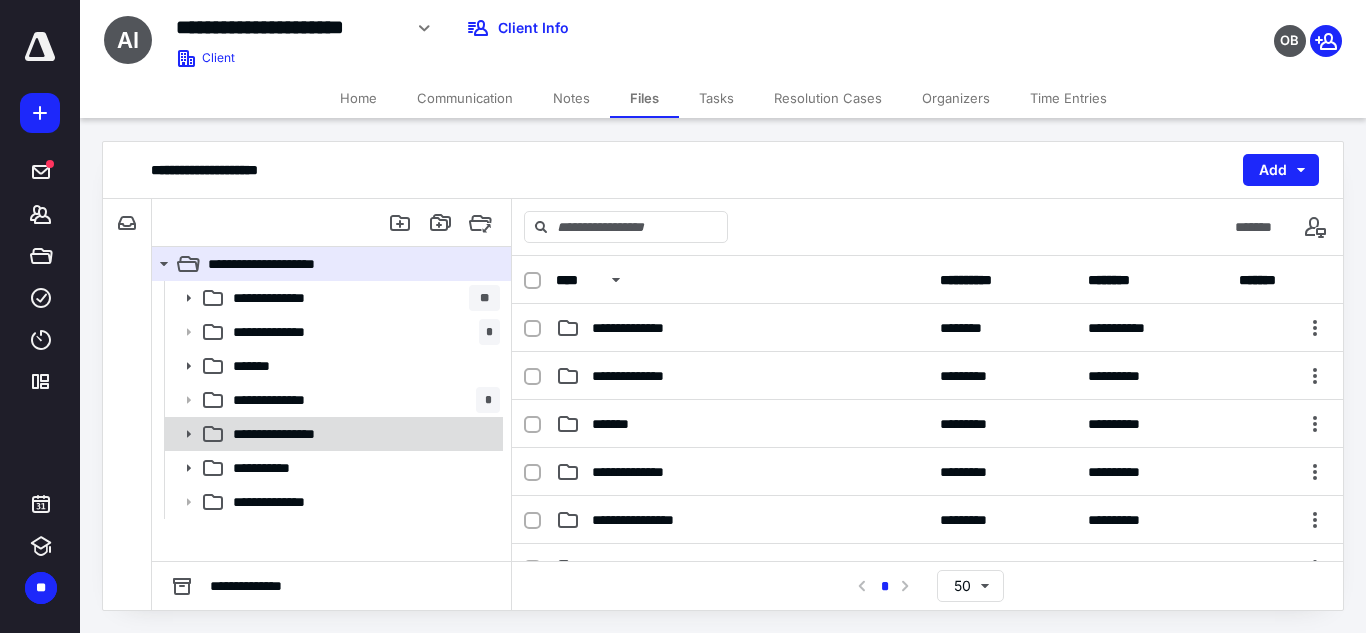 click 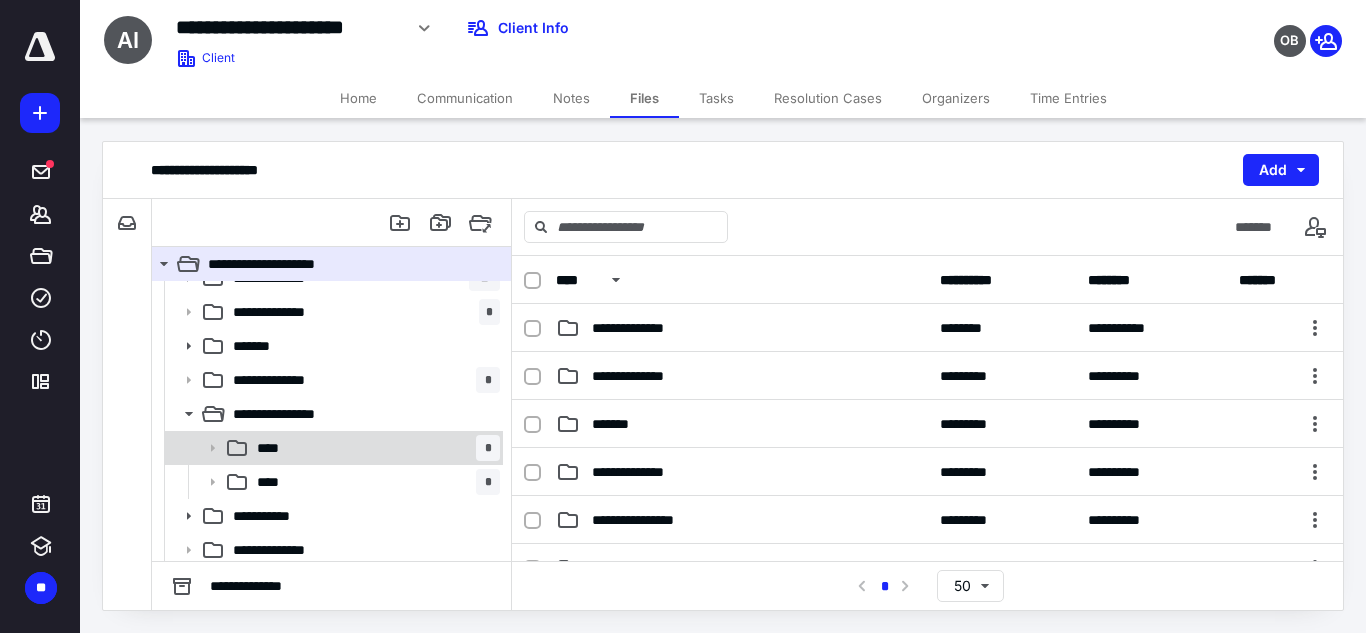 scroll, scrollTop: 26, scrollLeft: 0, axis: vertical 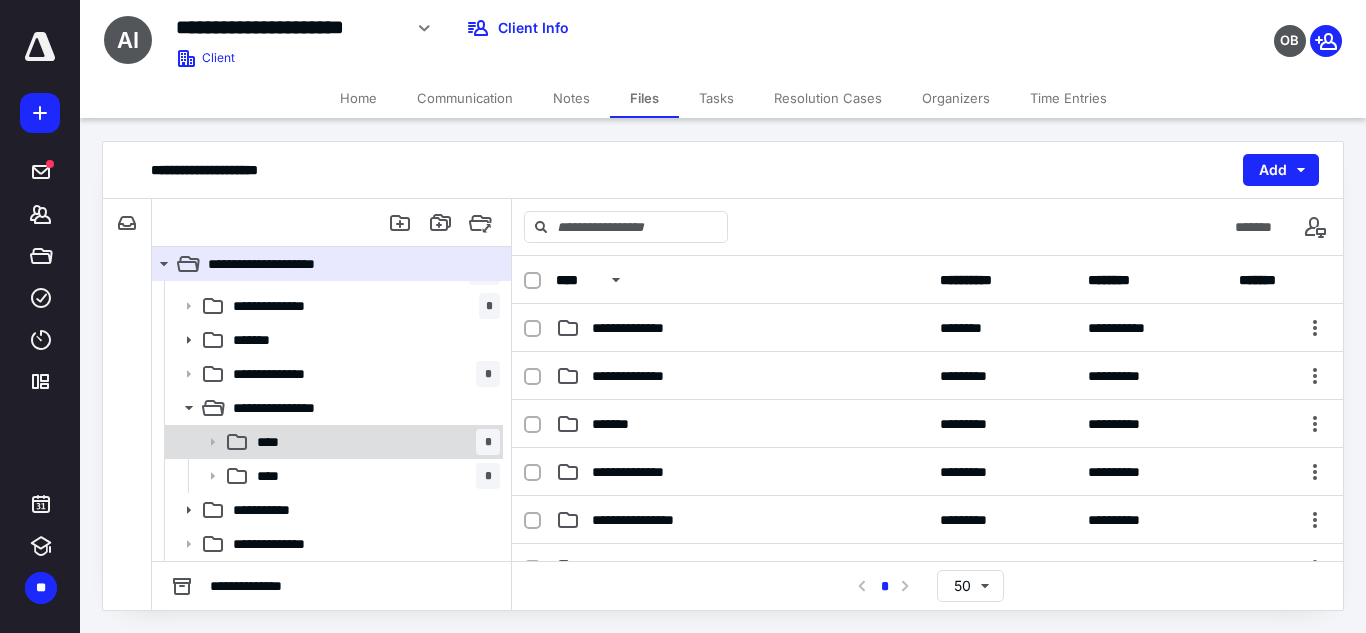 click on "**** *" at bounding box center [332, 442] 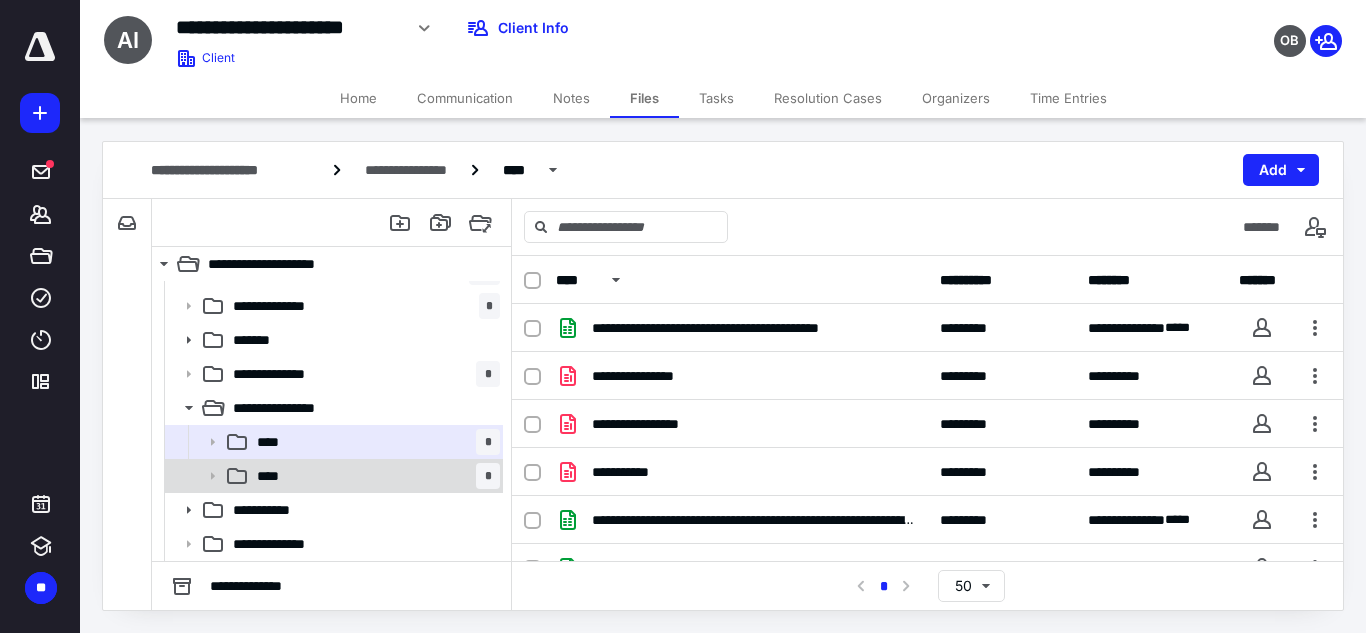 click on "****" at bounding box center (274, 476) 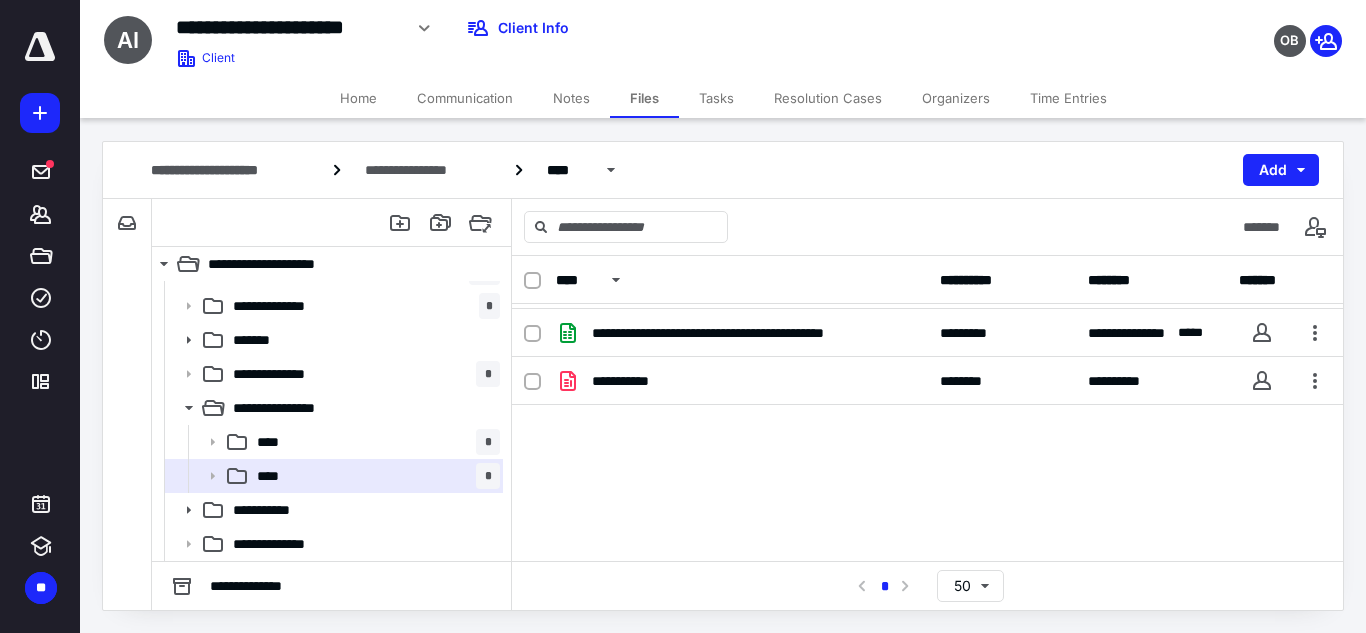 scroll, scrollTop: 0, scrollLeft: 0, axis: both 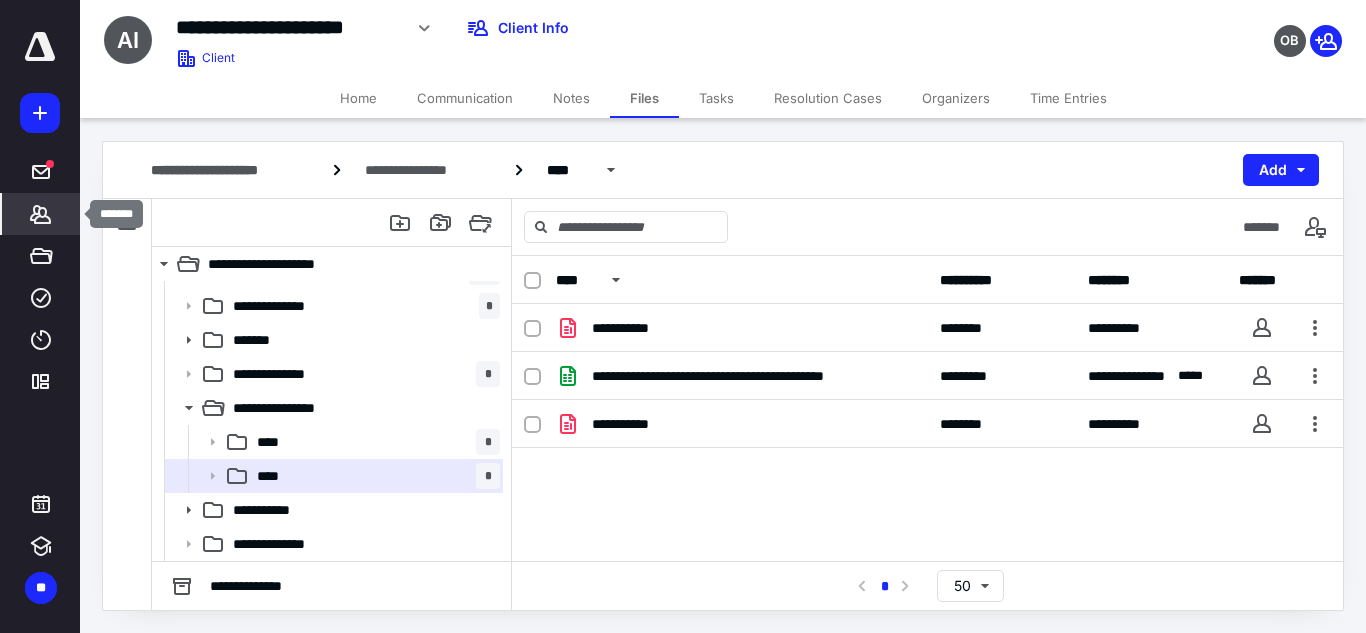 click on "*******" at bounding box center [41, 214] 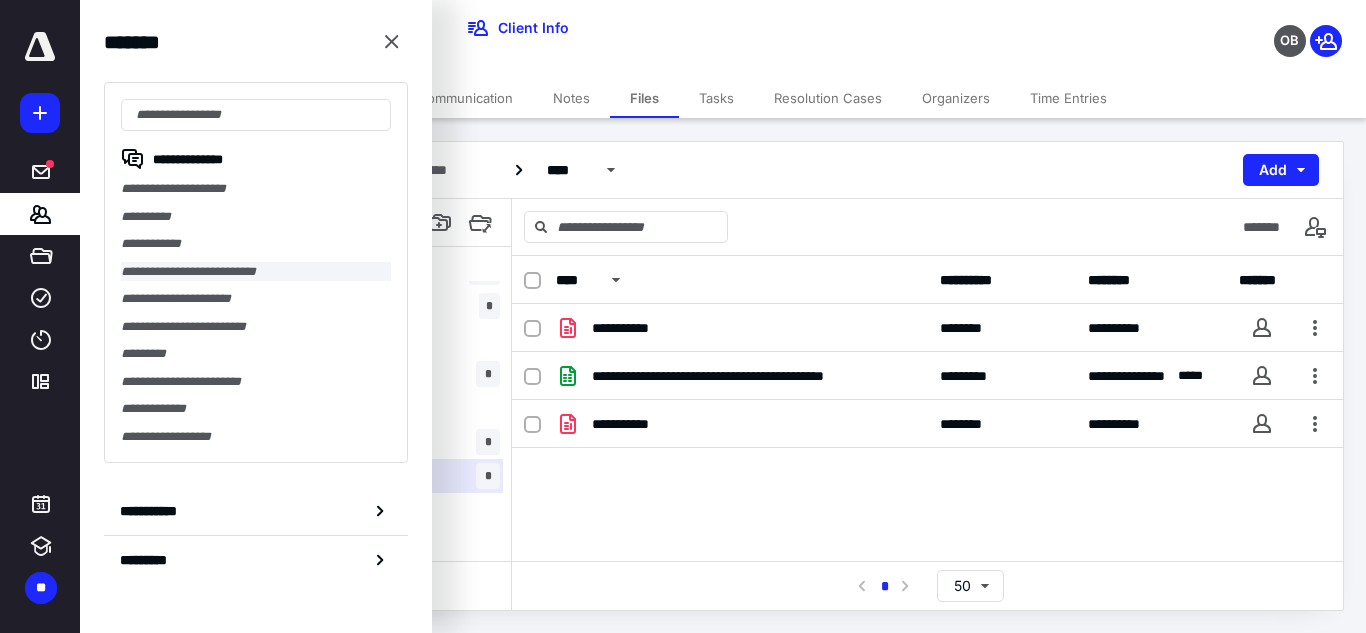click on "**********" at bounding box center (256, 272) 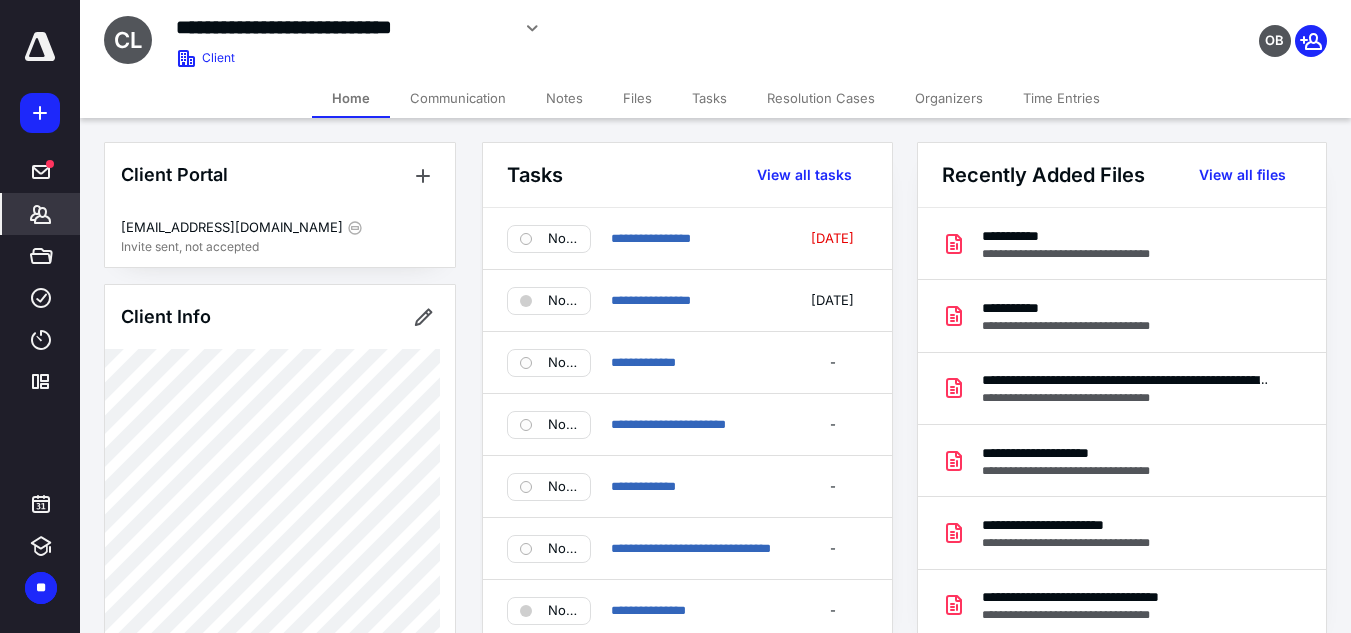 click on "Files" at bounding box center (637, 98) 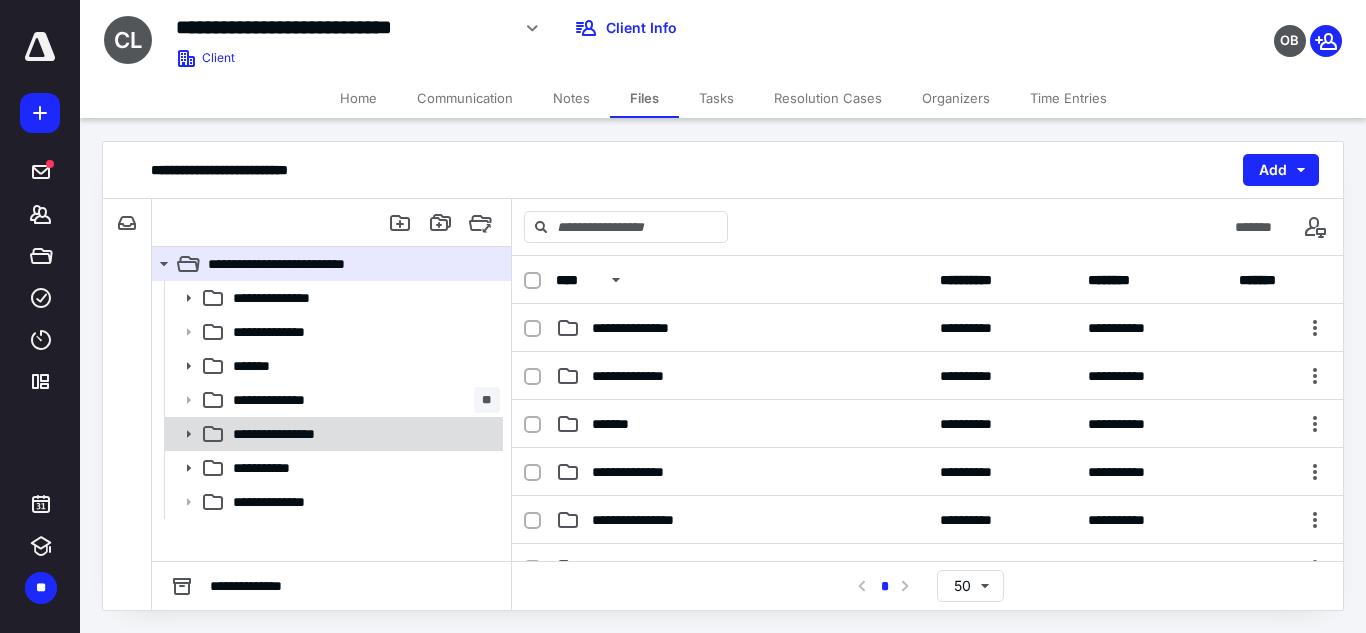 click 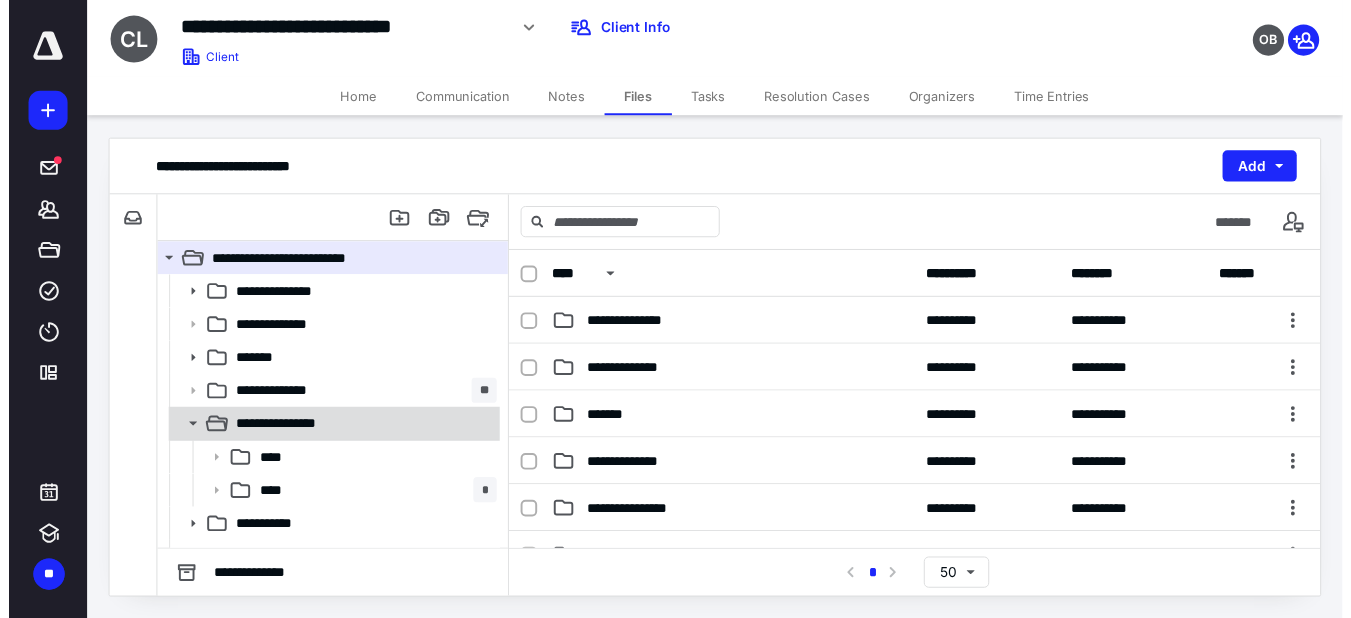 scroll, scrollTop: 26, scrollLeft: 0, axis: vertical 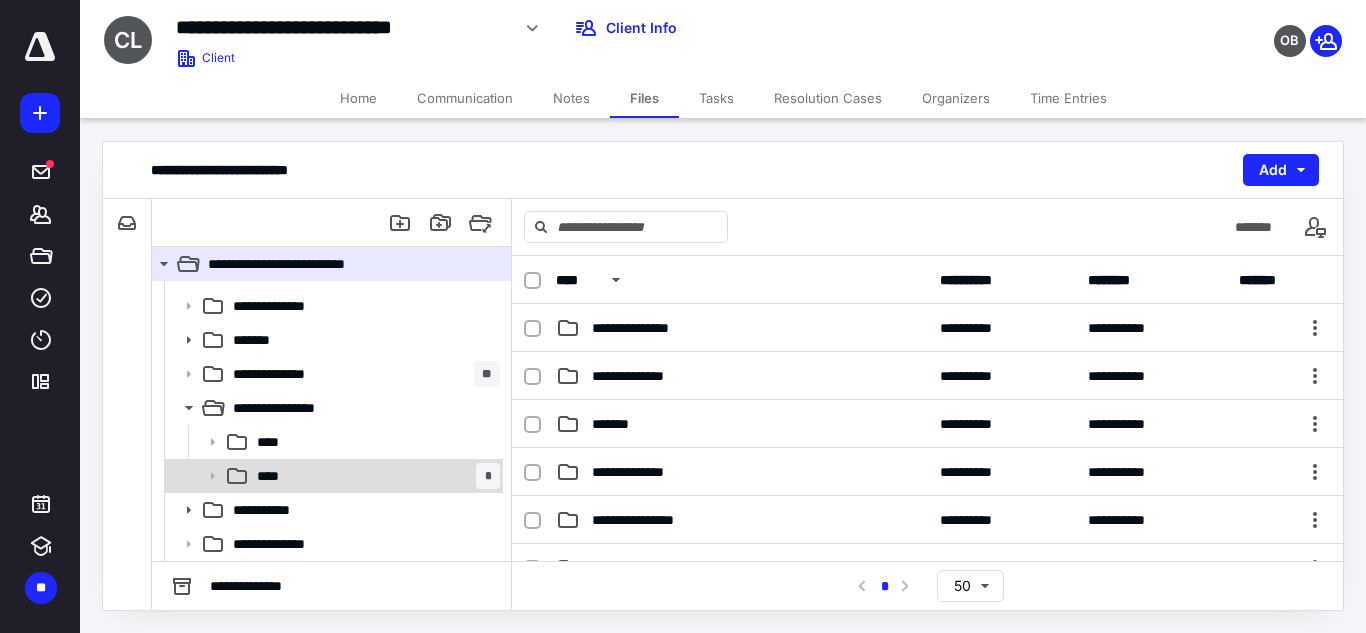click on "**** *" at bounding box center (374, 476) 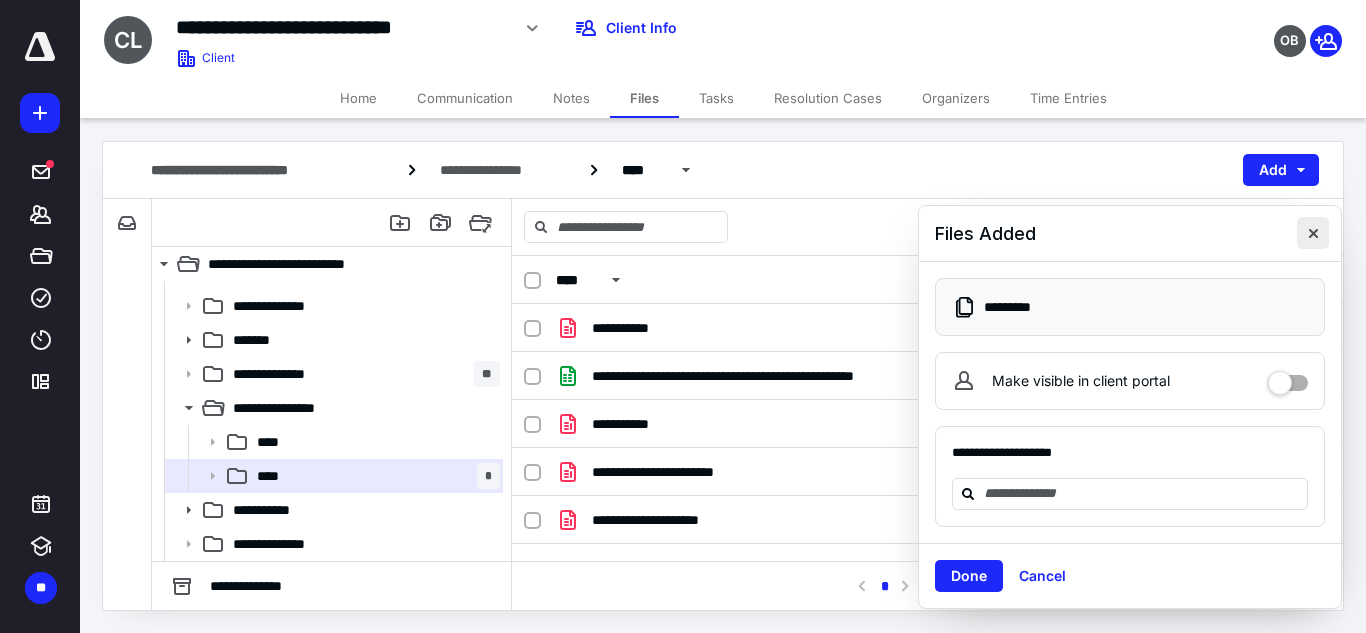 click at bounding box center (1313, 233) 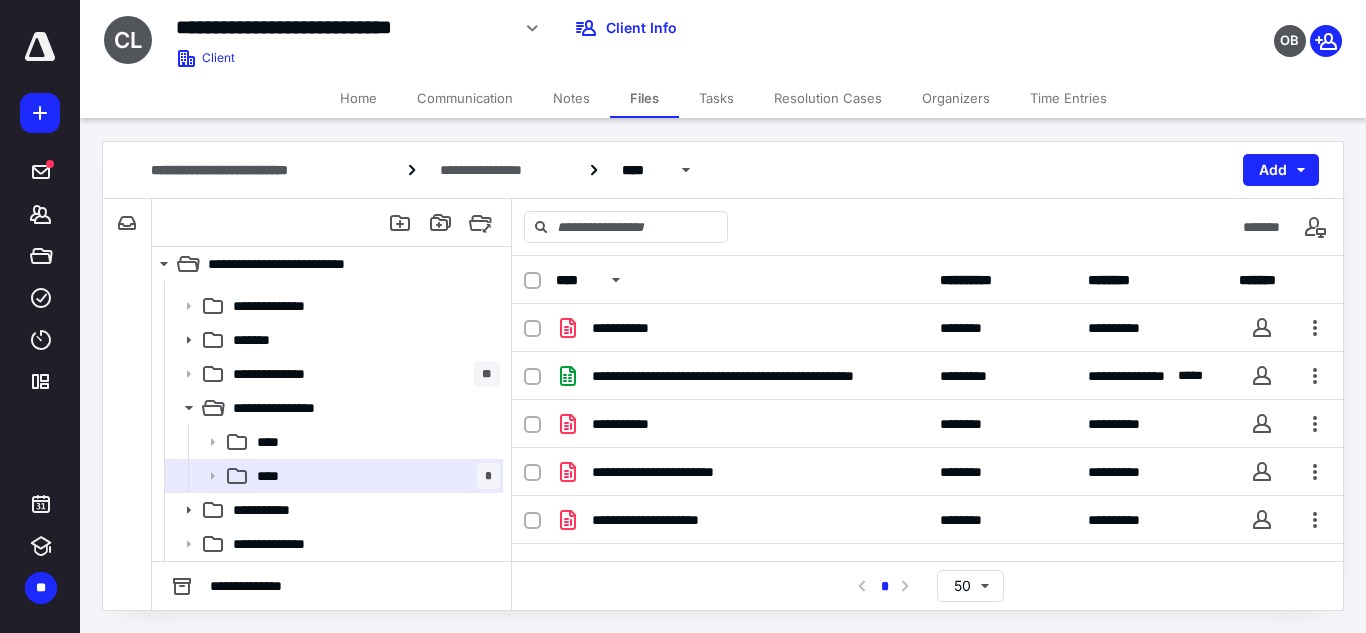 click on "Tasks" at bounding box center [716, 98] 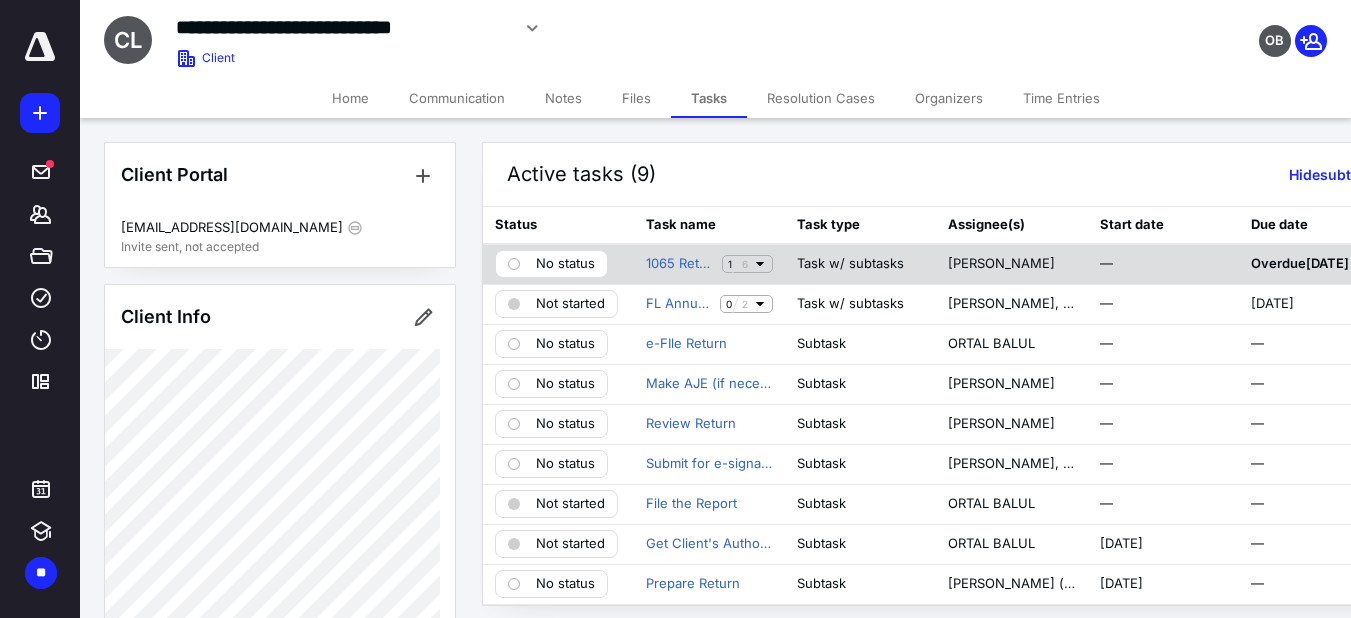 click 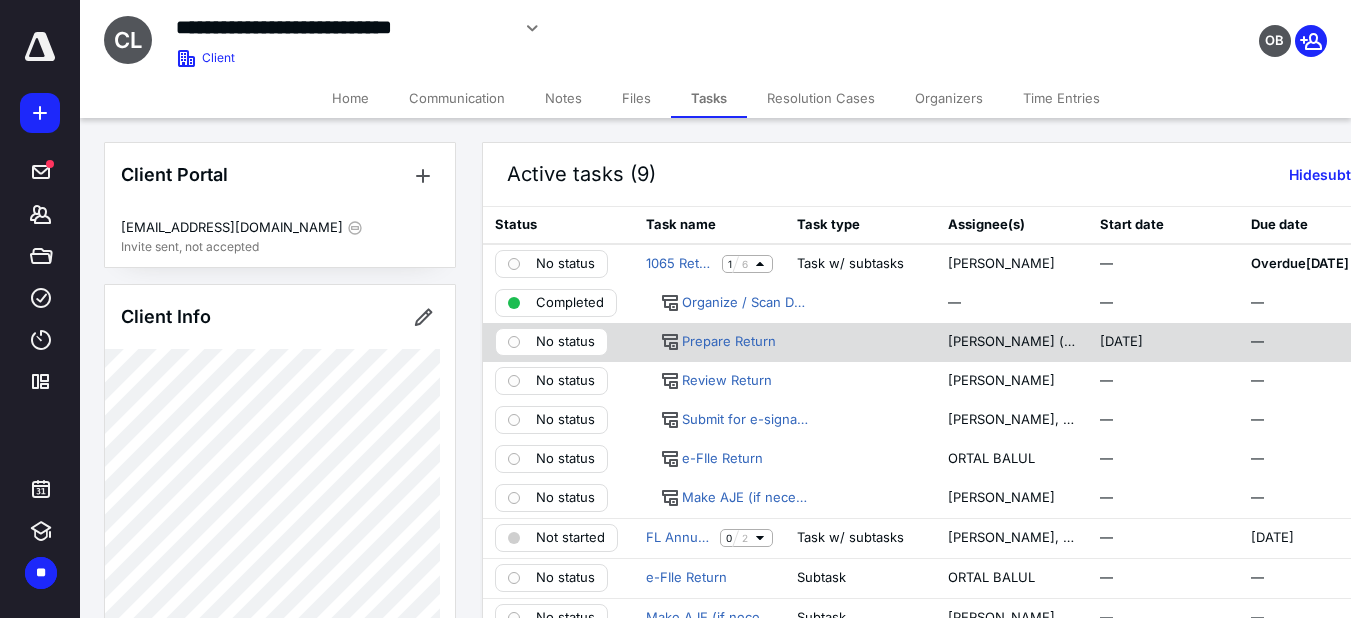 click on "No status" at bounding box center [565, 342] 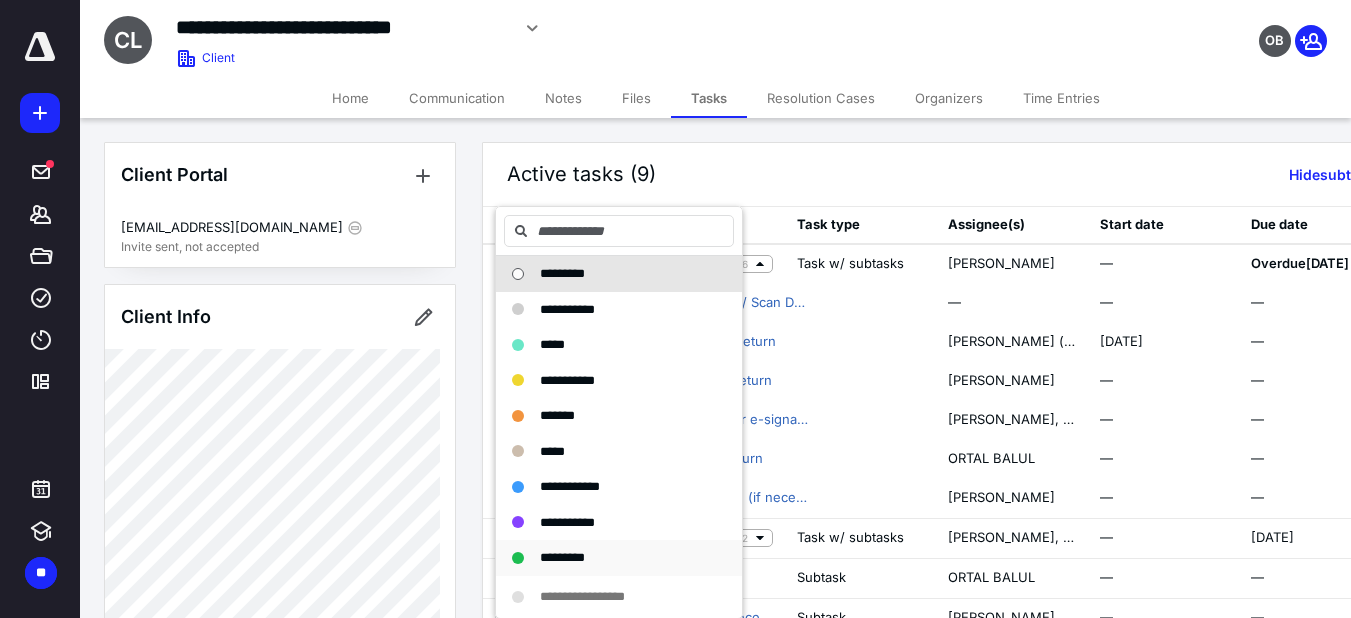 click on "*********" at bounding box center [562, 557] 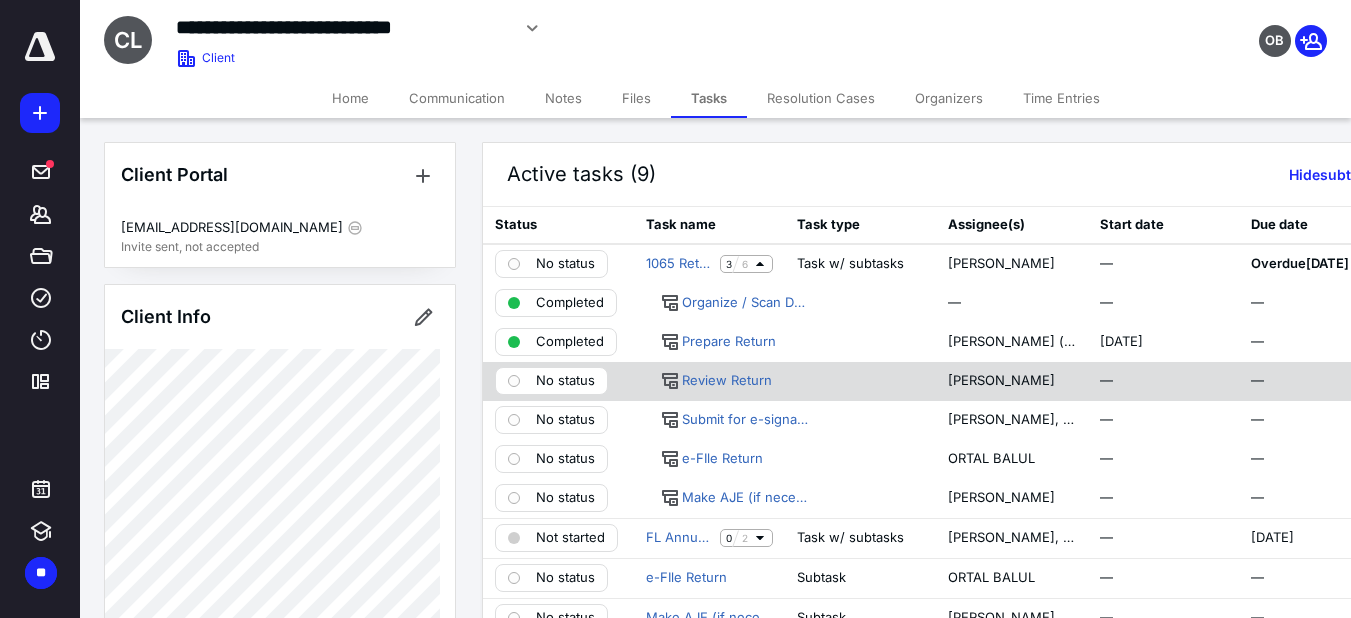 click on "No status" at bounding box center (565, 381) 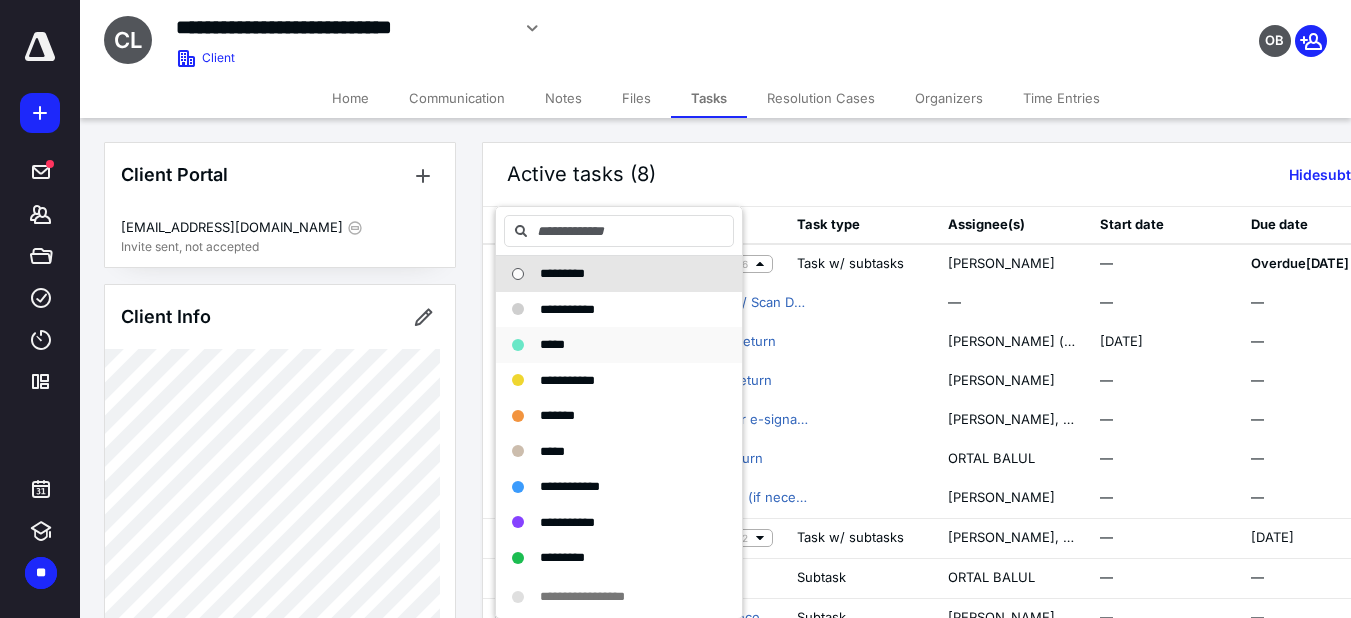 click on "*****" at bounding box center (607, 345) 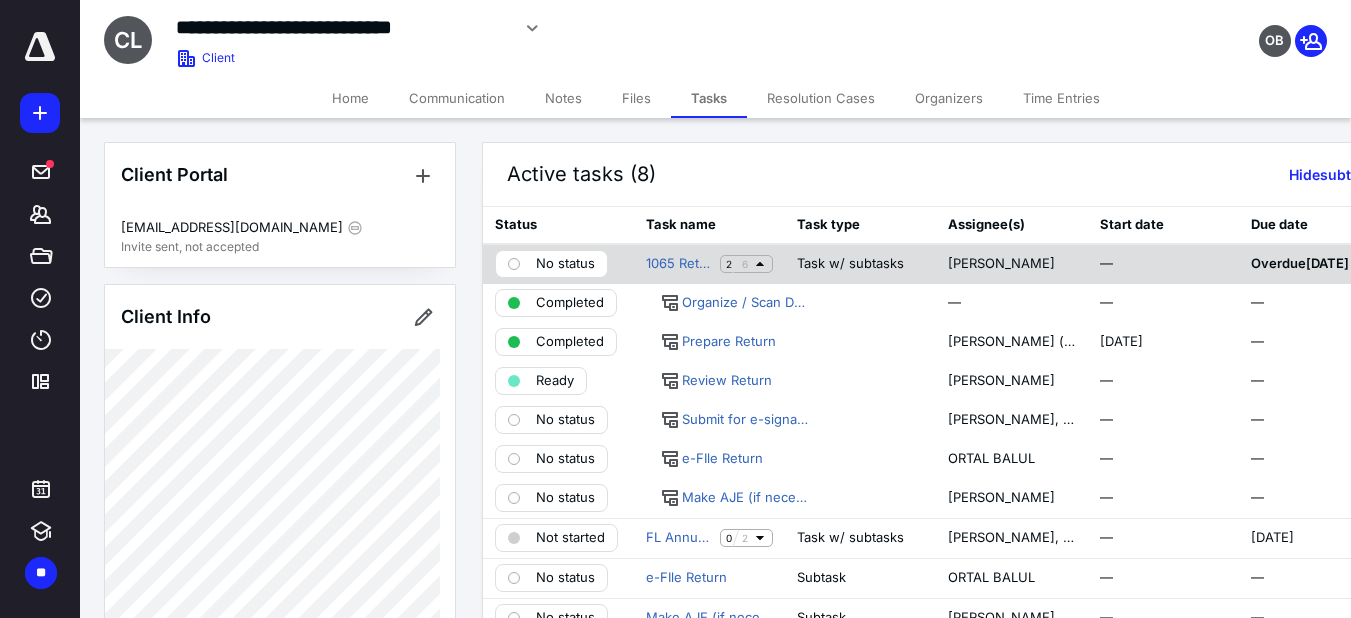 click on "No status" at bounding box center (565, 264) 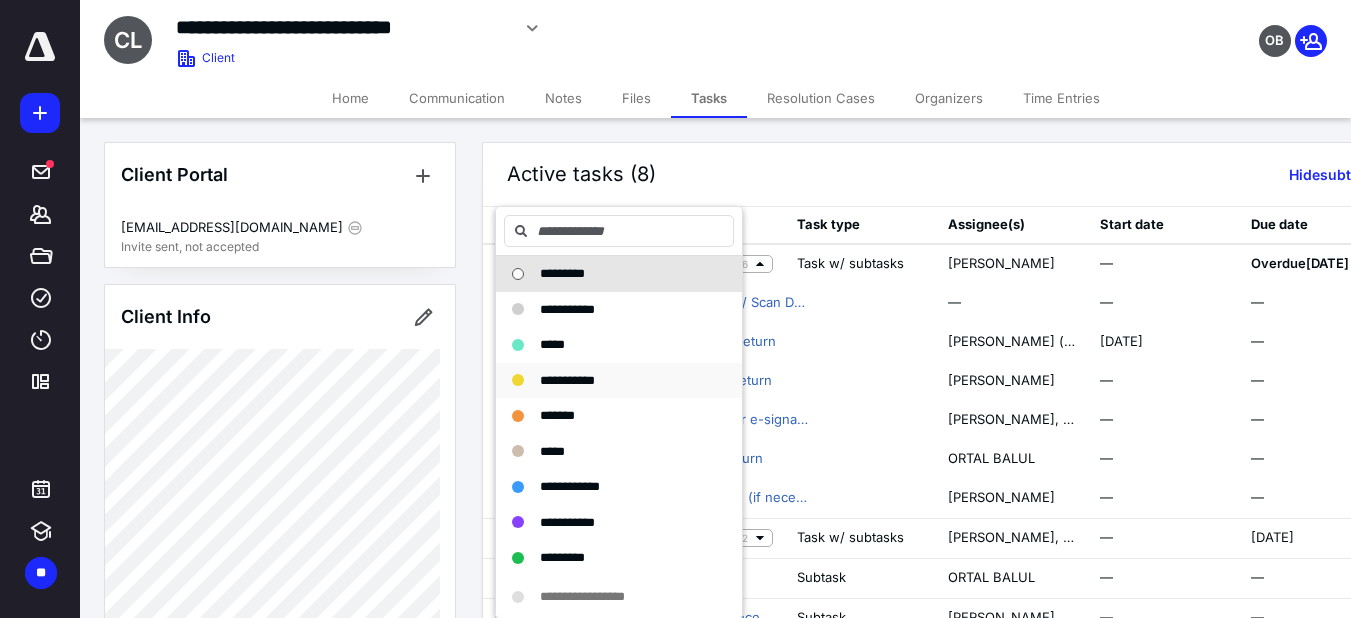 click on "**********" at bounding box center (567, 380) 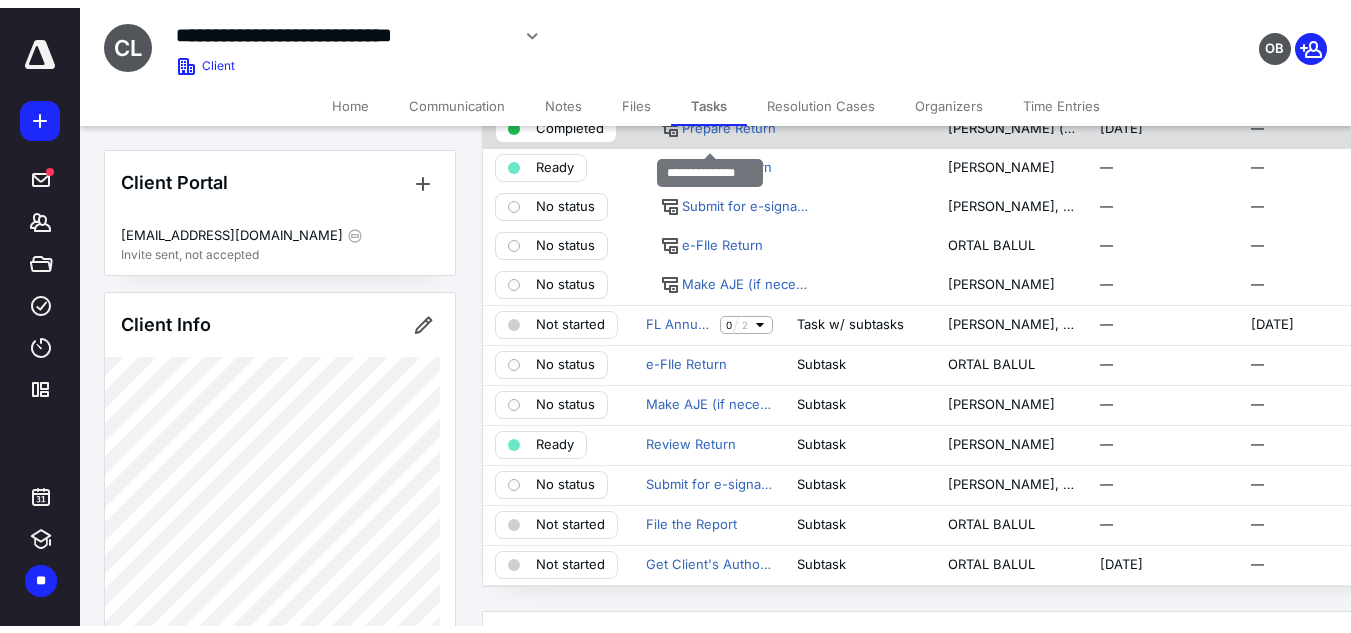 scroll, scrollTop: 0, scrollLeft: 0, axis: both 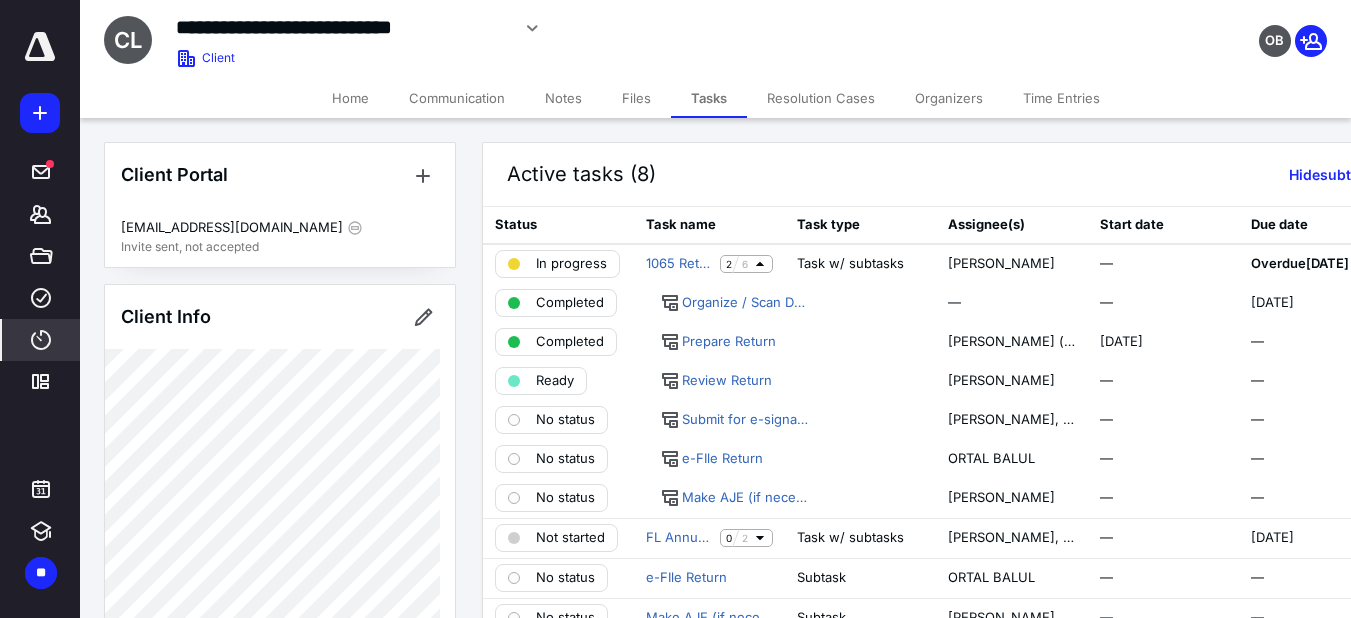click 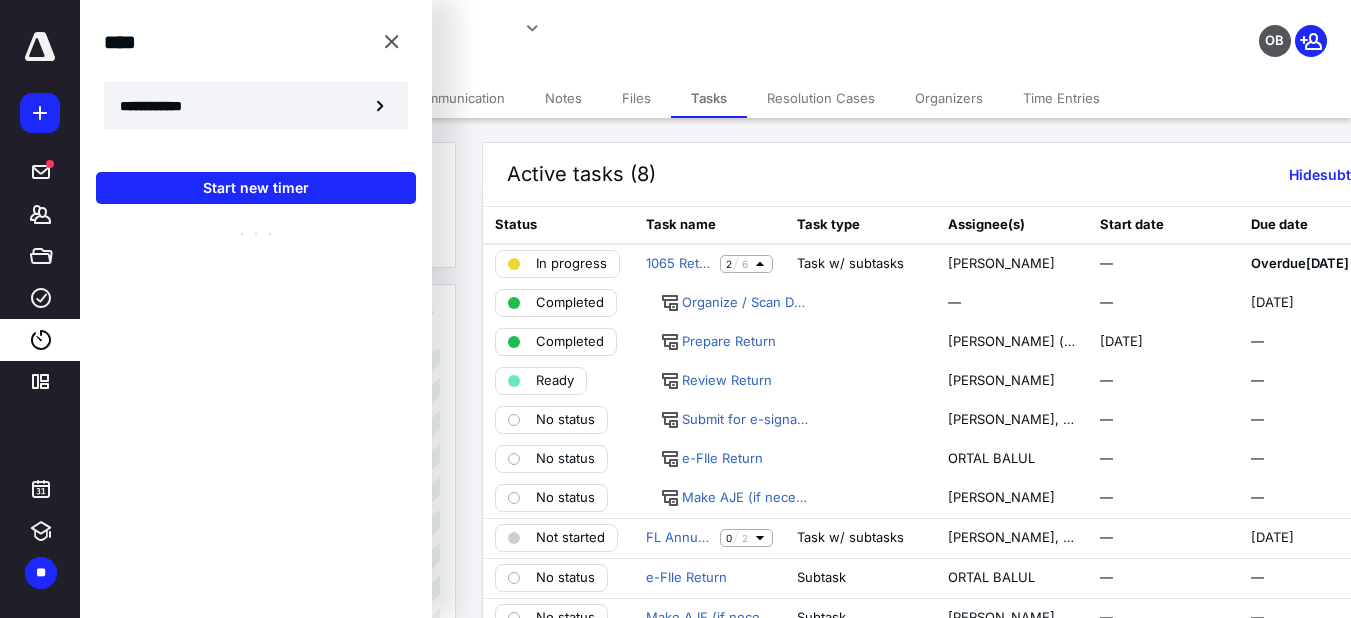 click on "**********" at bounding box center [256, 106] 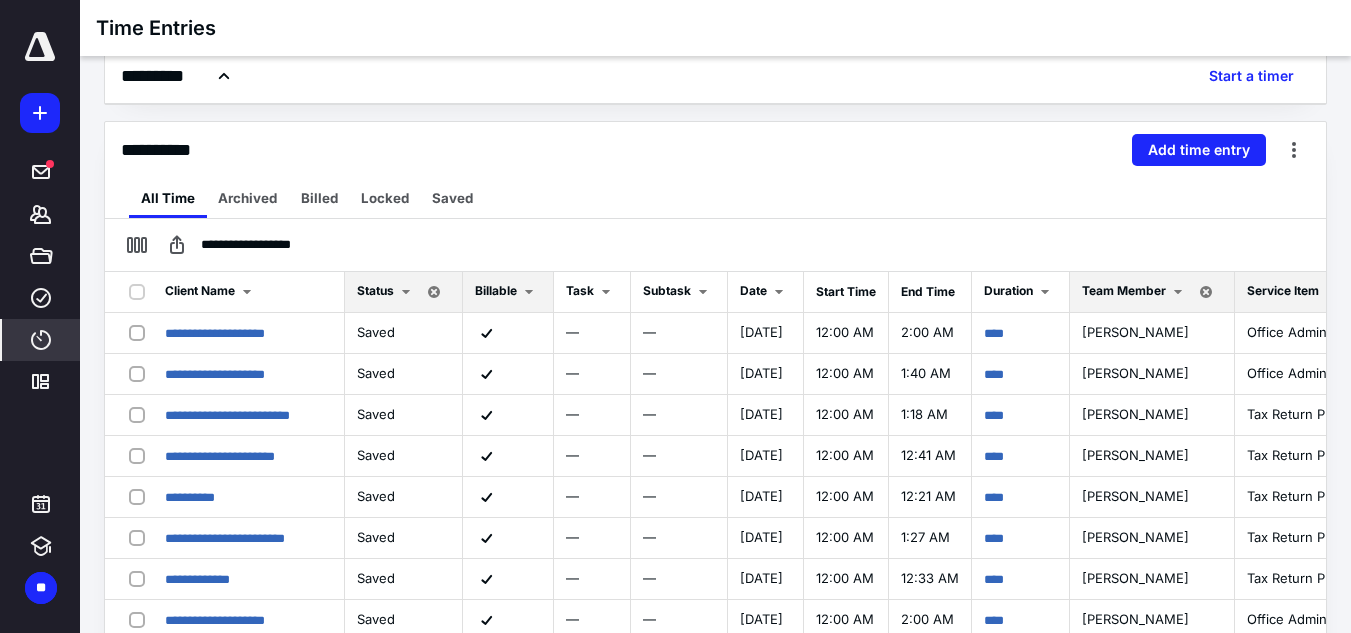 scroll, scrollTop: 200, scrollLeft: 0, axis: vertical 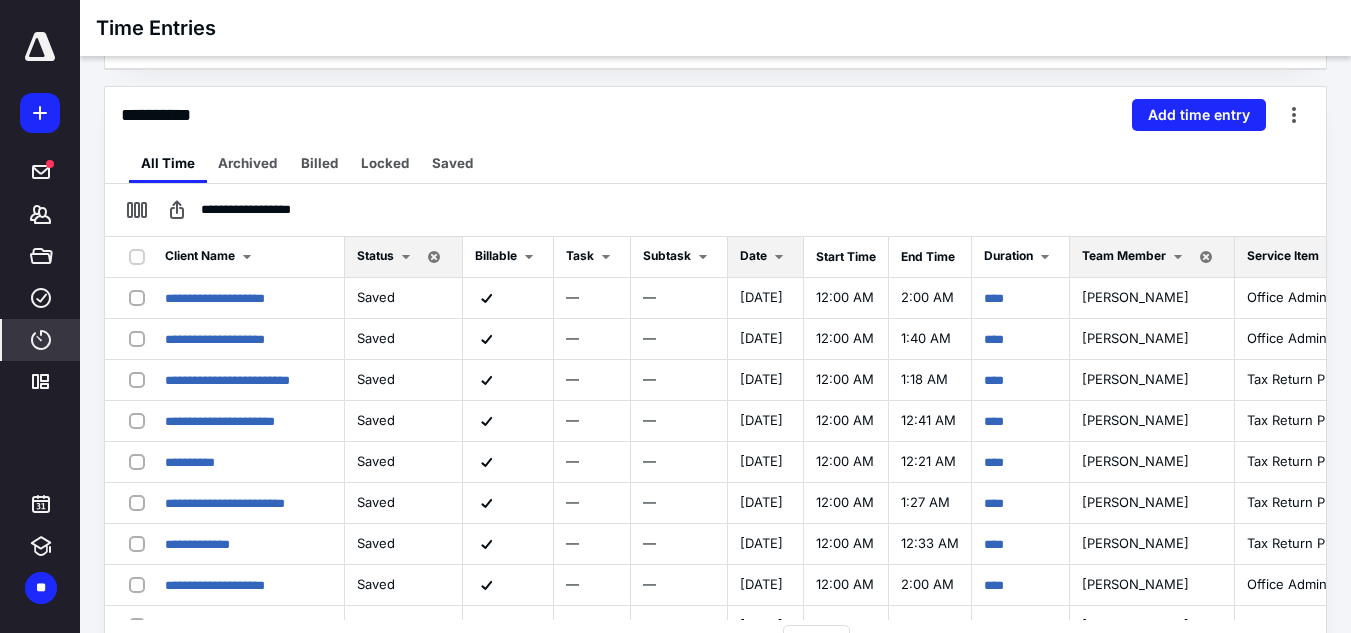 click at bounding box center [779, 257] 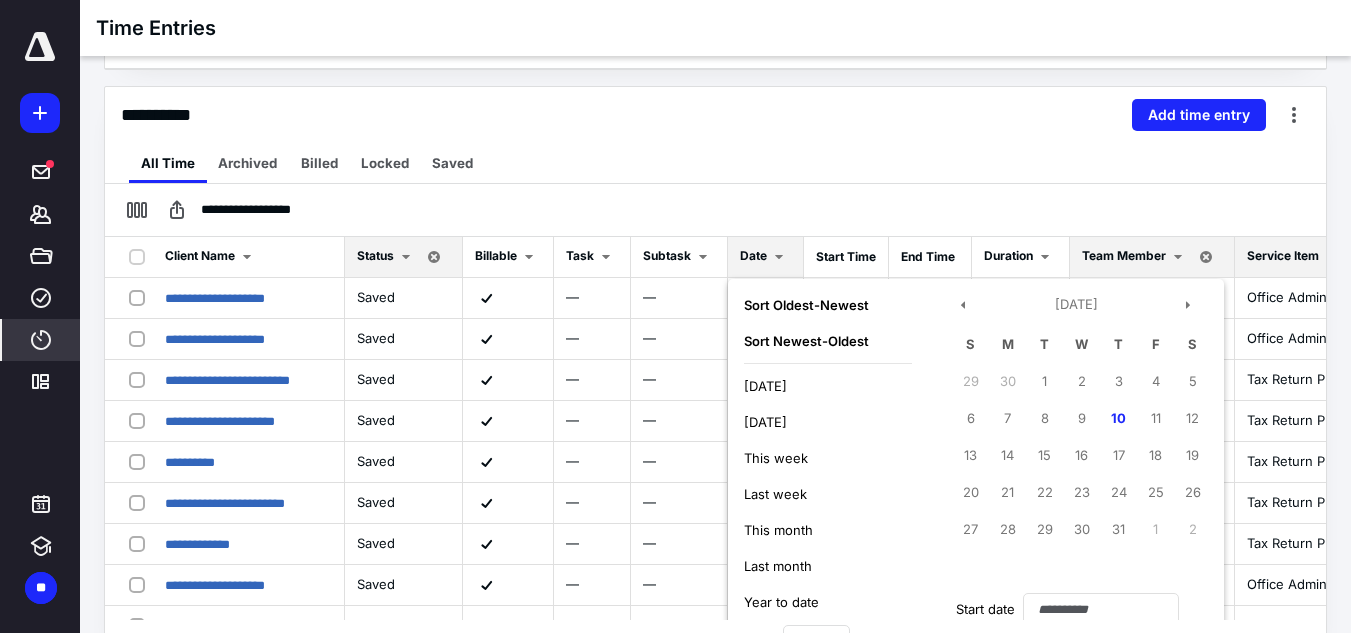 click on "This week" at bounding box center (776, 458) 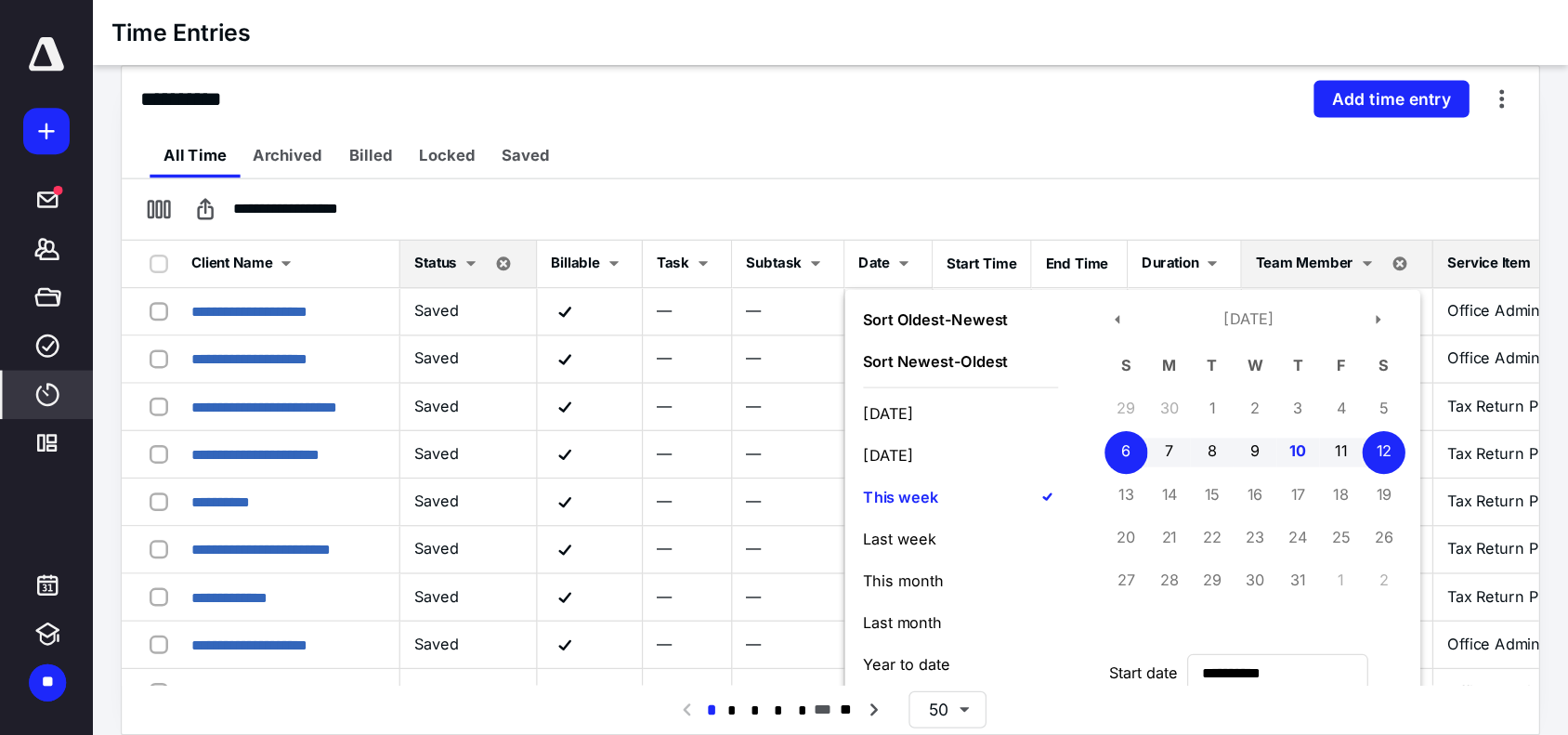 scroll, scrollTop: 133, scrollLeft: 0, axis: vertical 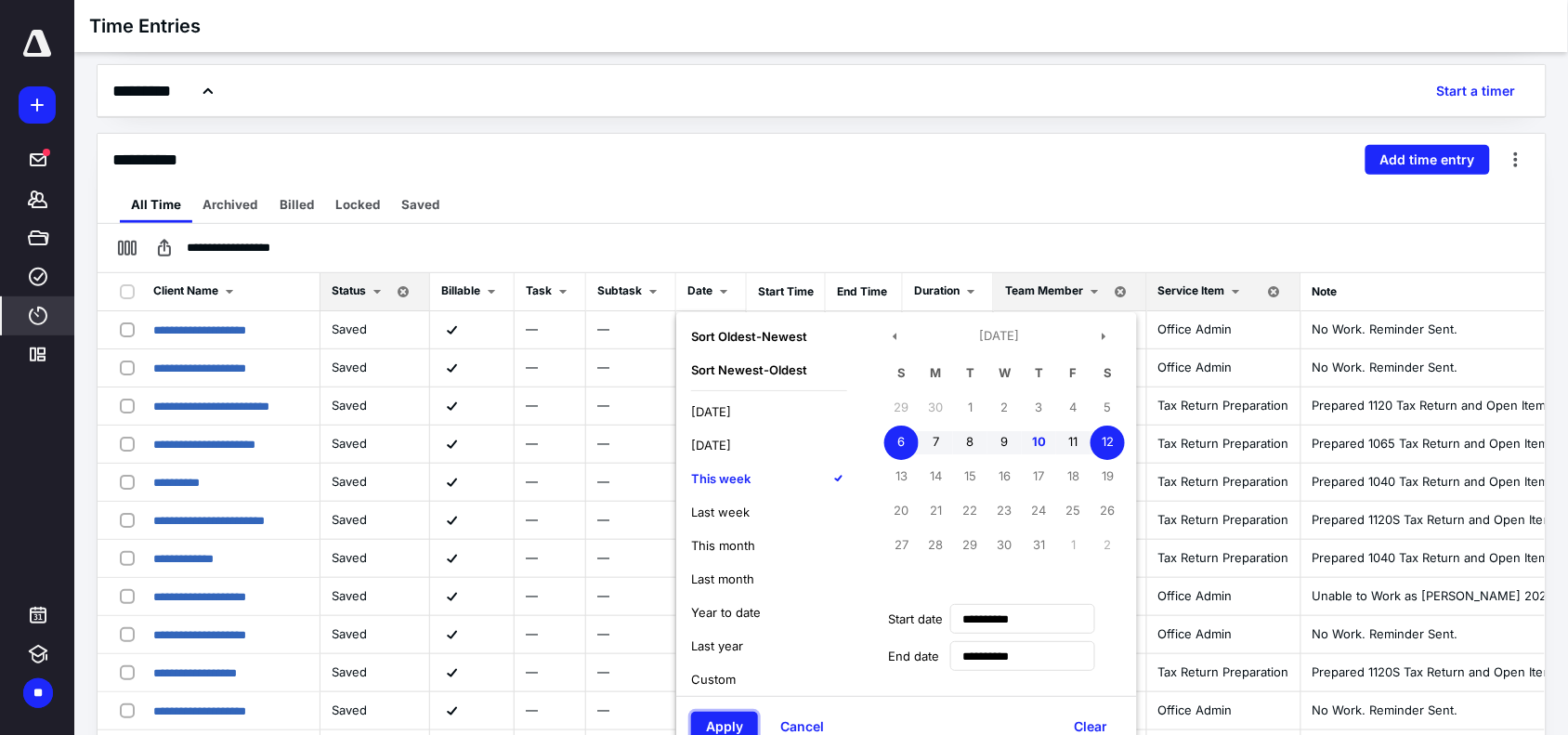 drag, startPoint x: 722, startPoint y: 721, endPoint x: 737, endPoint y: 716, distance: 15.811388 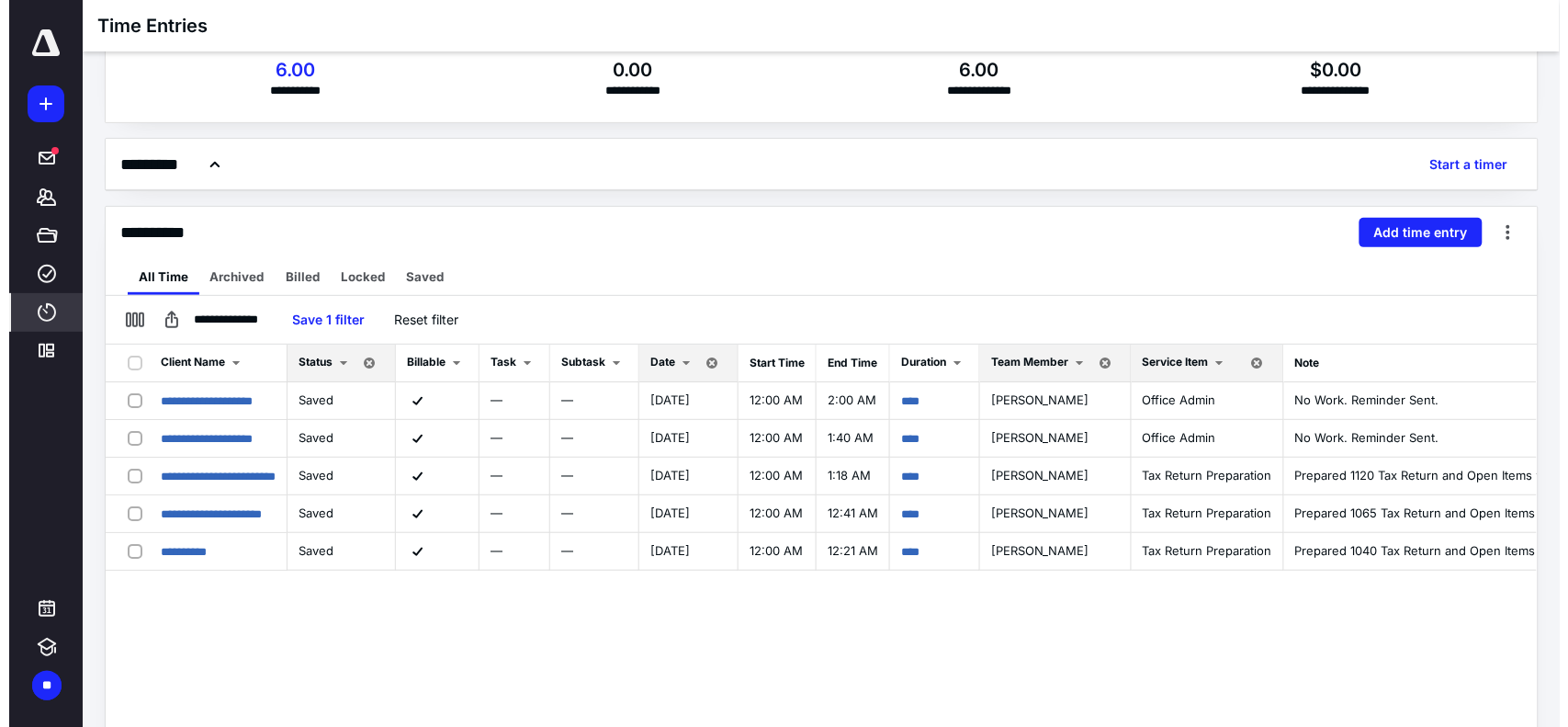 scroll, scrollTop: 17, scrollLeft: 0, axis: vertical 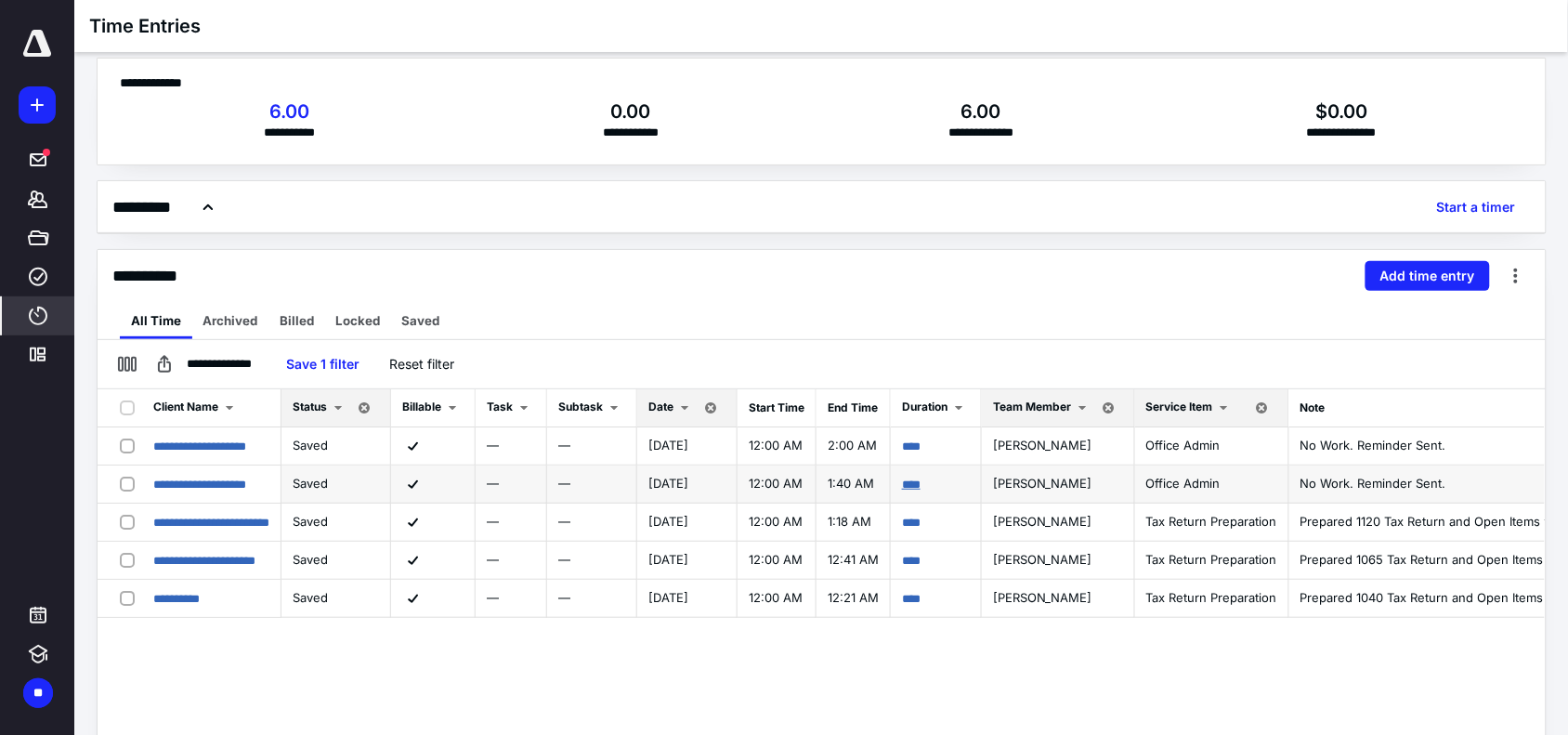 click on "****" at bounding box center [911, 484] 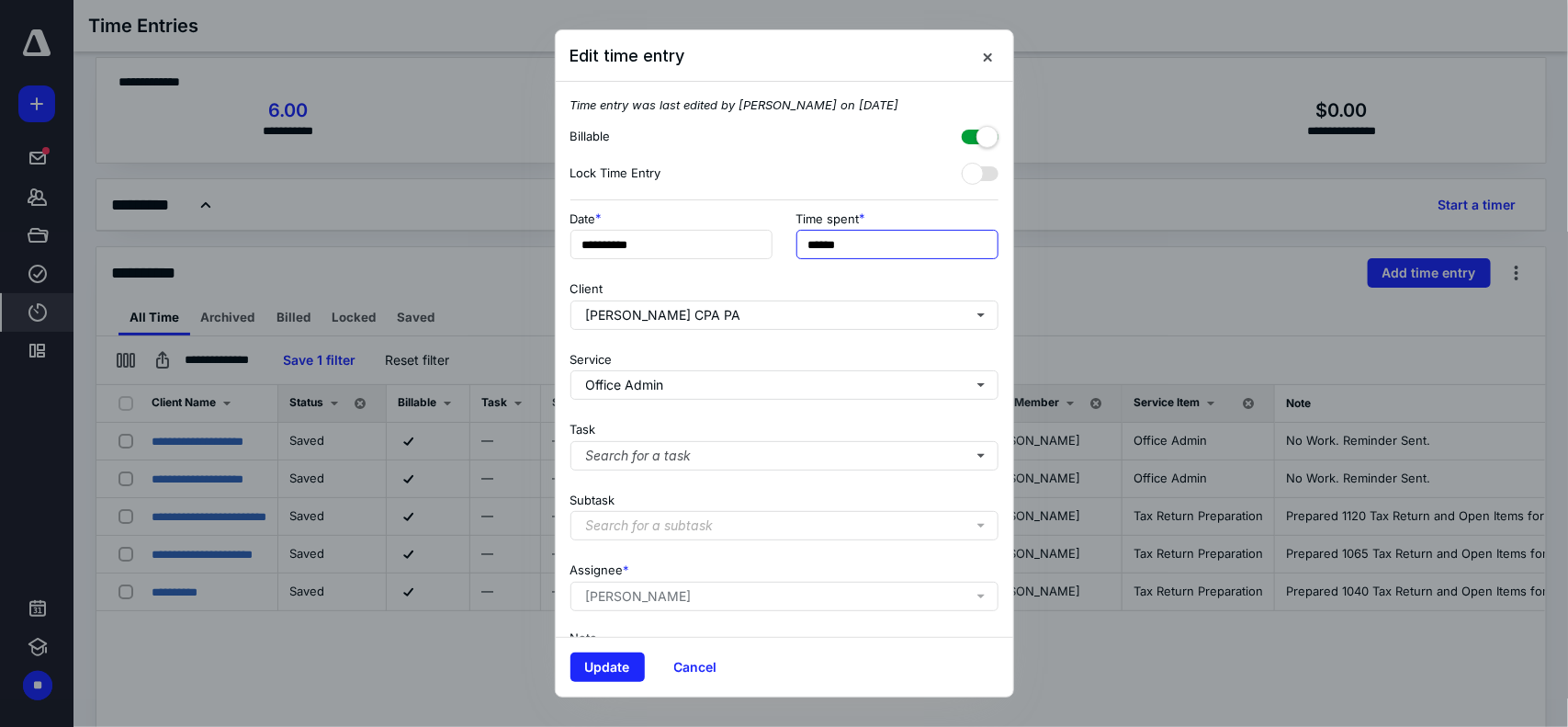 drag, startPoint x: 863, startPoint y: 250, endPoint x: 765, endPoint y: 262, distance: 98.73196 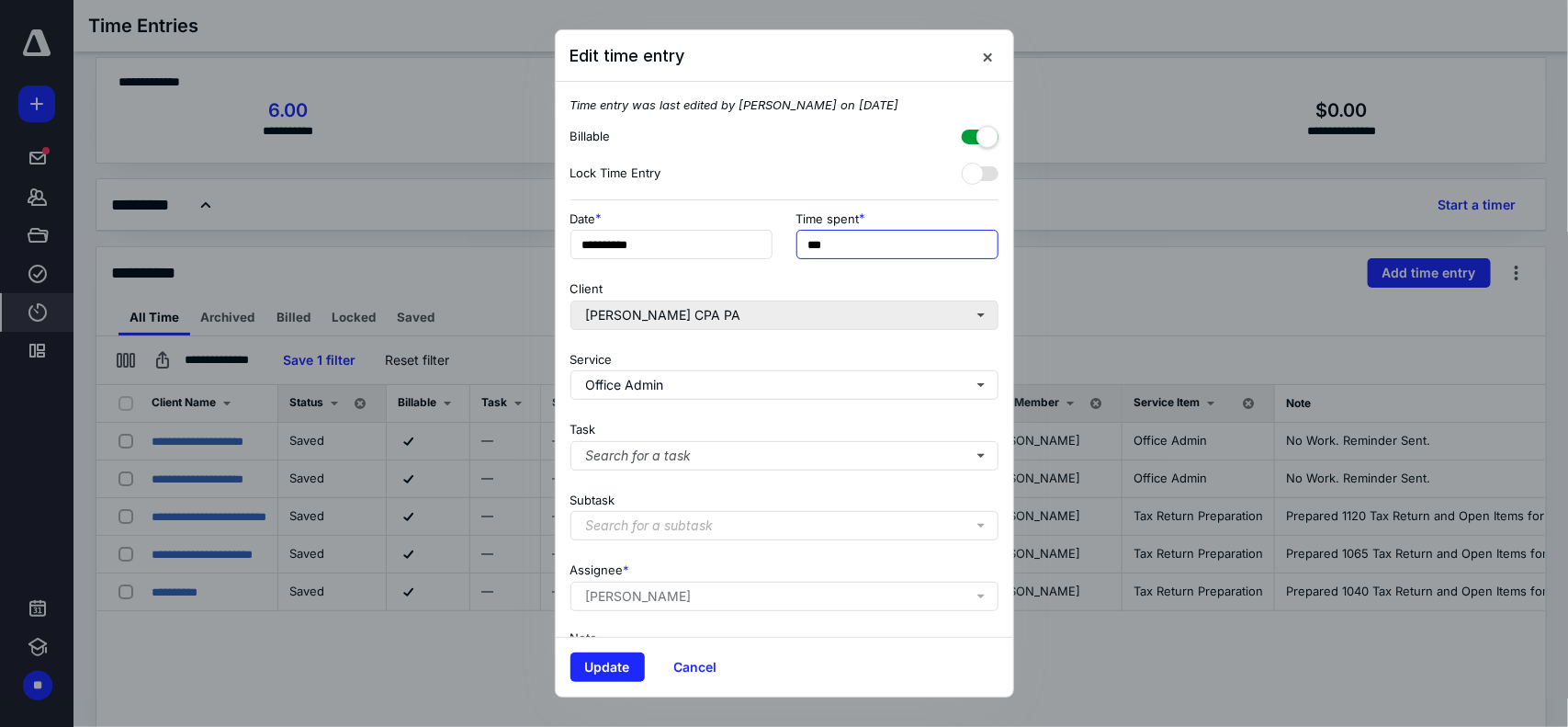 type on "***" 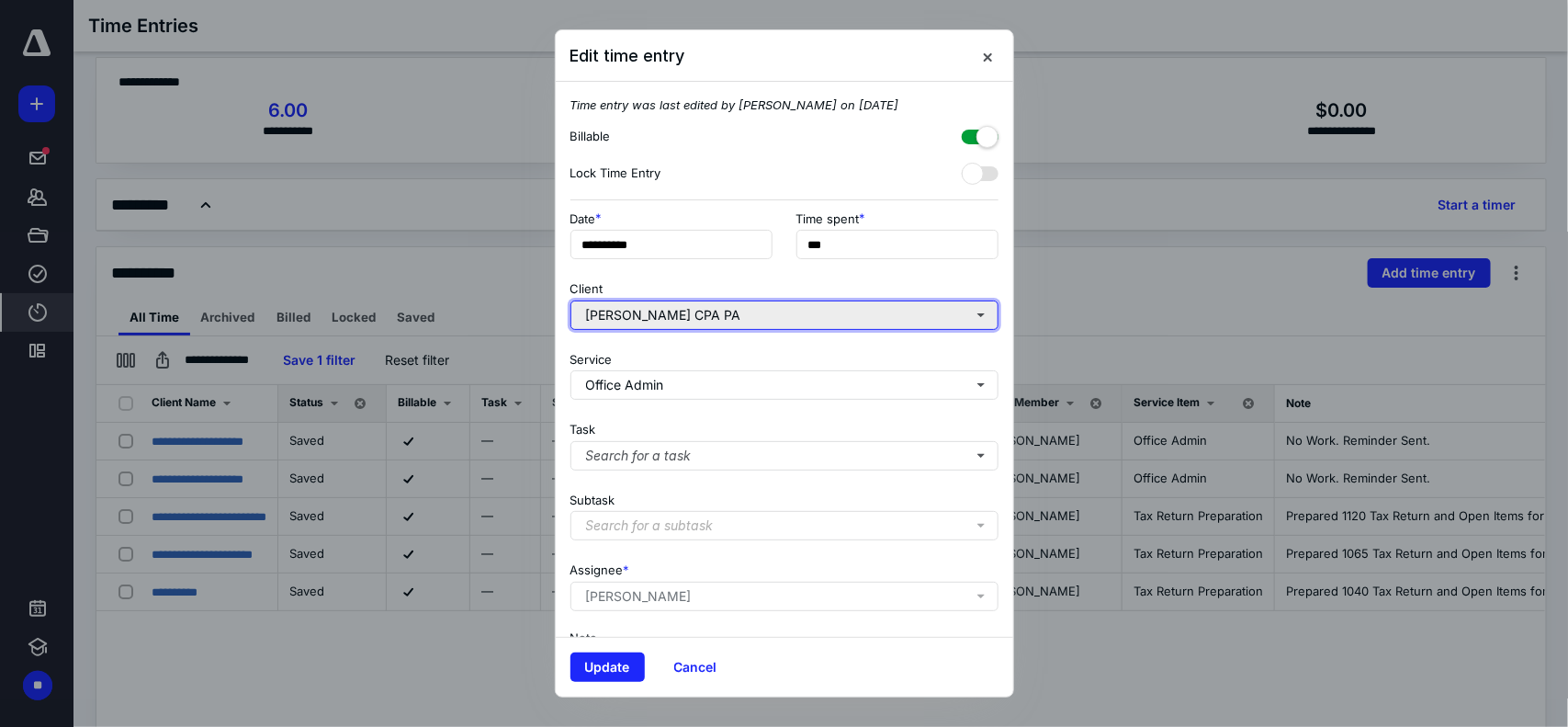 click on "[PERSON_NAME] CPA PA" at bounding box center (784, 315) 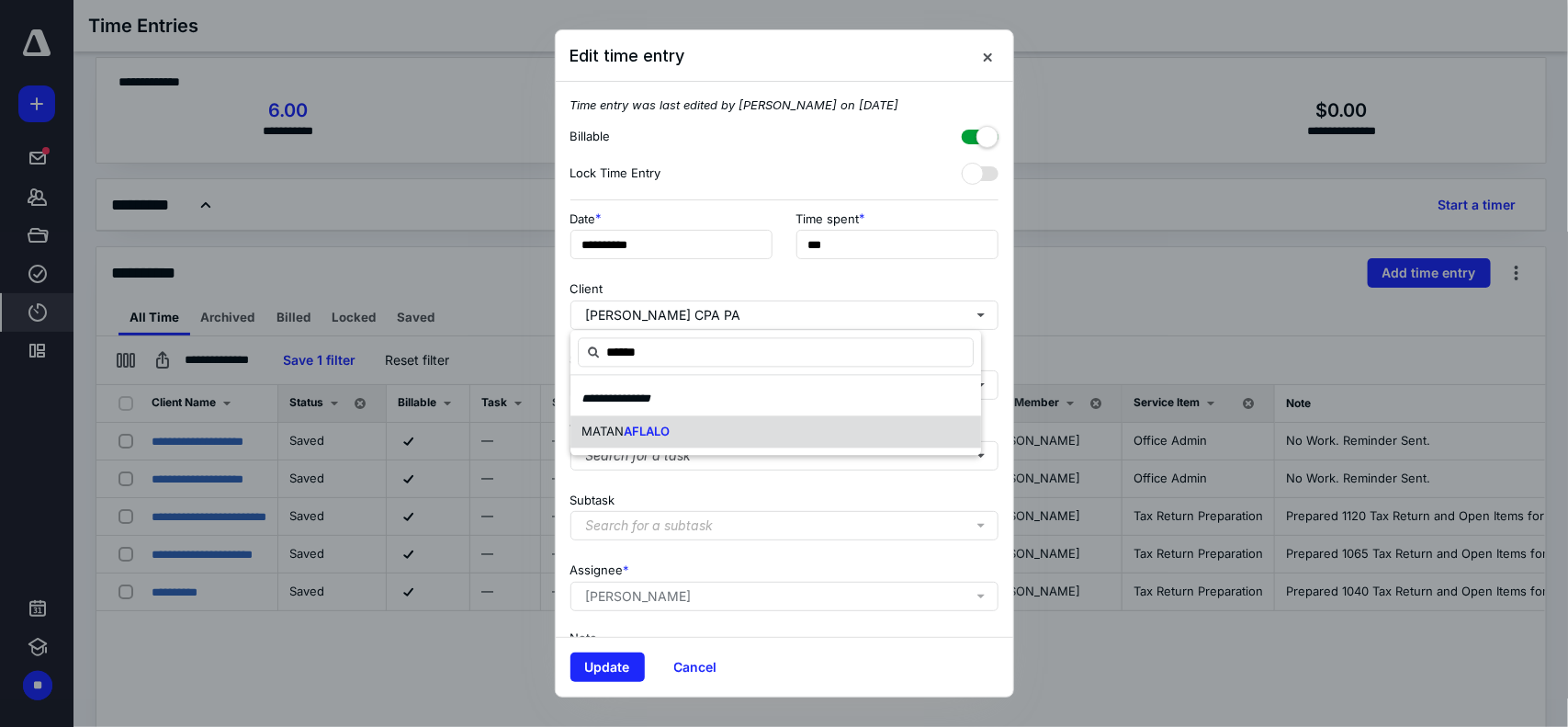 click on "[PERSON_NAME]" at bounding box center [626, 432] 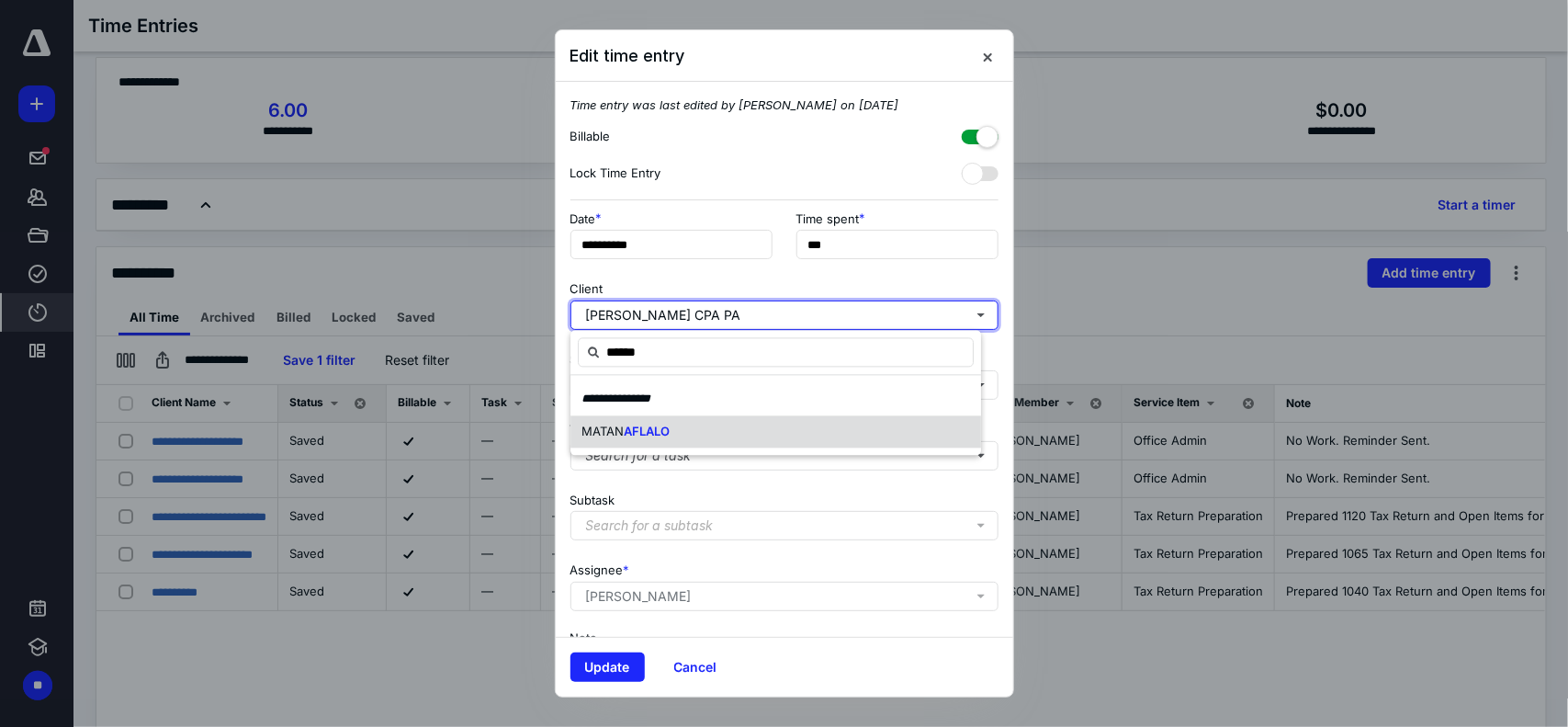 type 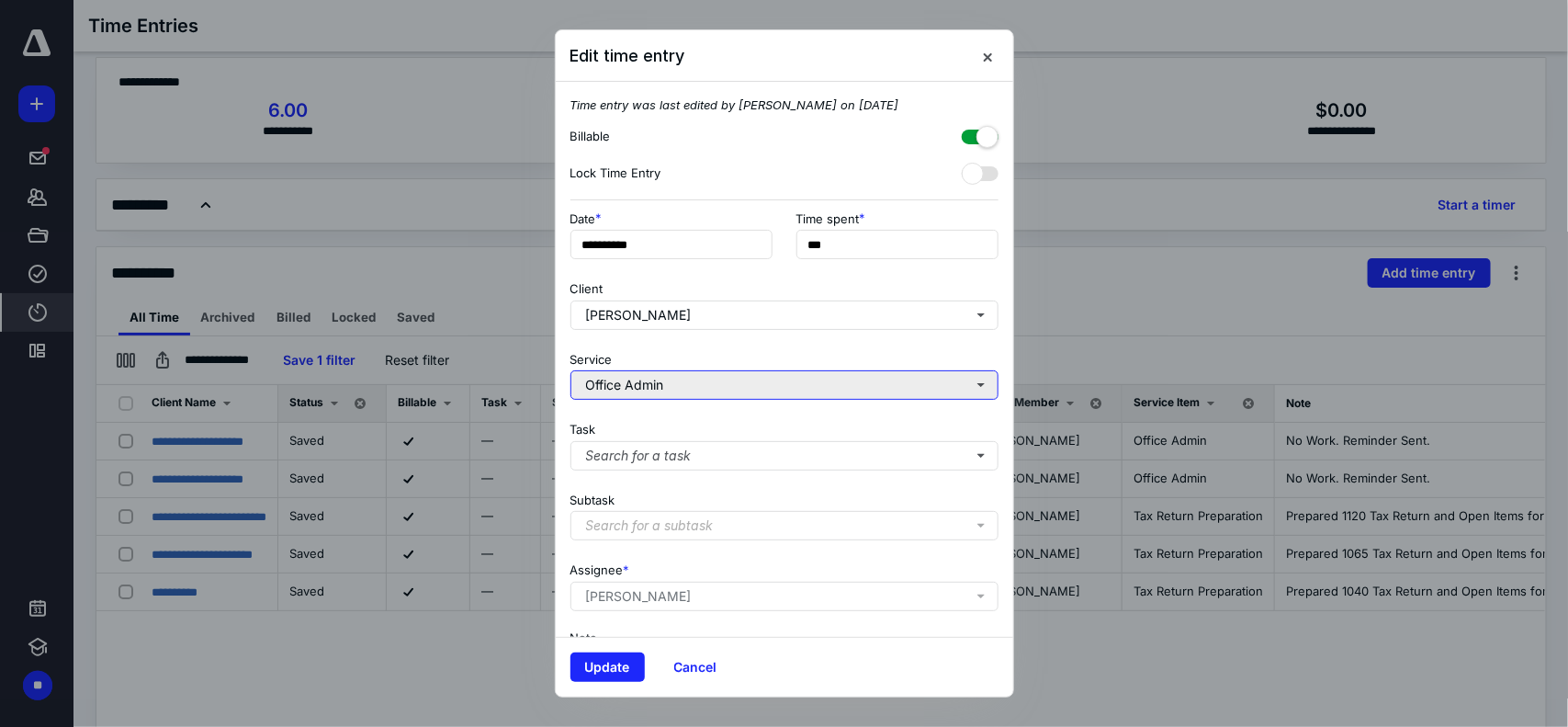 click on "Office Admin" at bounding box center [784, 385] 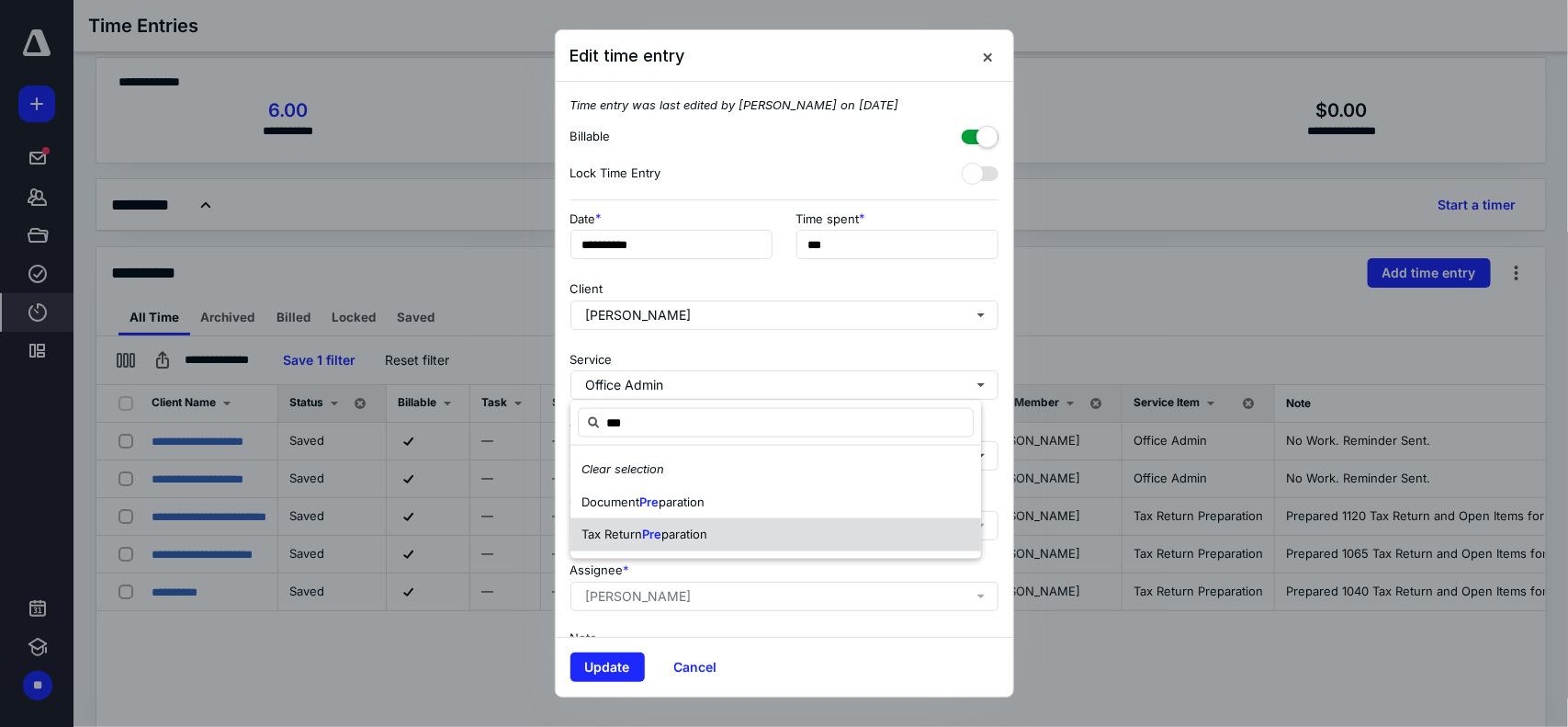click on "Pre" at bounding box center (651, 534) 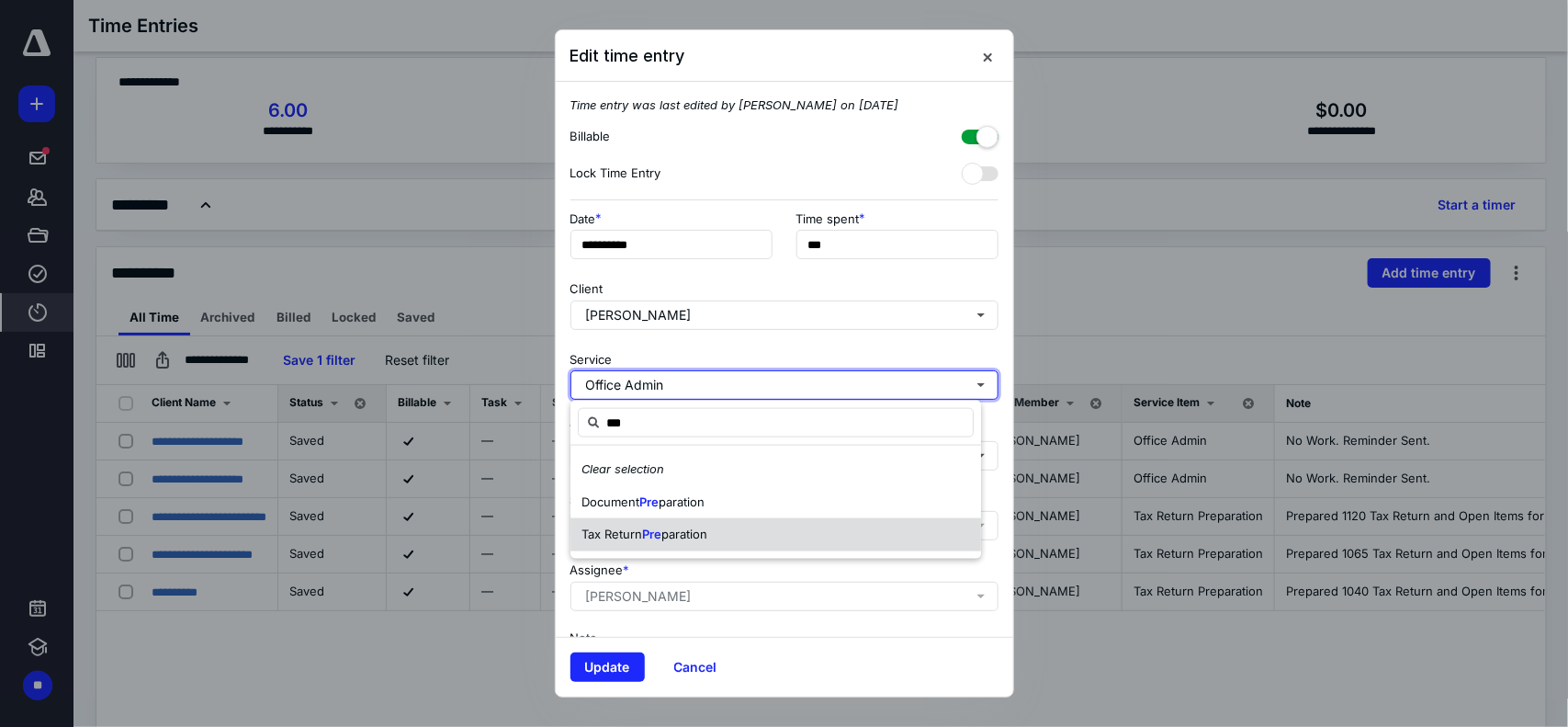 type 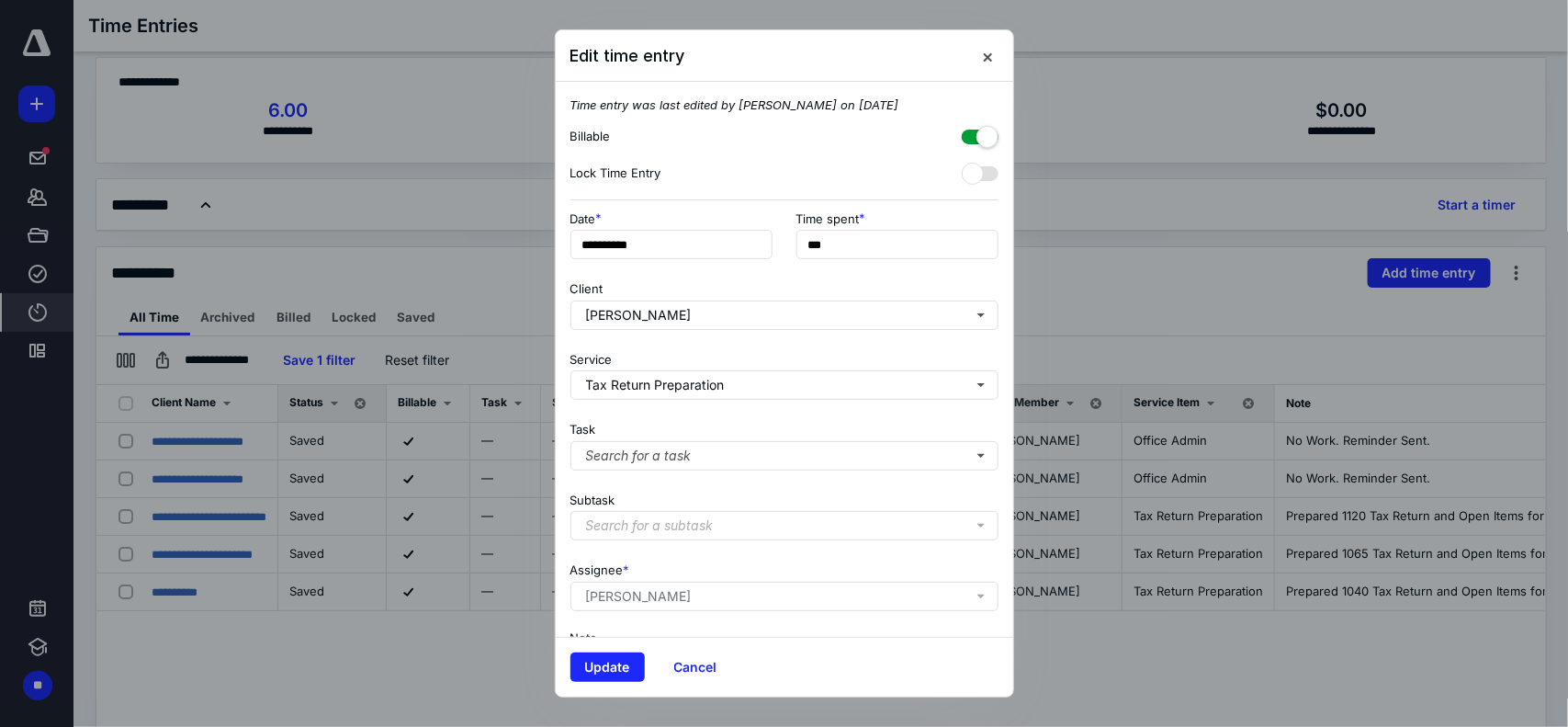 click on "[PERSON_NAME]" at bounding box center (788, 596) 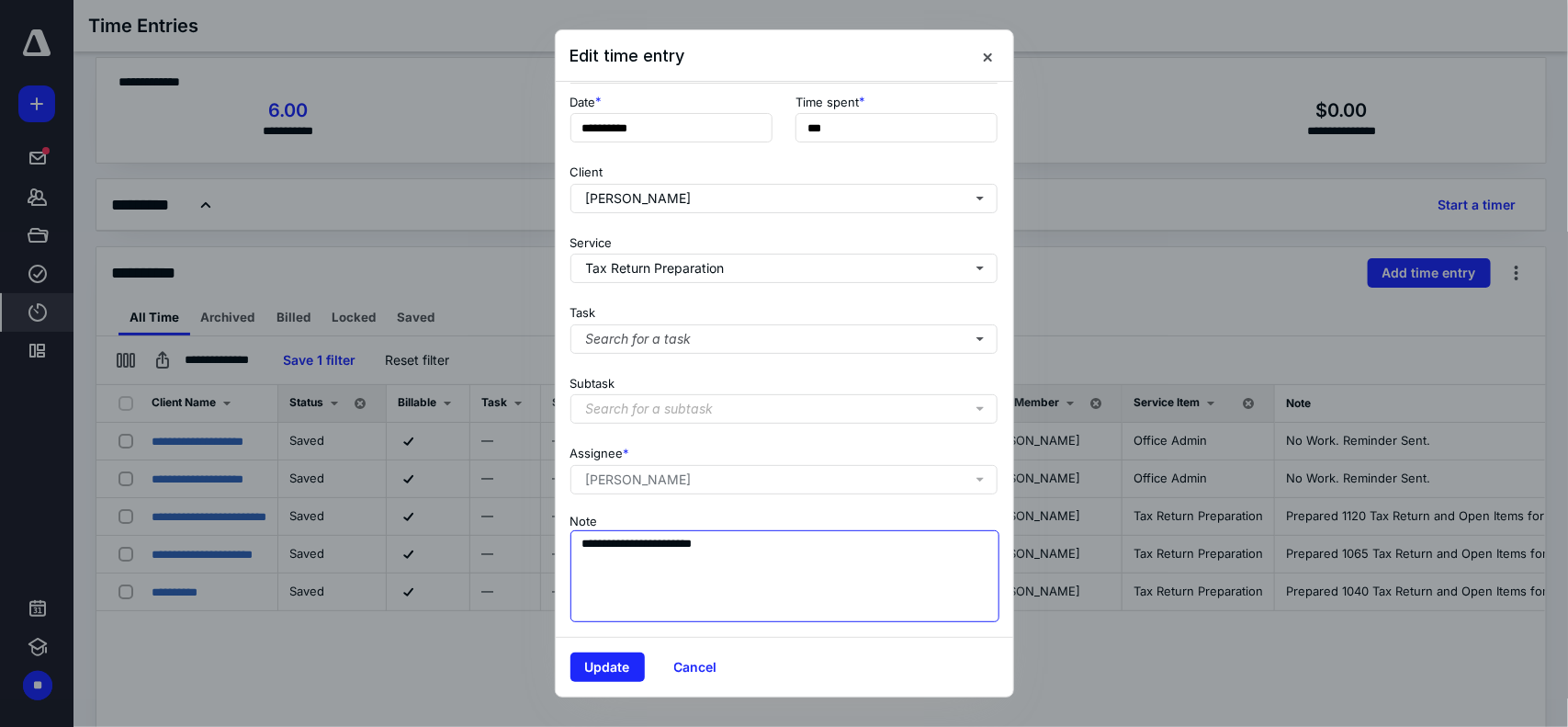 click on "**********" at bounding box center (785, 576) 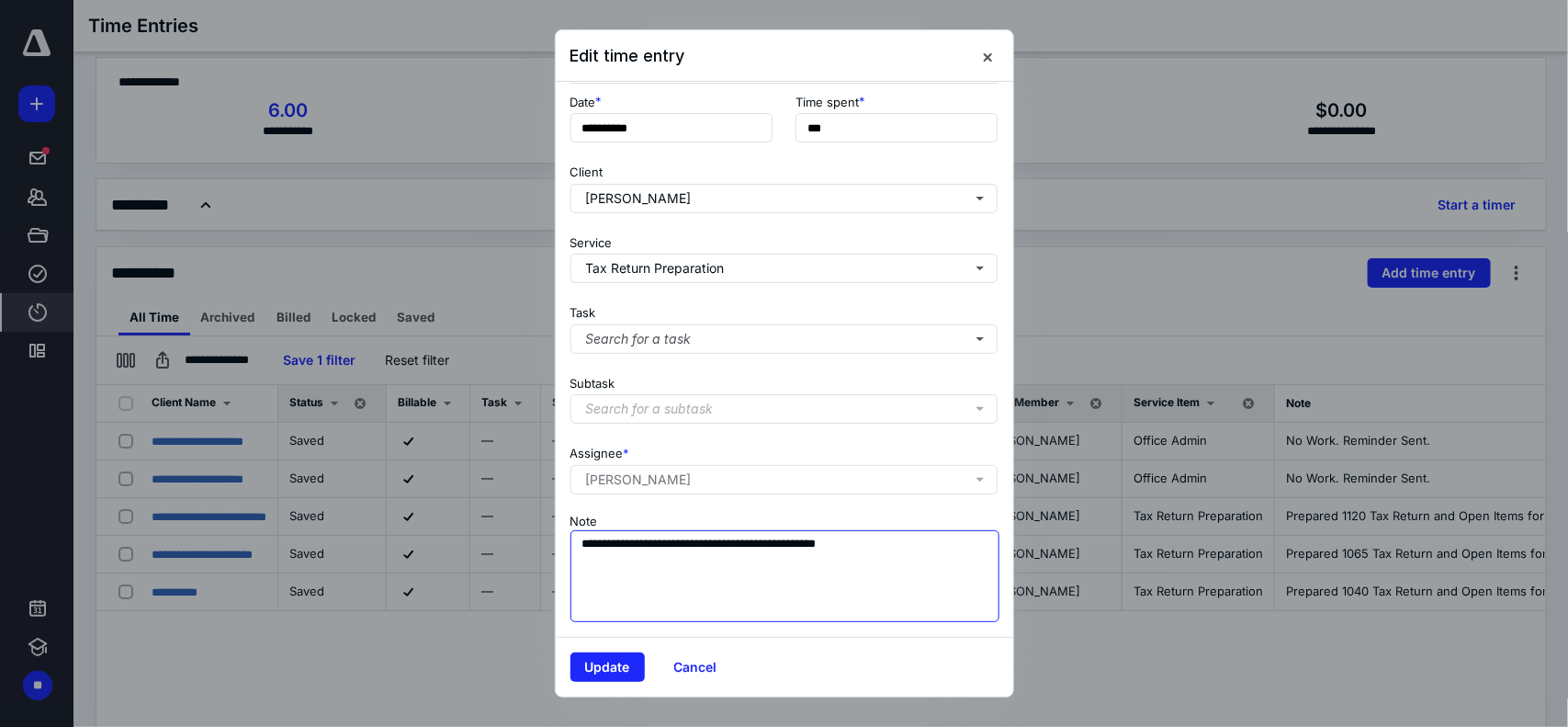 scroll, scrollTop: 0, scrollLeft: 0, axis: both 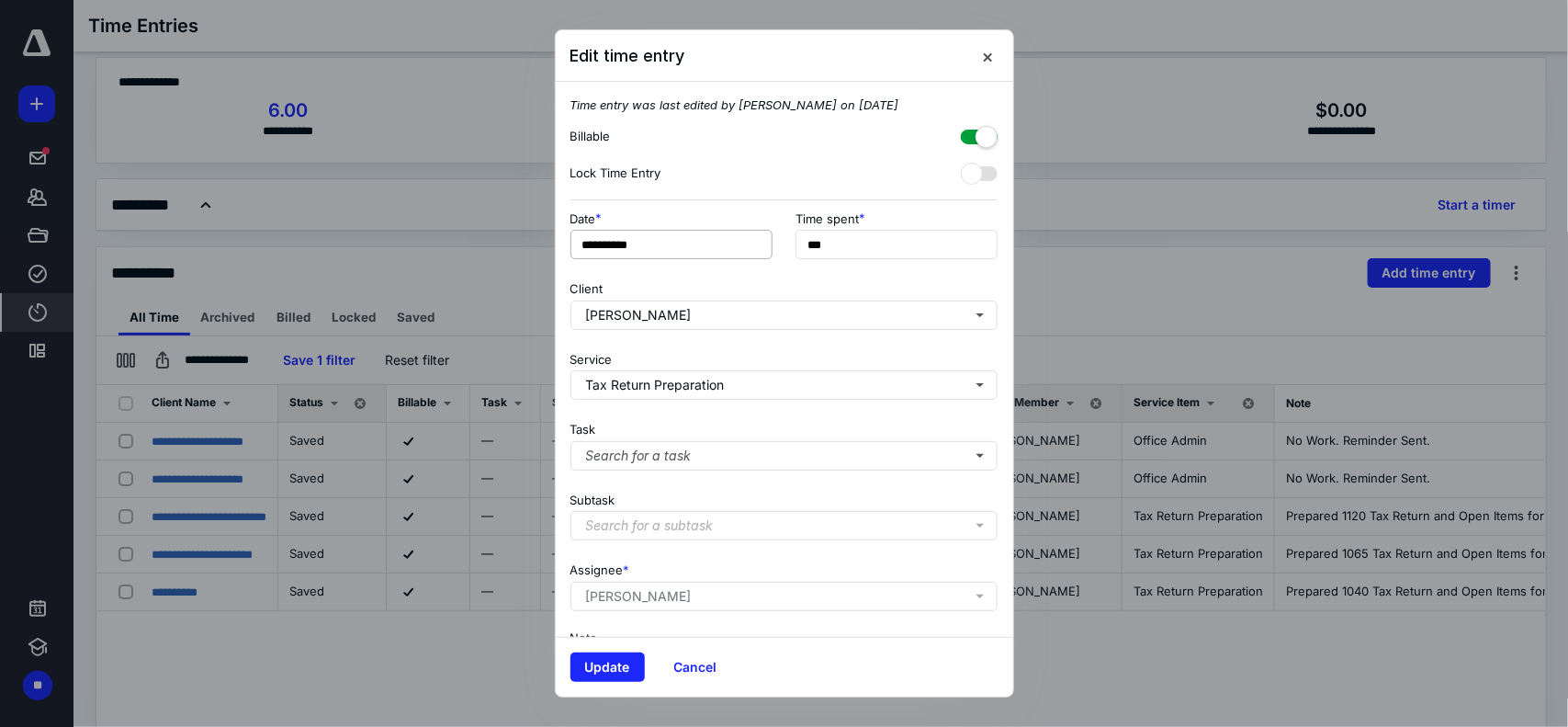 type on "**********" 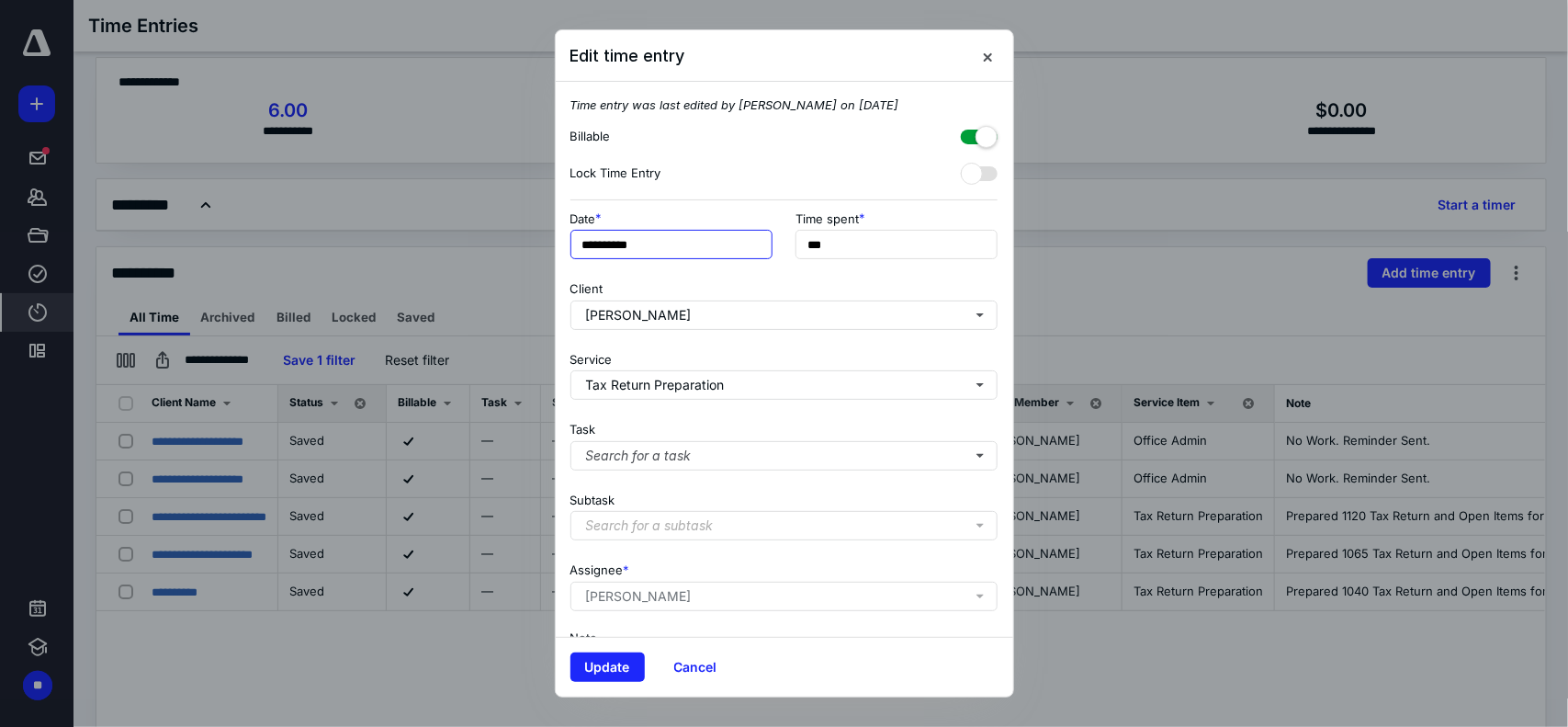 click on "**********" at bounding box center (671, 244) 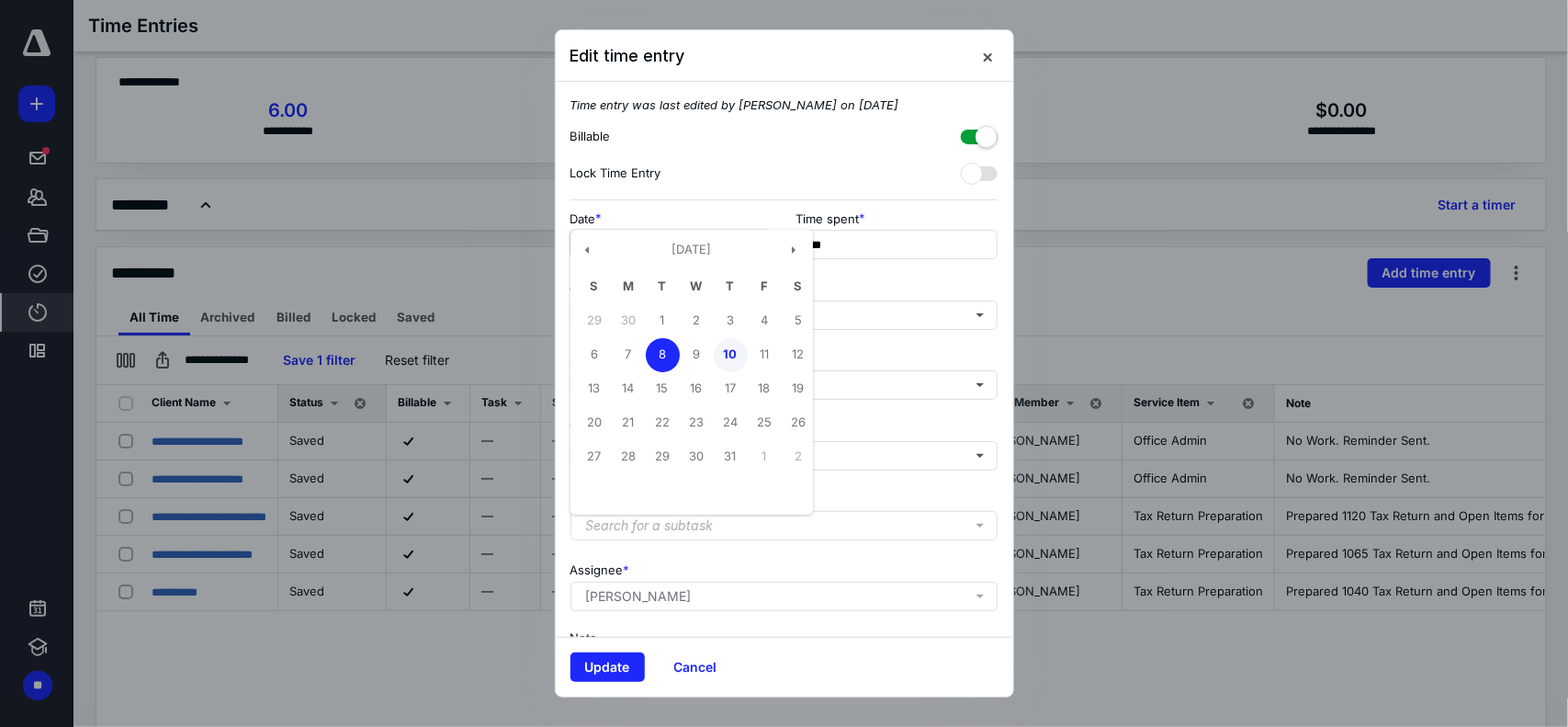 click on "10" at bounding box center [730, 355] 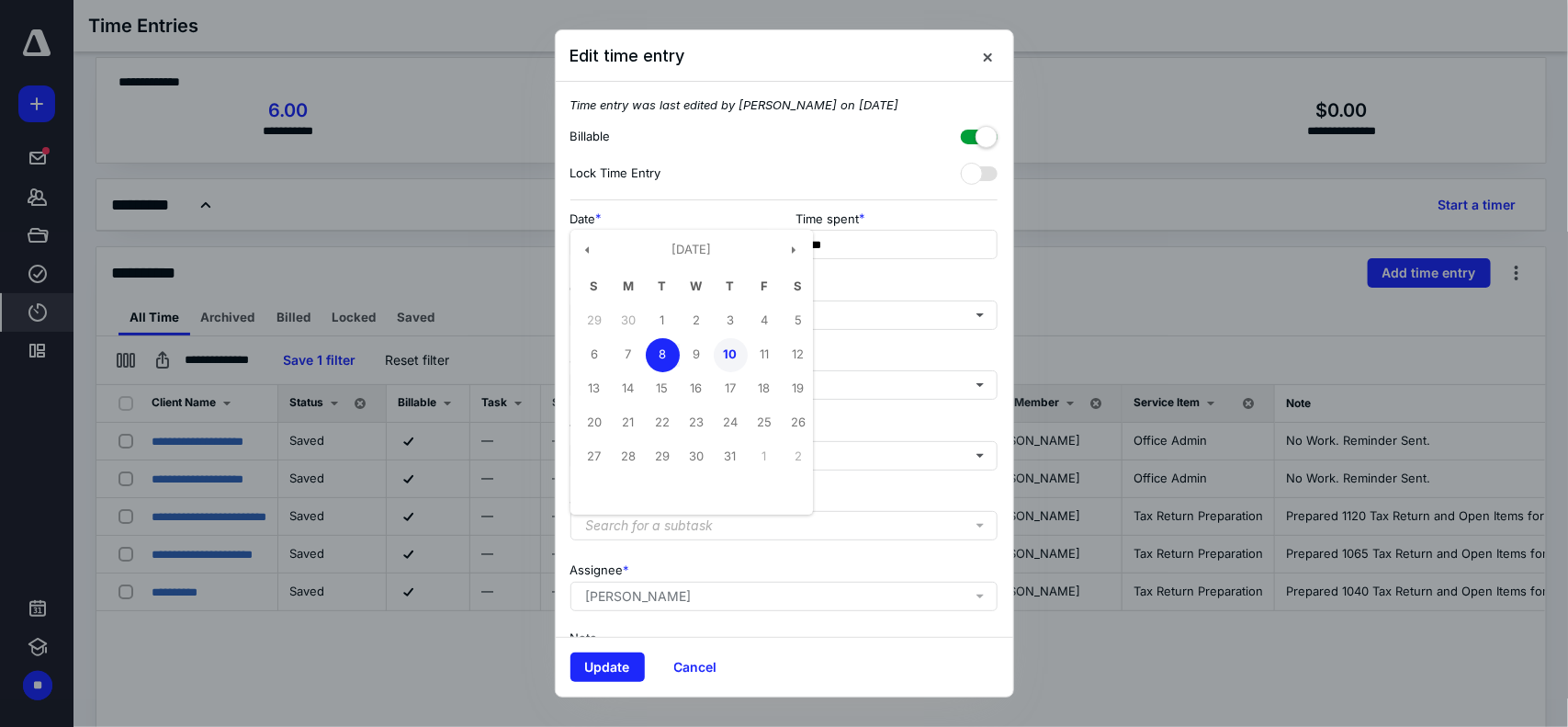 type on "**********" 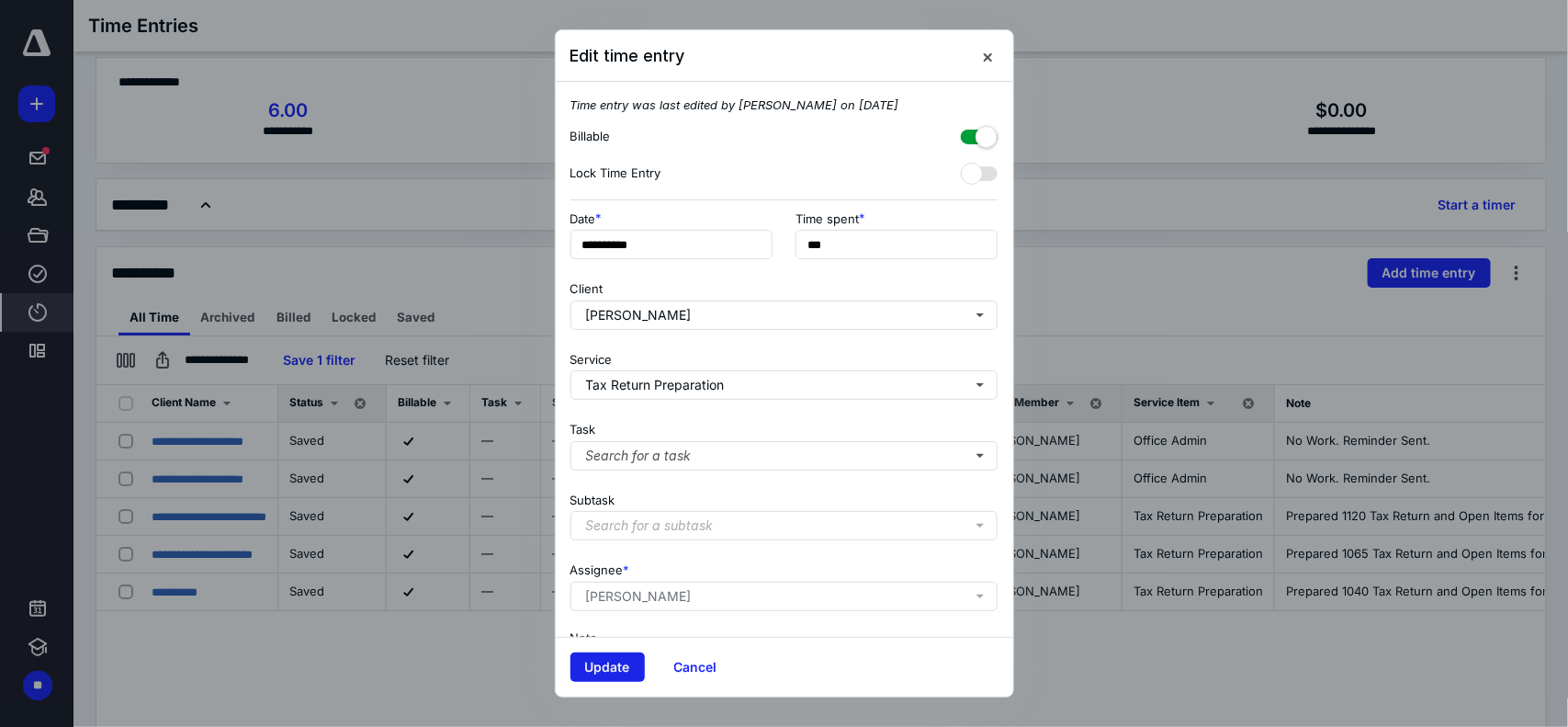 click on "Update" at bounding box center (607, 667) 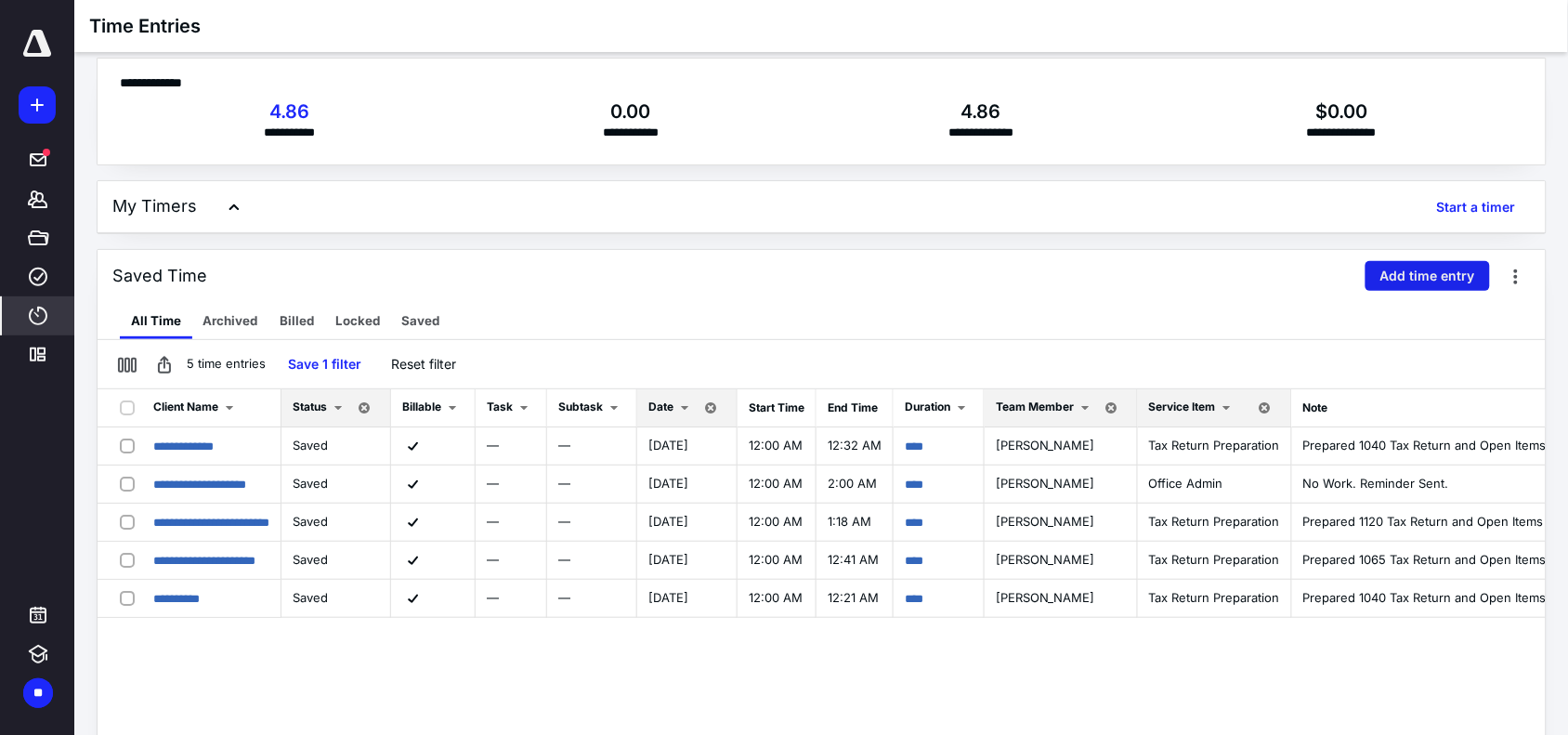 click on "Add time entry" at bounding box center (1428, 276) 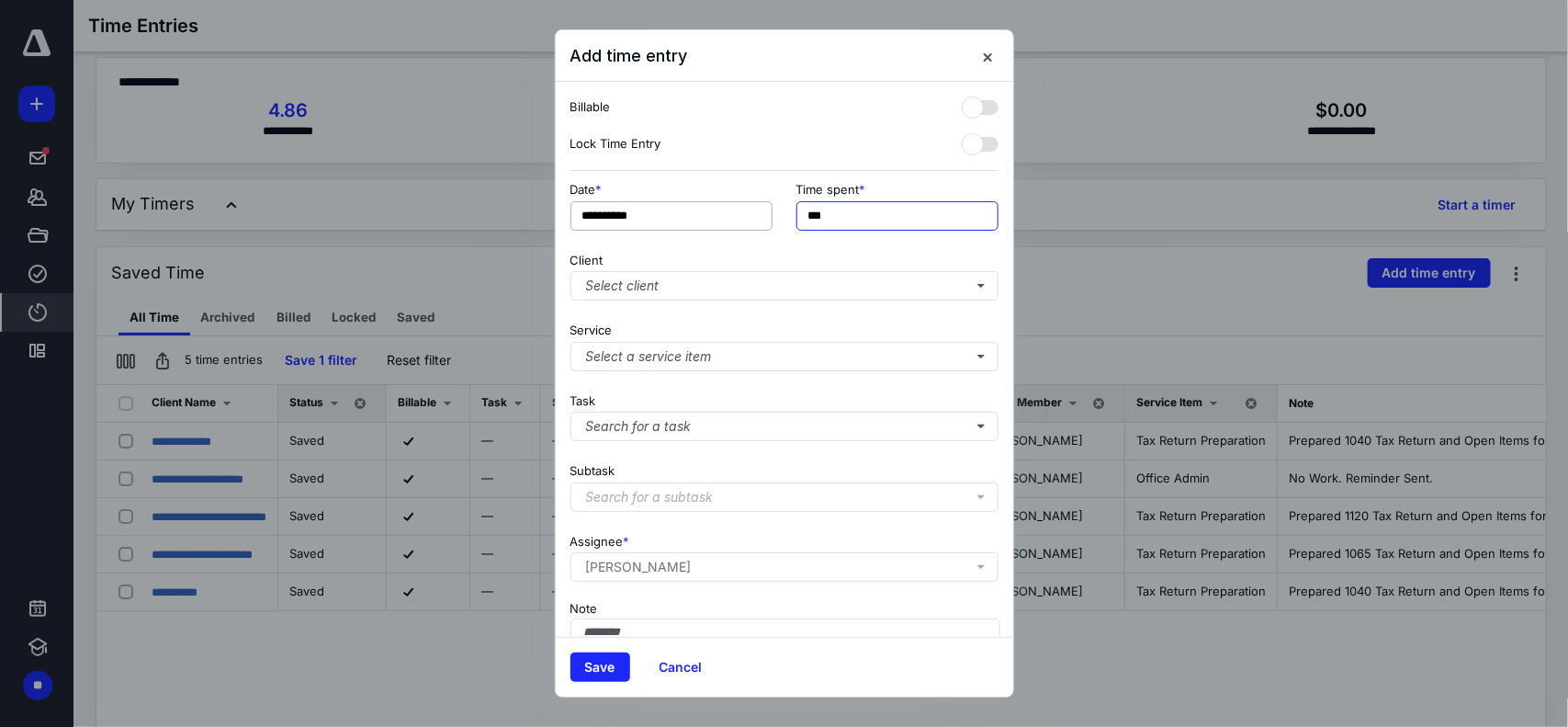 drag, startPoint x: 930, startPoint y: 217, endPoint x: 723, endPoint y: 214, distance: 207.02 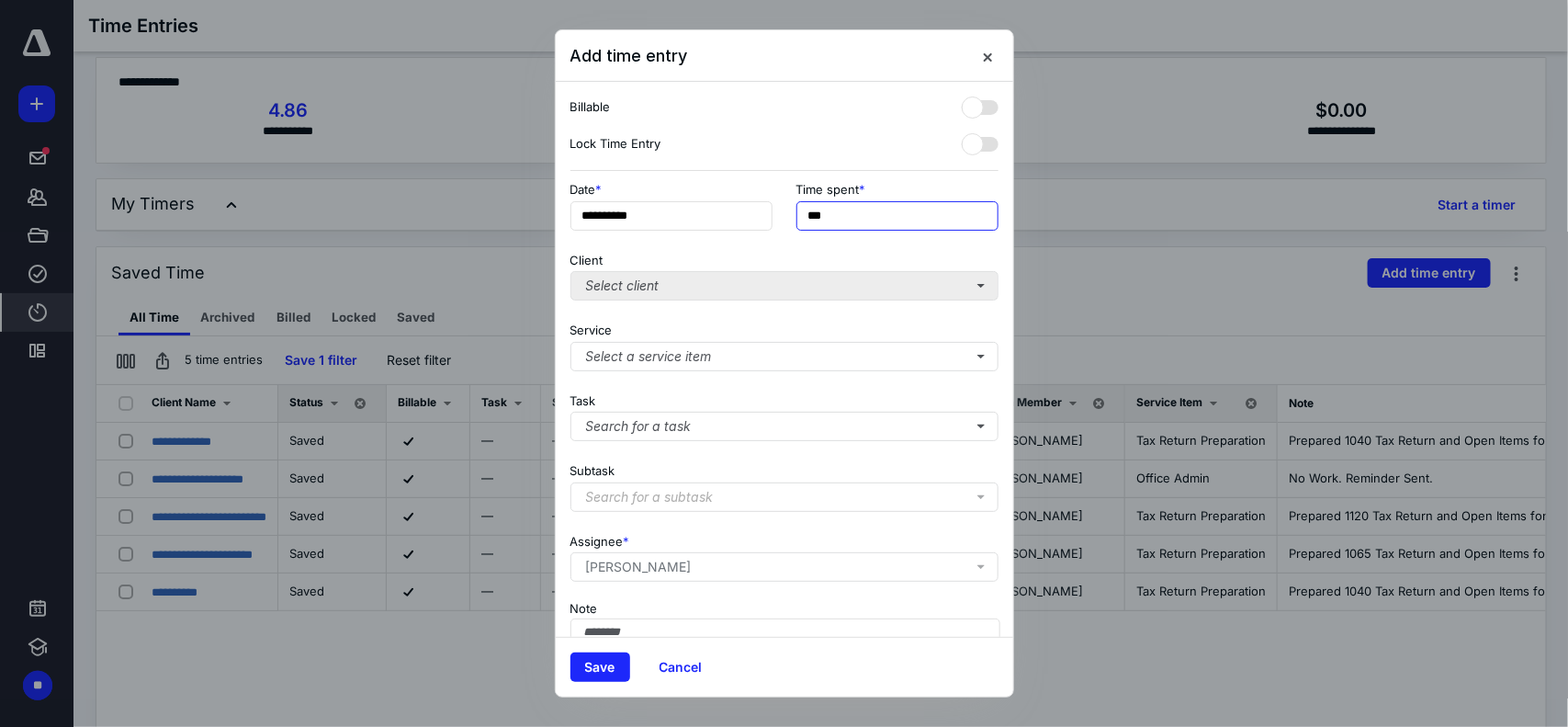 type on "***" 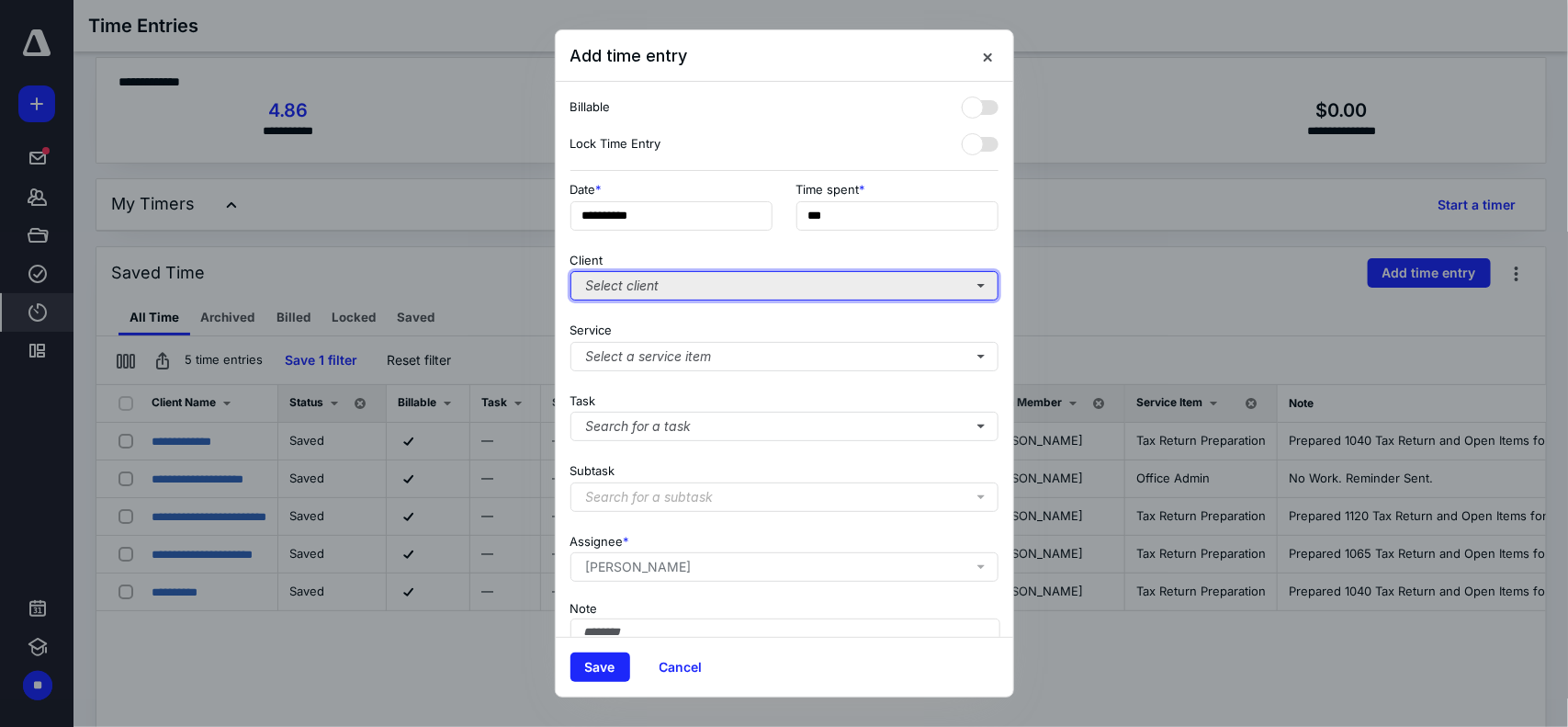 click on "Select client" at bounding box center (784, 286) 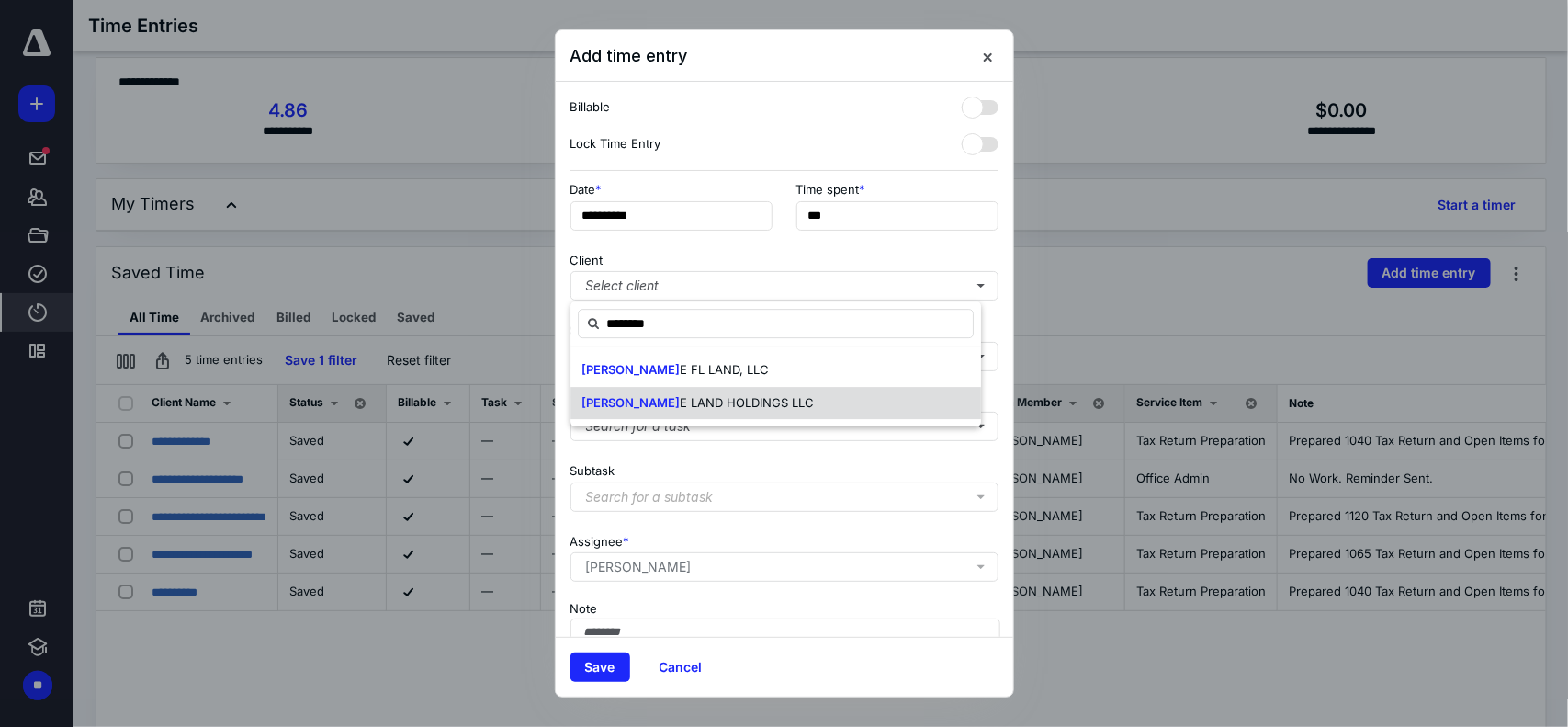 click on "[PERSON_NAME] E LAND HOLDINGS LLC" at bounding box center (697, 403) 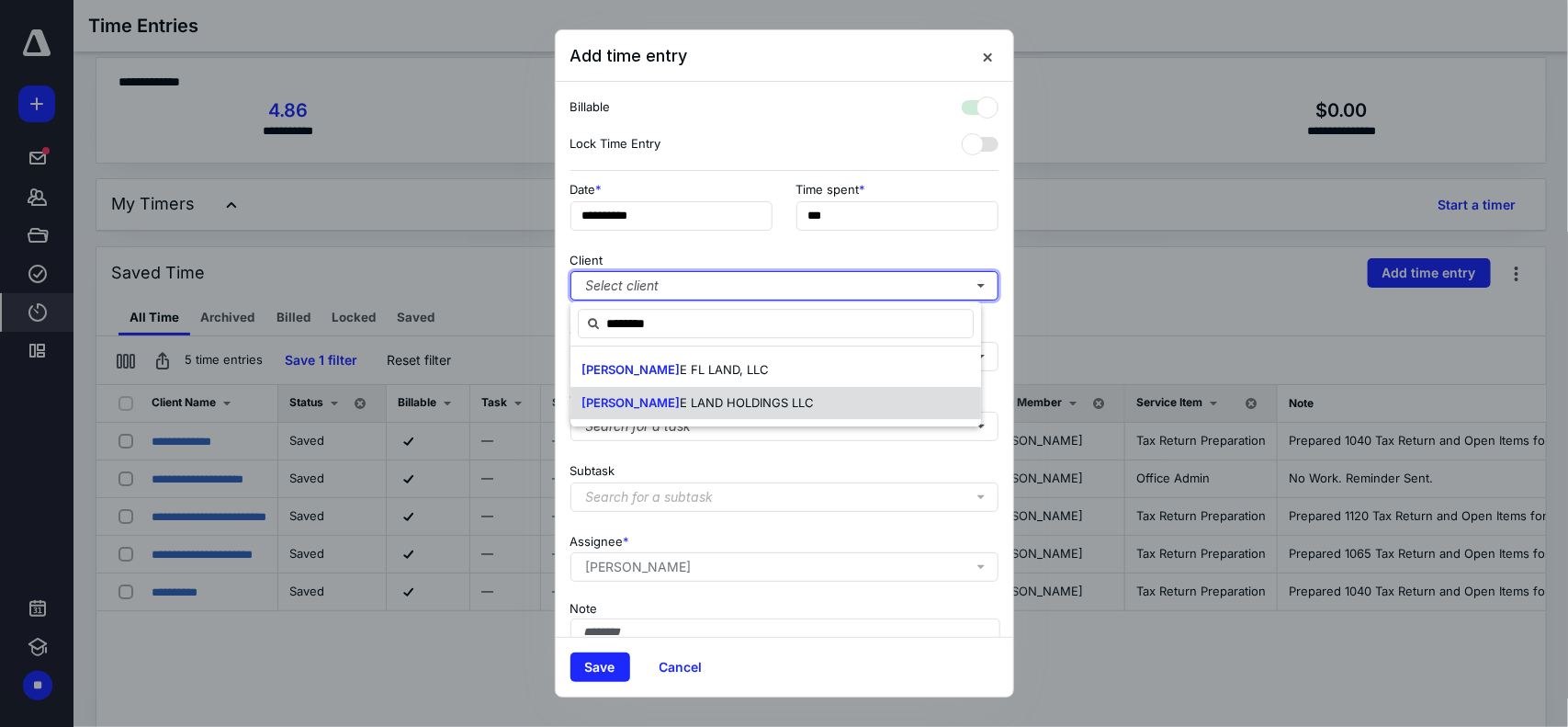 checkbox on "true" 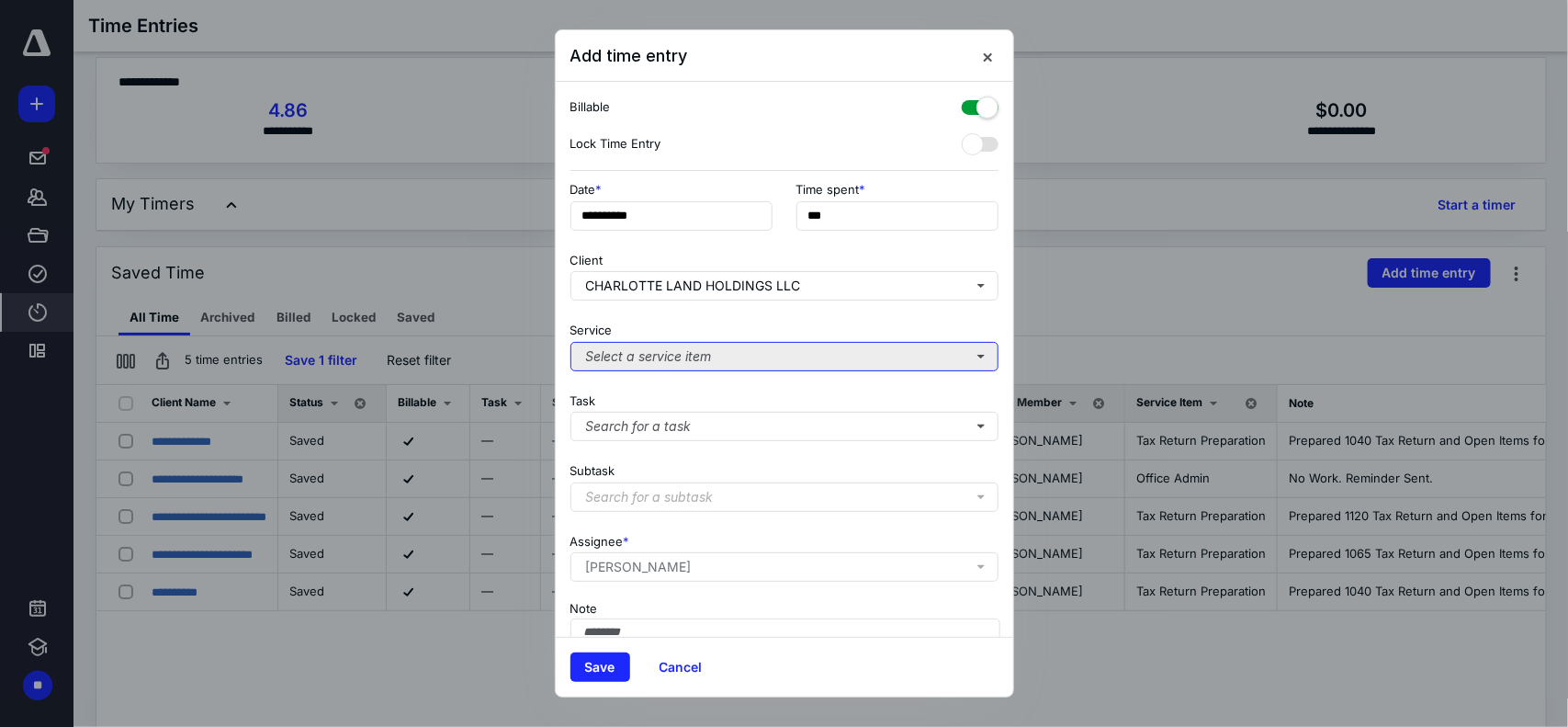 click on "Select a service item" at bounding box center [784, 357] 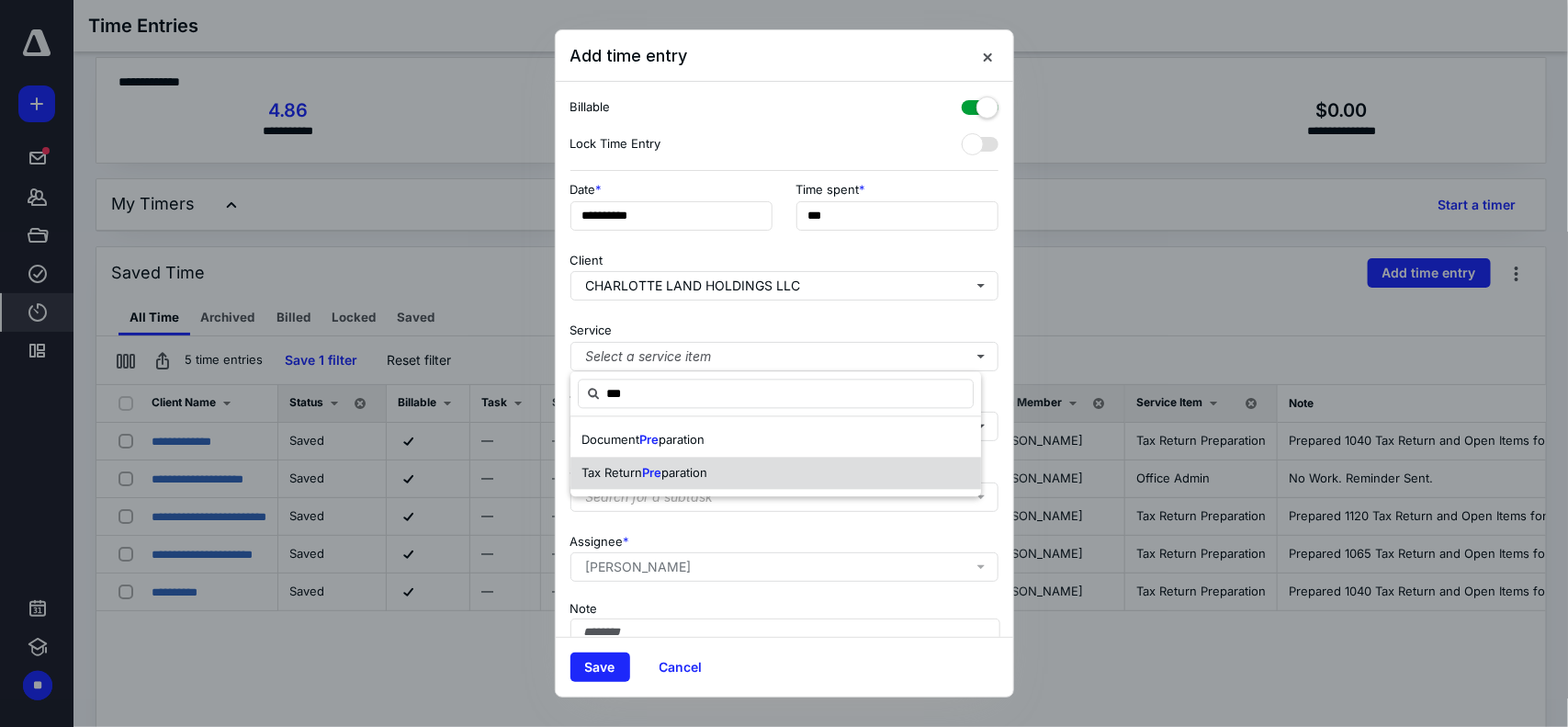 click on "Tax Return  Pre paration" at bounding box center (775, 473) 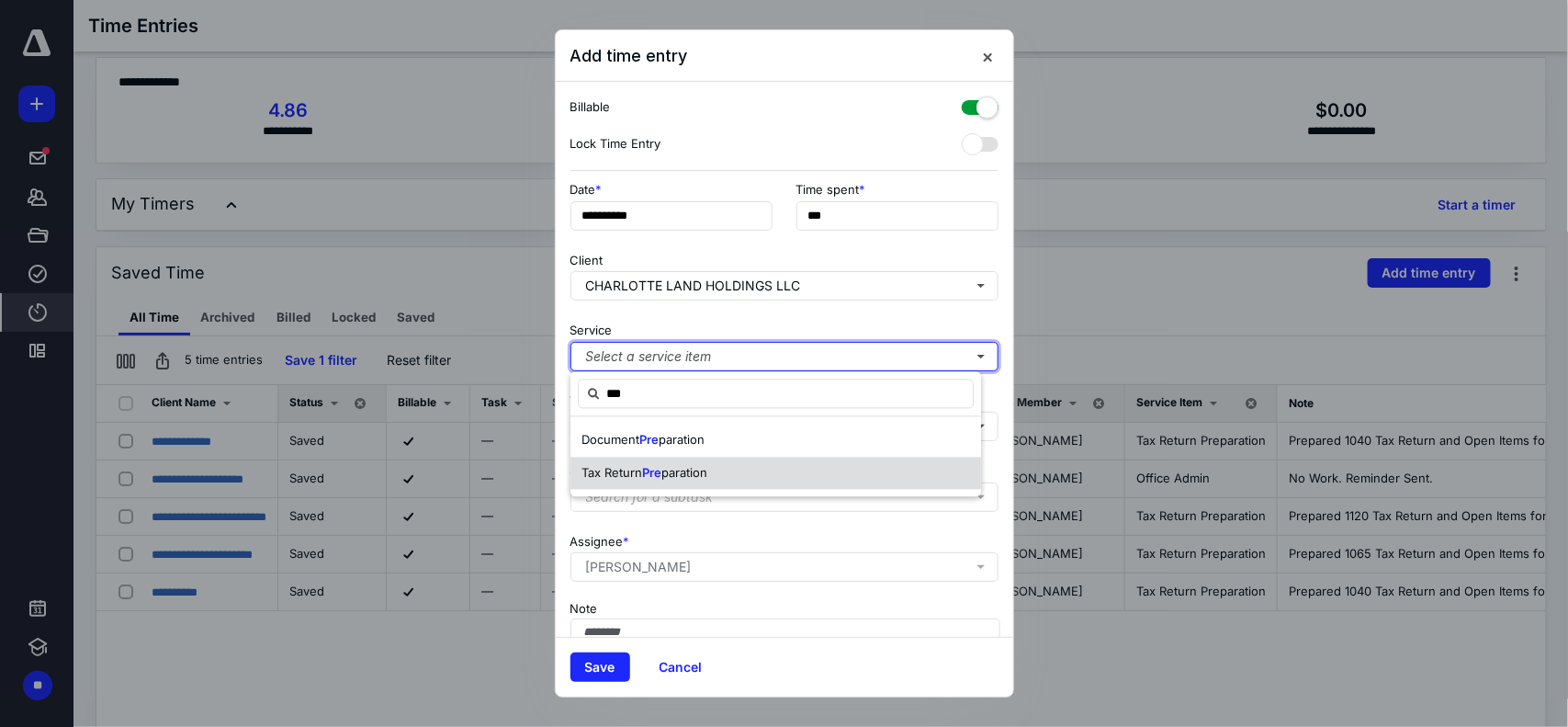 type 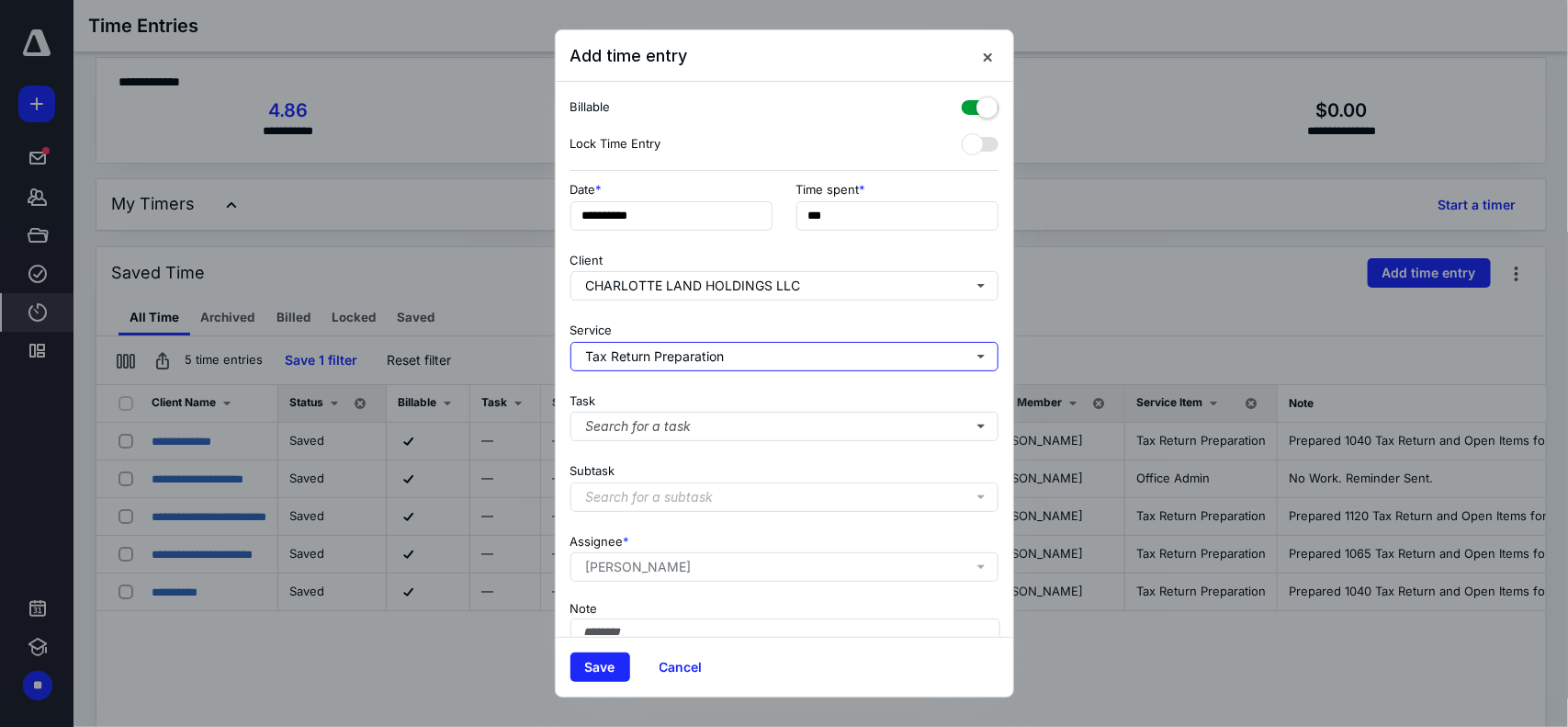scroll, scrollTop: 104, scrollLeft: 0, axis: vertical 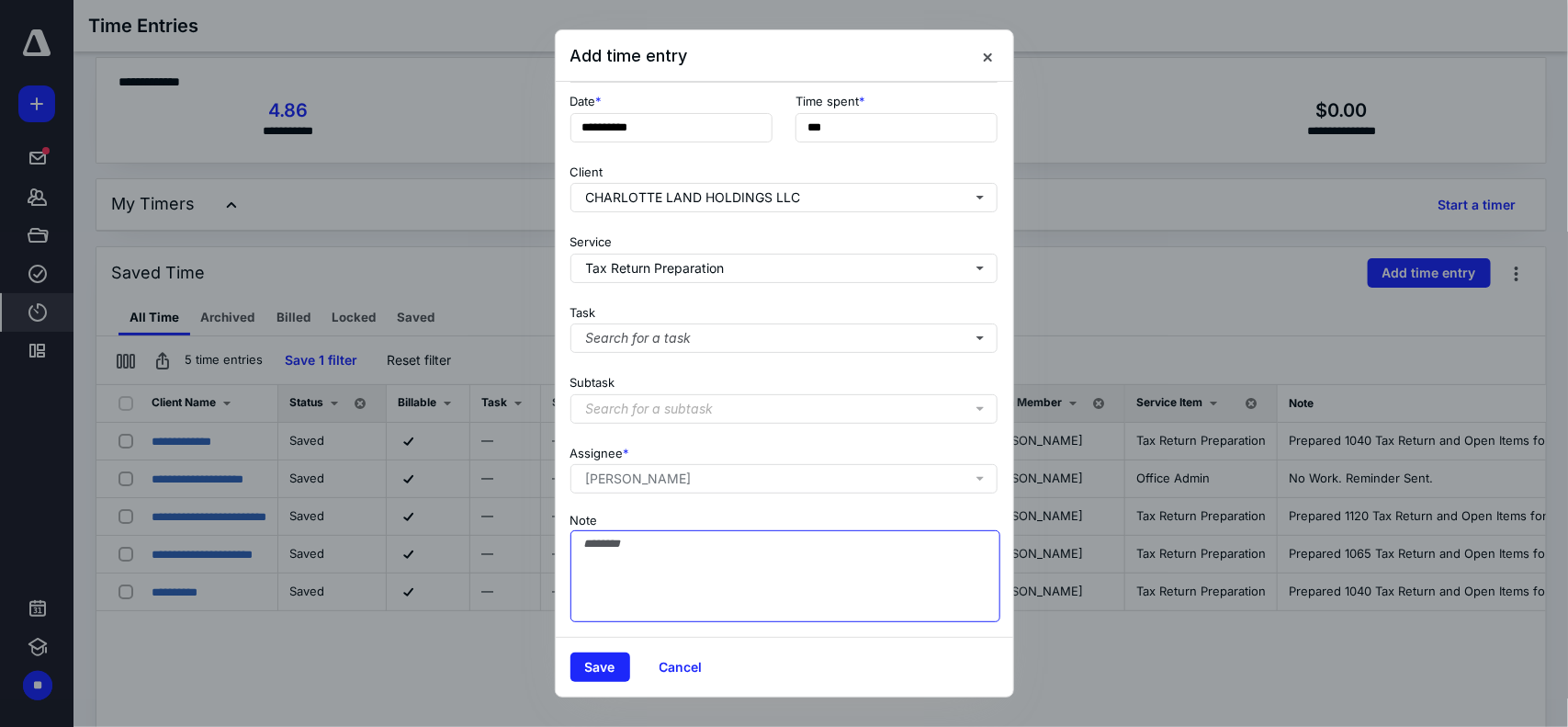 click on "Note" at bounding box center (785, 576) 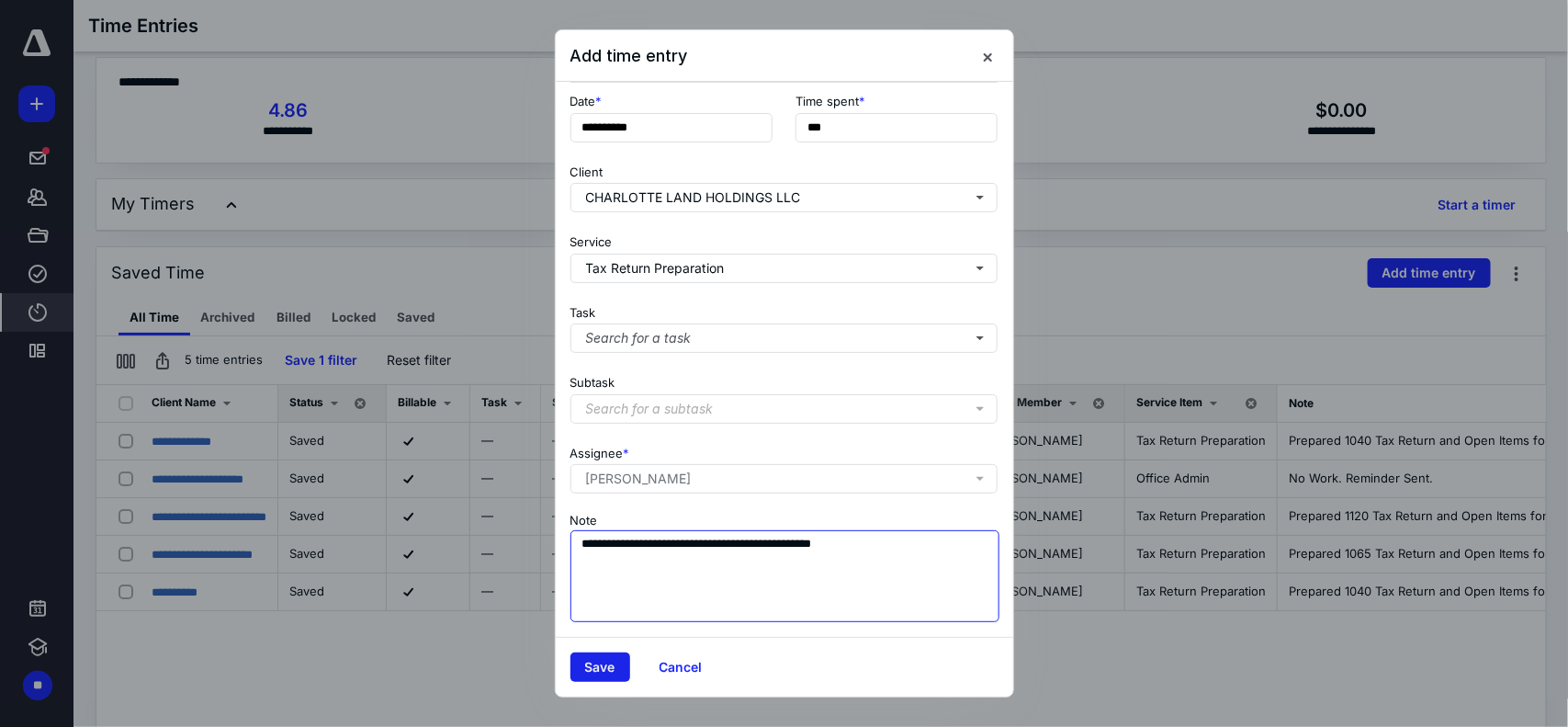 type on "**********" 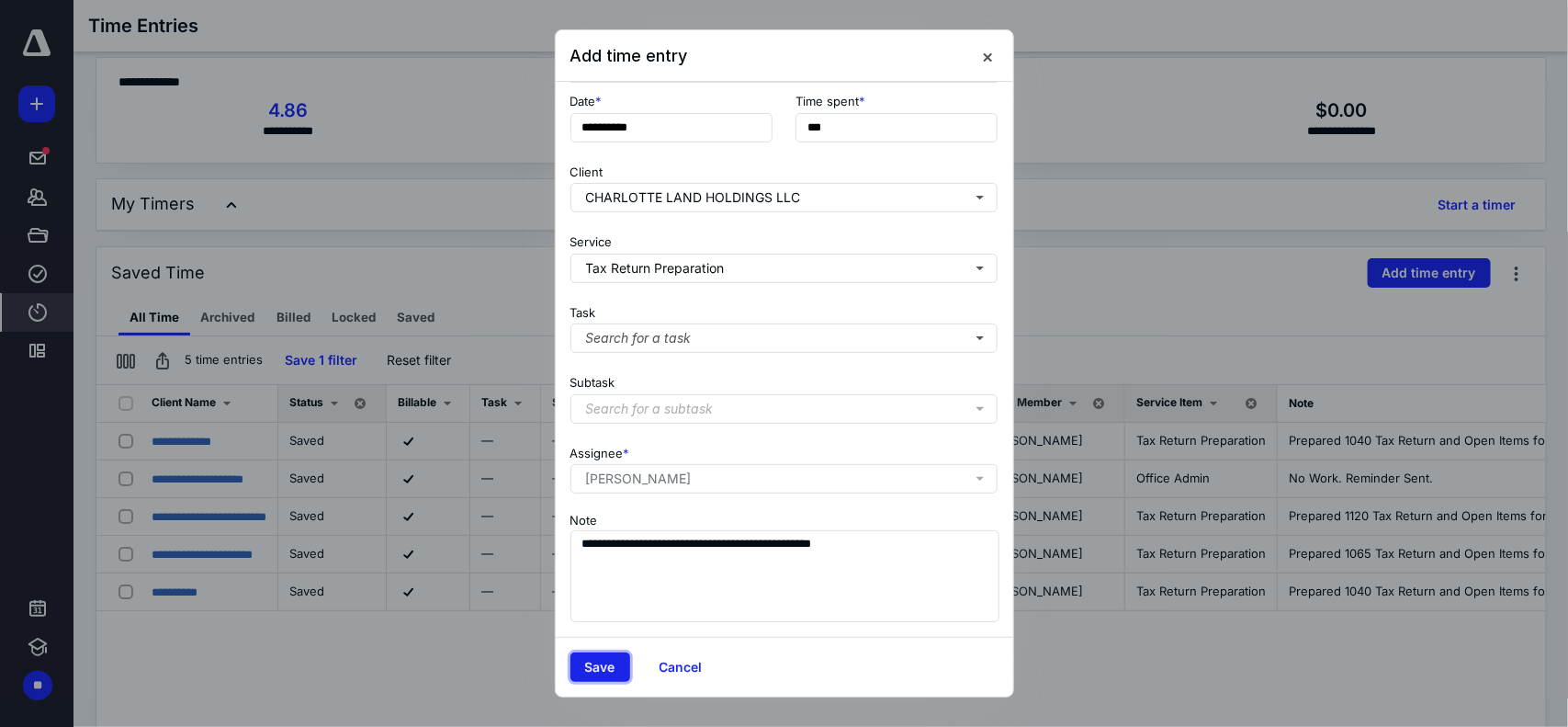 click on "Save" at bounding box center (600, 667) 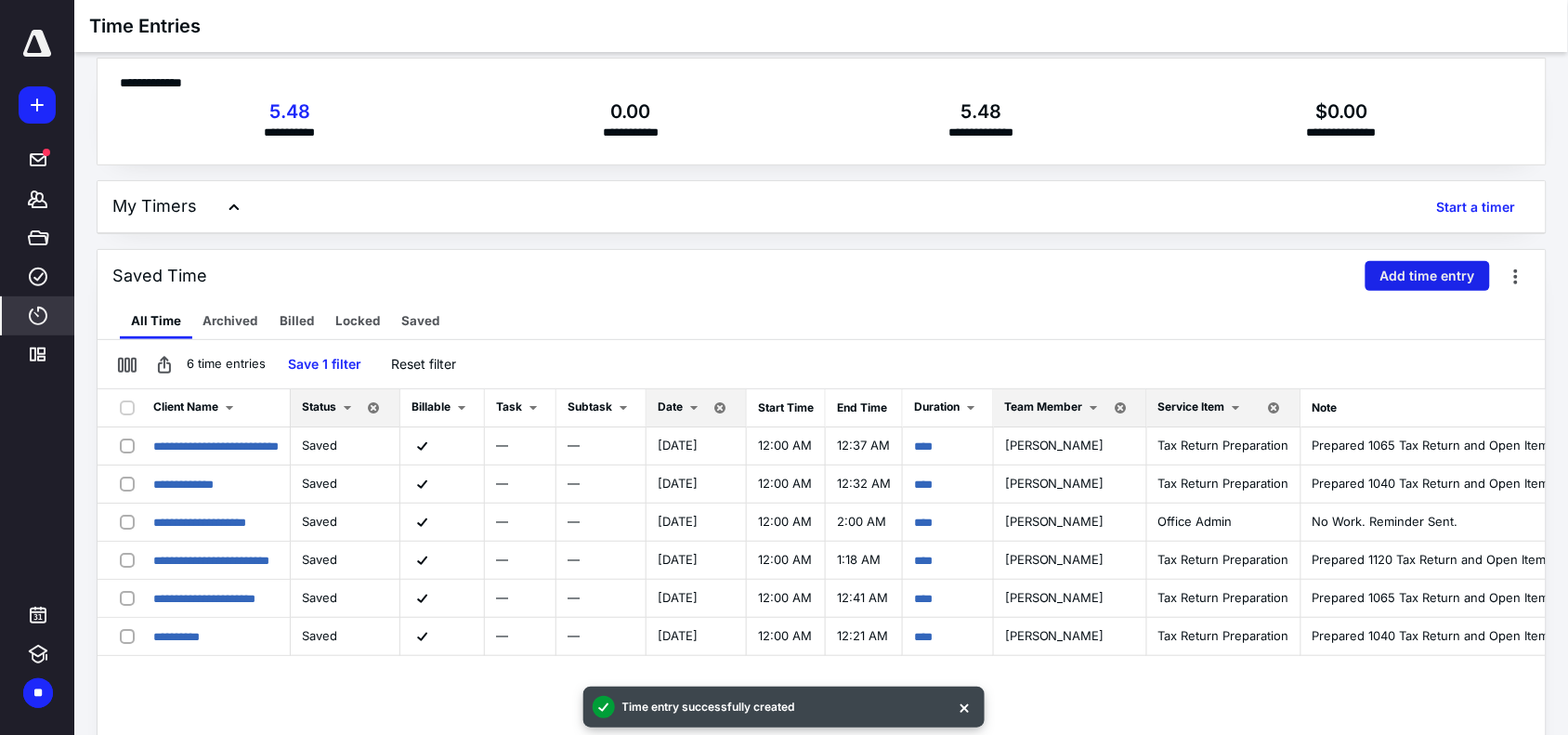 click on "Add time entry" at bounding box center (1428, 276) 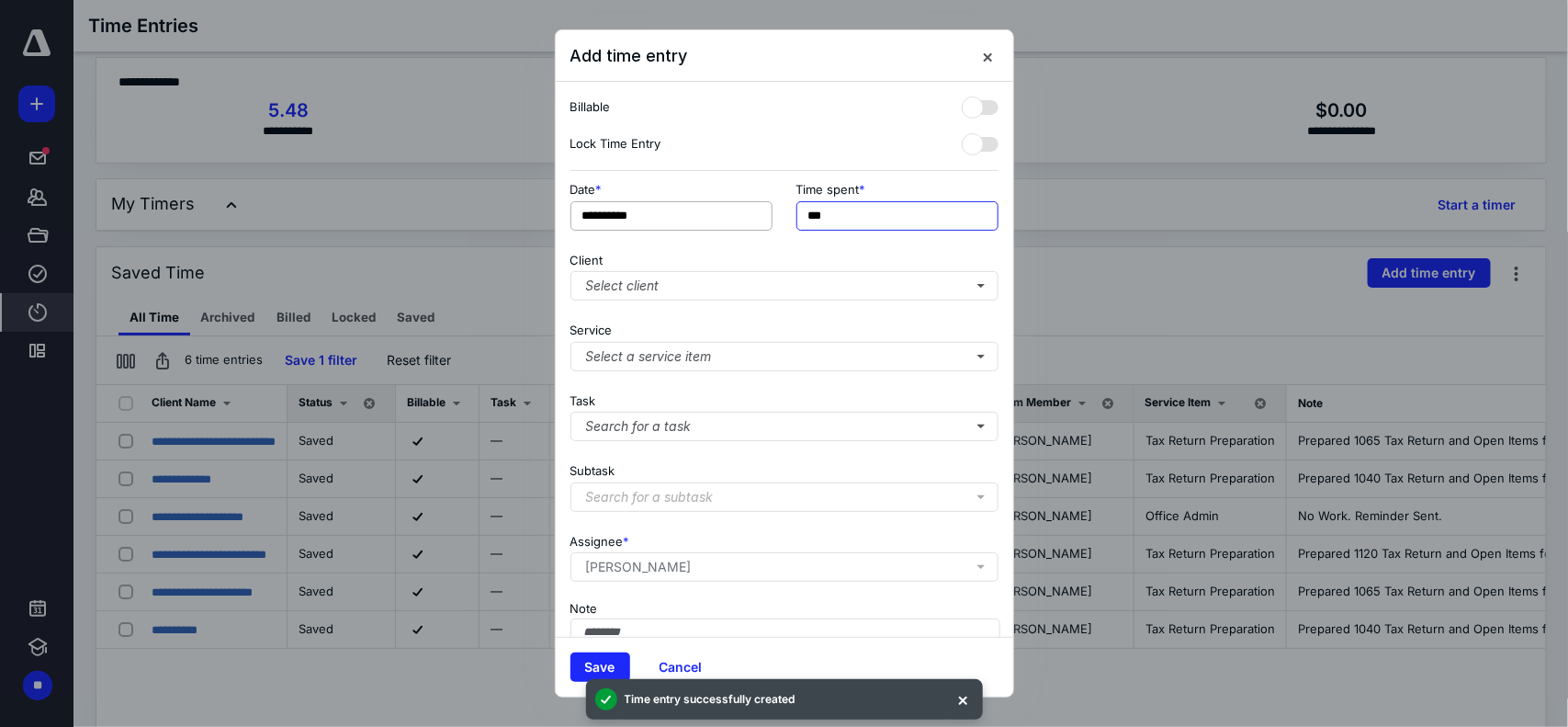 drag, startPoint x: 877, startPoint y: 216, endPoint x: 722, endPoint y: 216, distance: 155 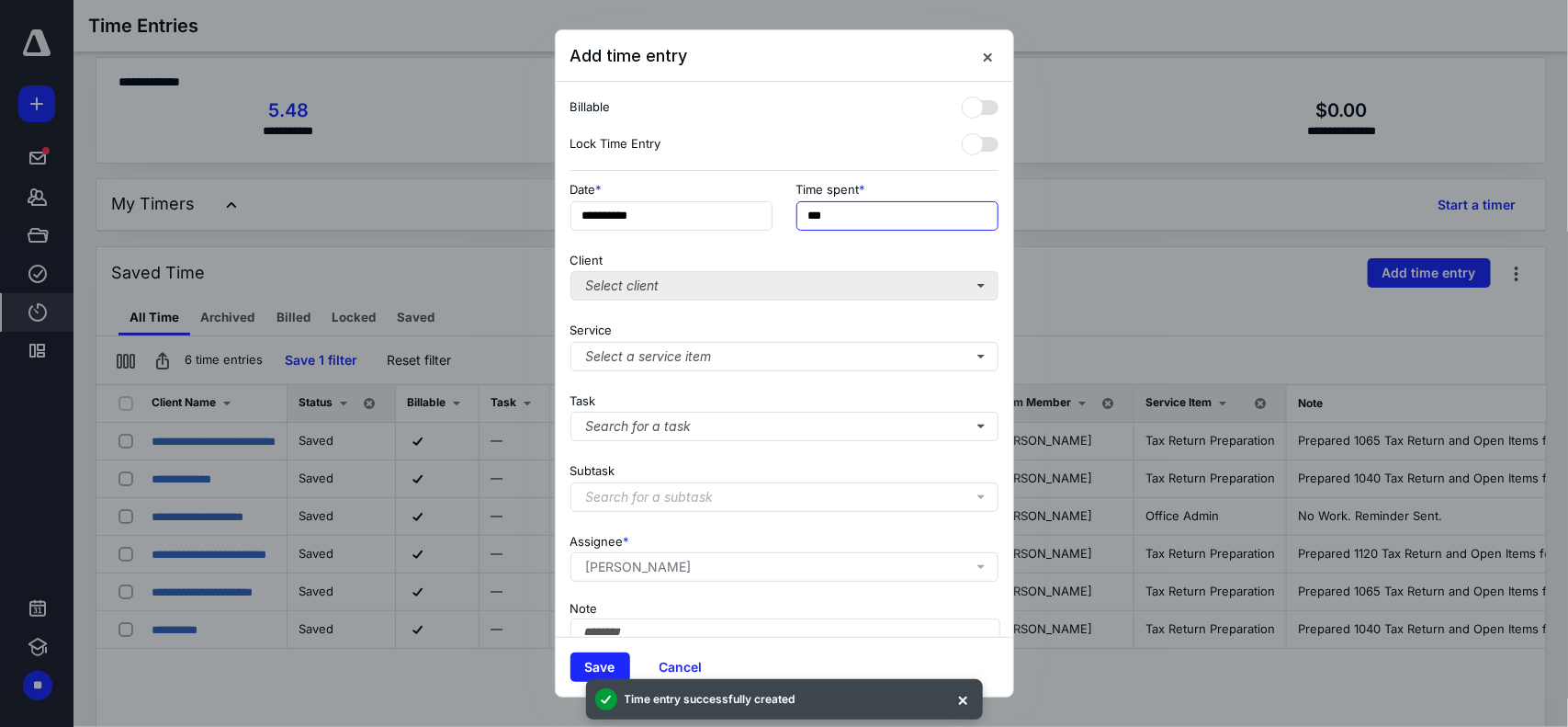 type on "***" 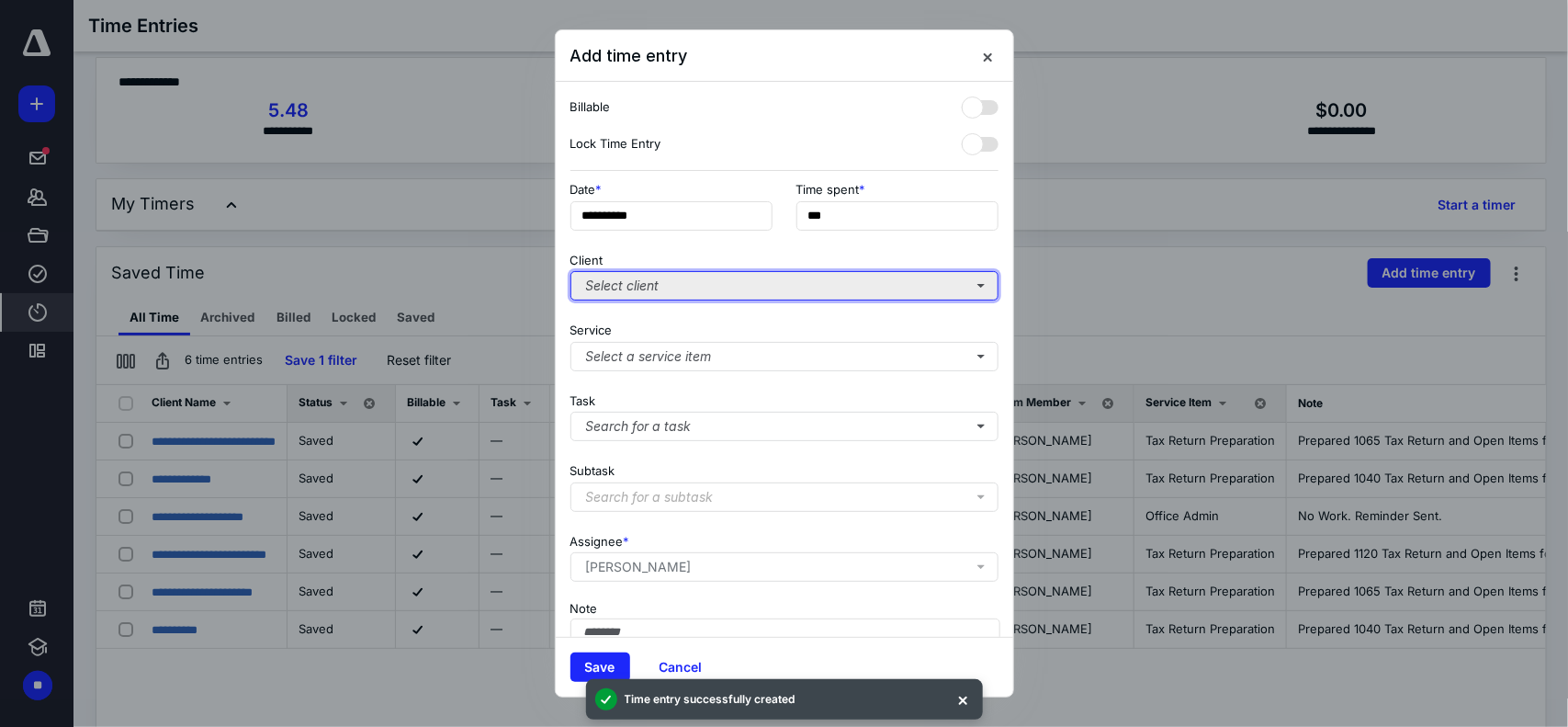 click on "Select client" at bounding box center [784, 286] 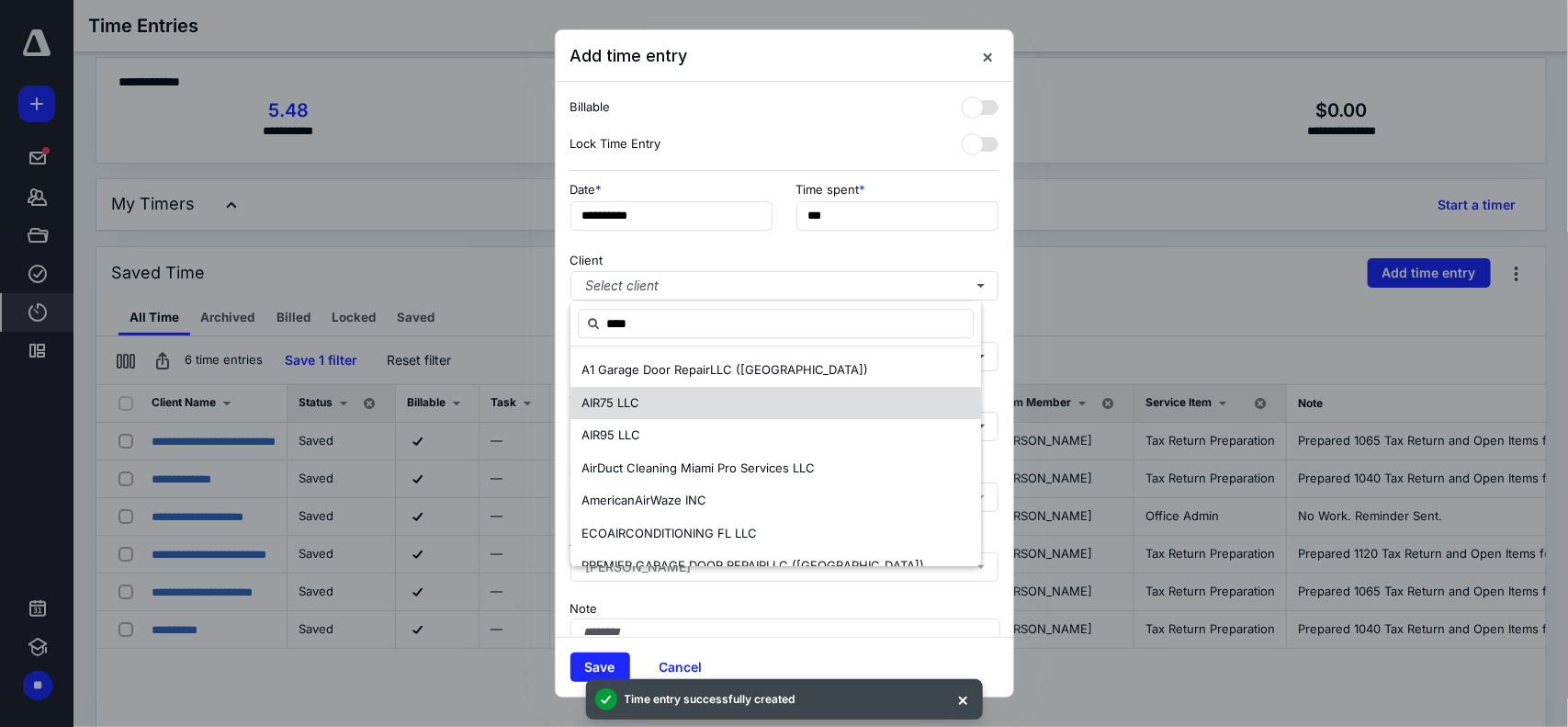 click on "AIR  75 LLC" at bounding box center (775, 403) 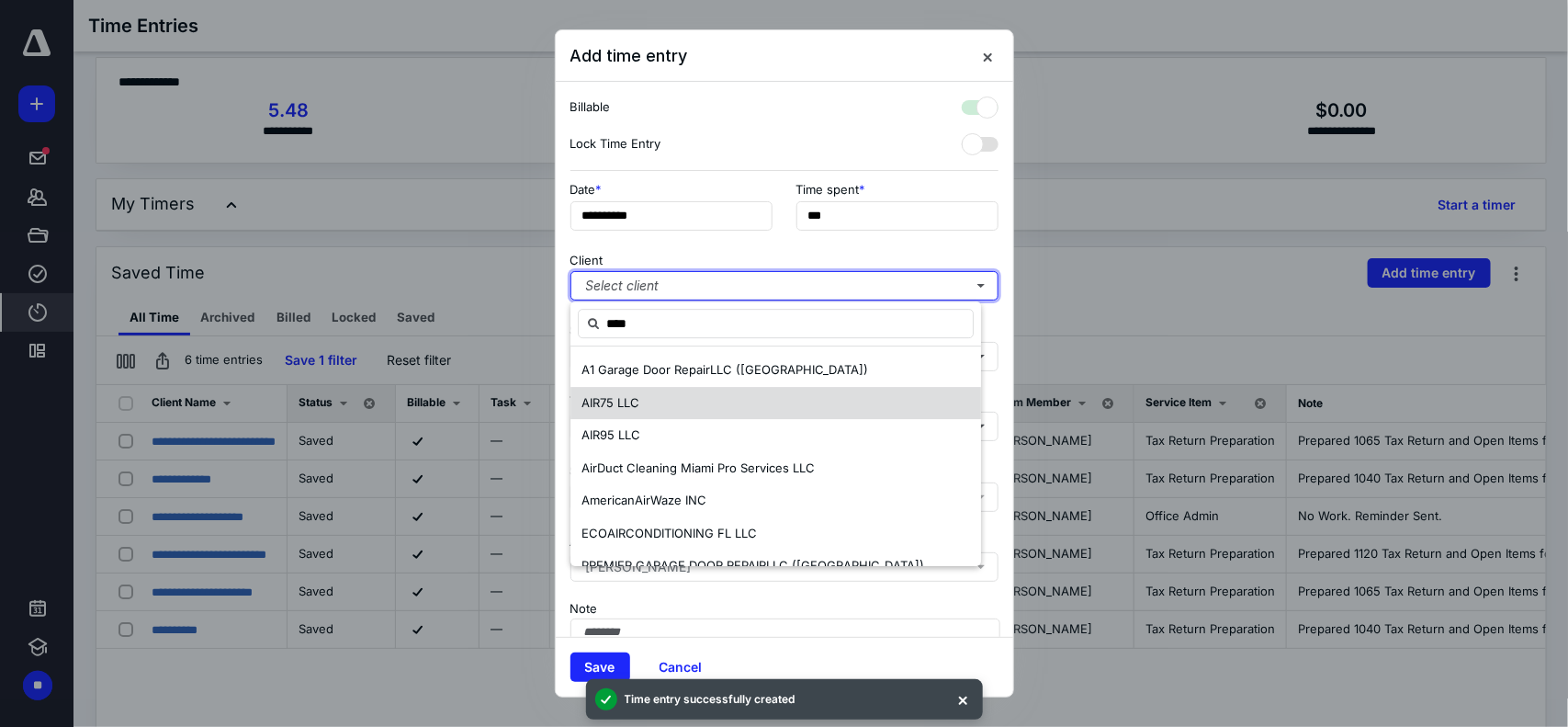 checkbox on "true" 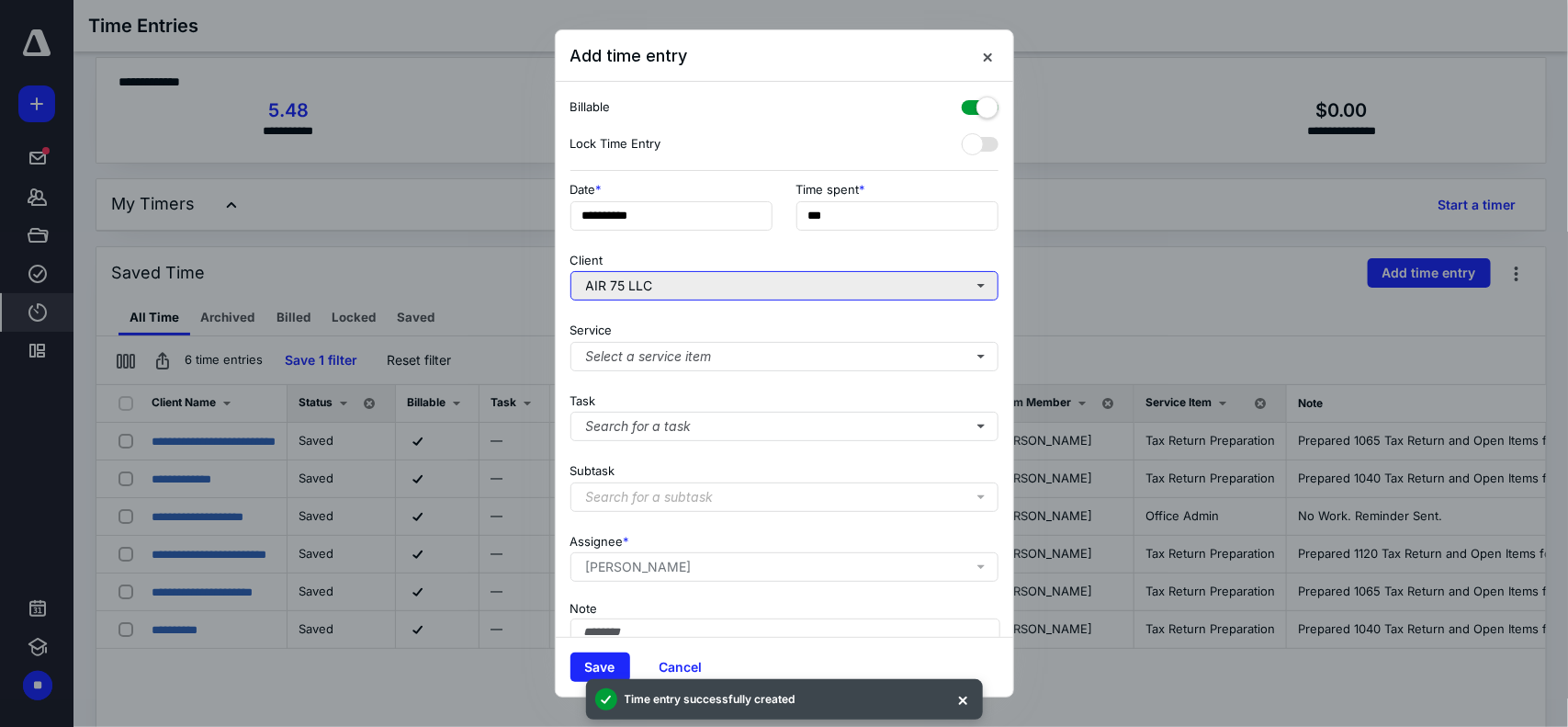 click on "AIR 75 LLC" at bounding box center (784, 286) 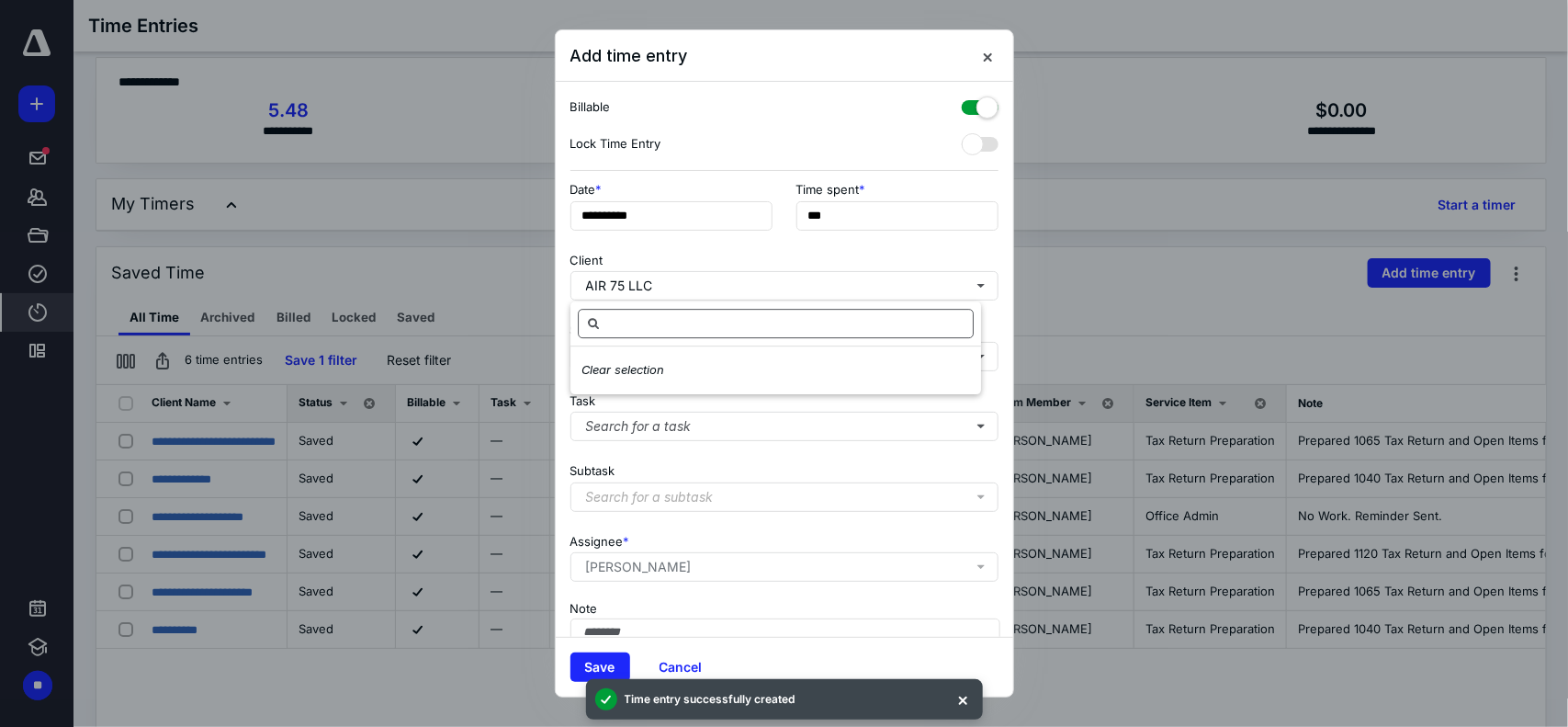 click at bounding box center (775, 324) 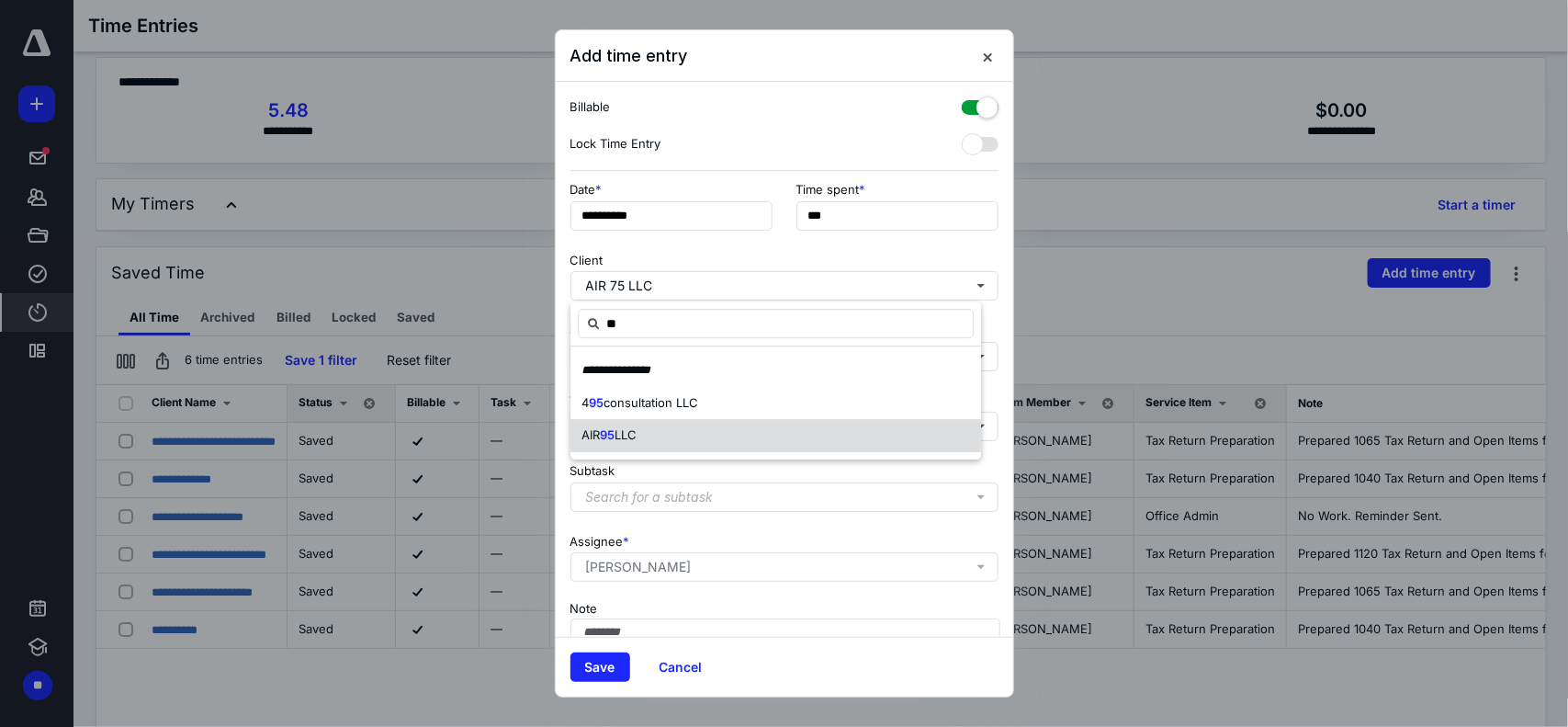 click on "LLC" at bounding box center [626, 435] 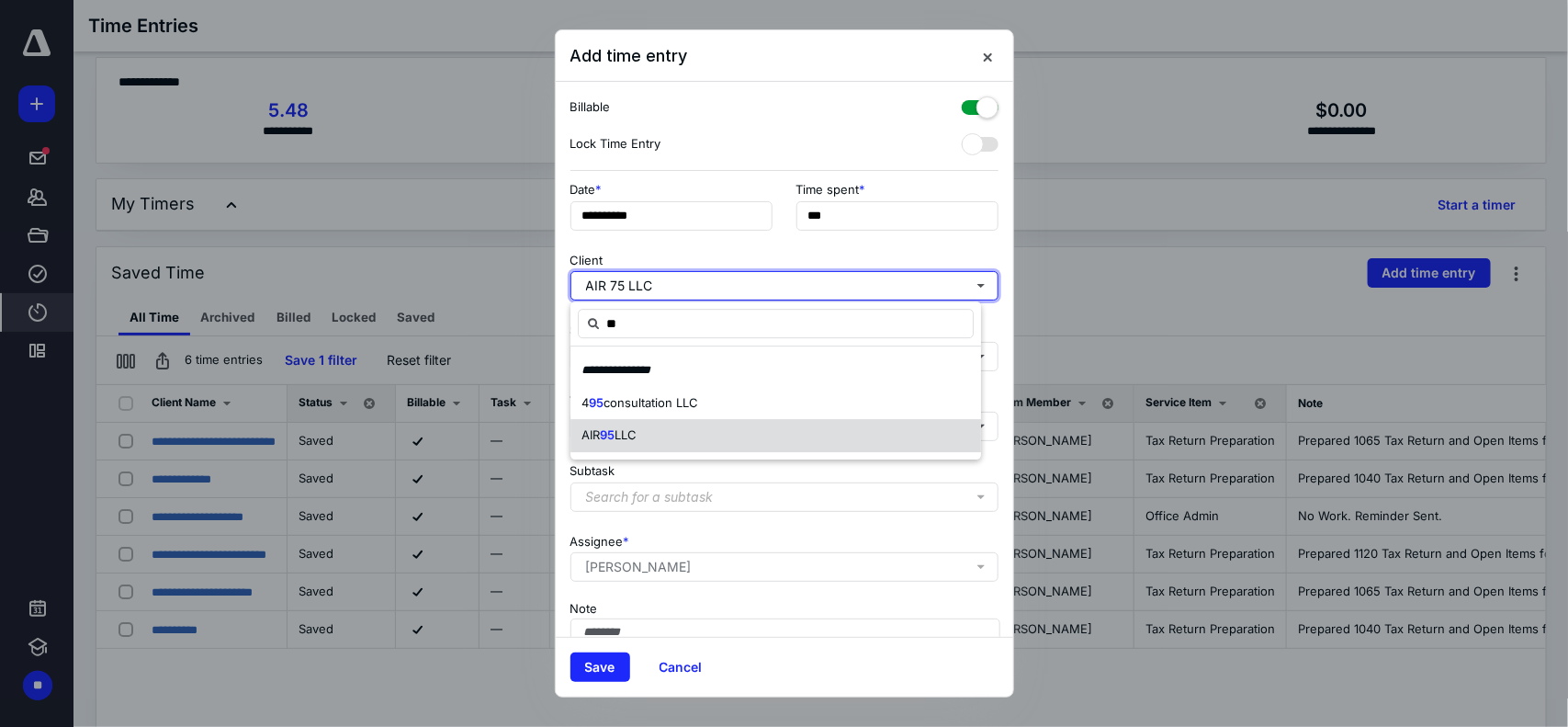 type 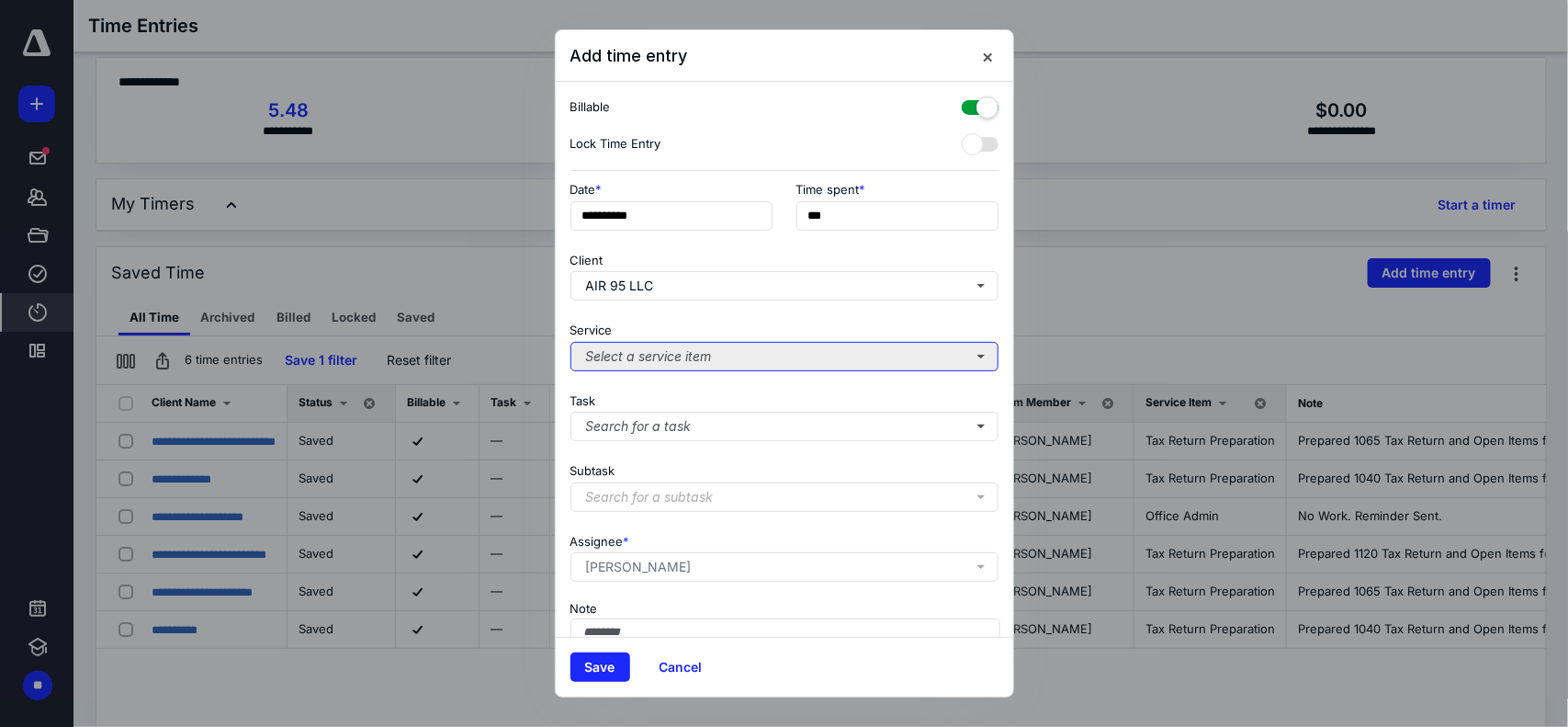 click on "Select a service item" at bounding box center [784, 357] 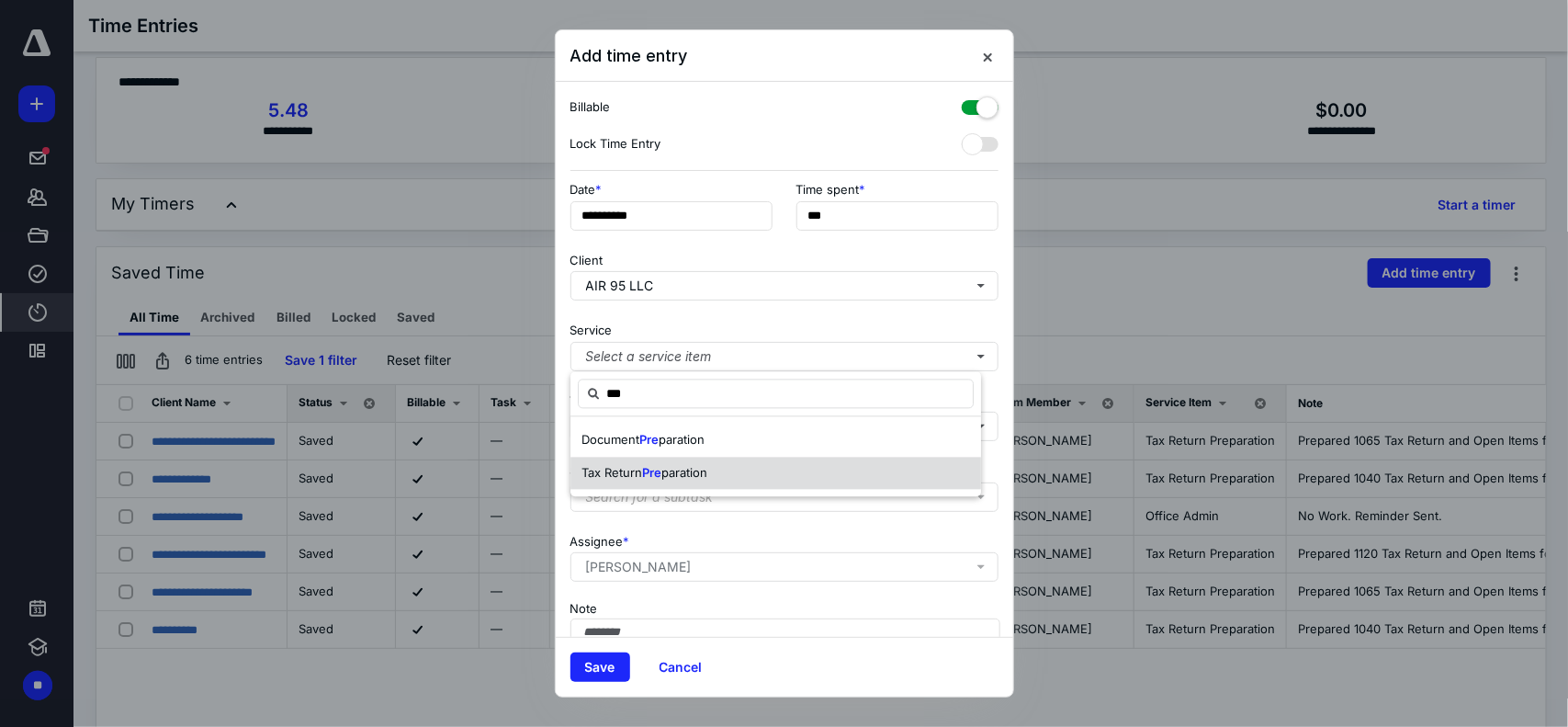 click on "paration" at bounding box center (684, 472) 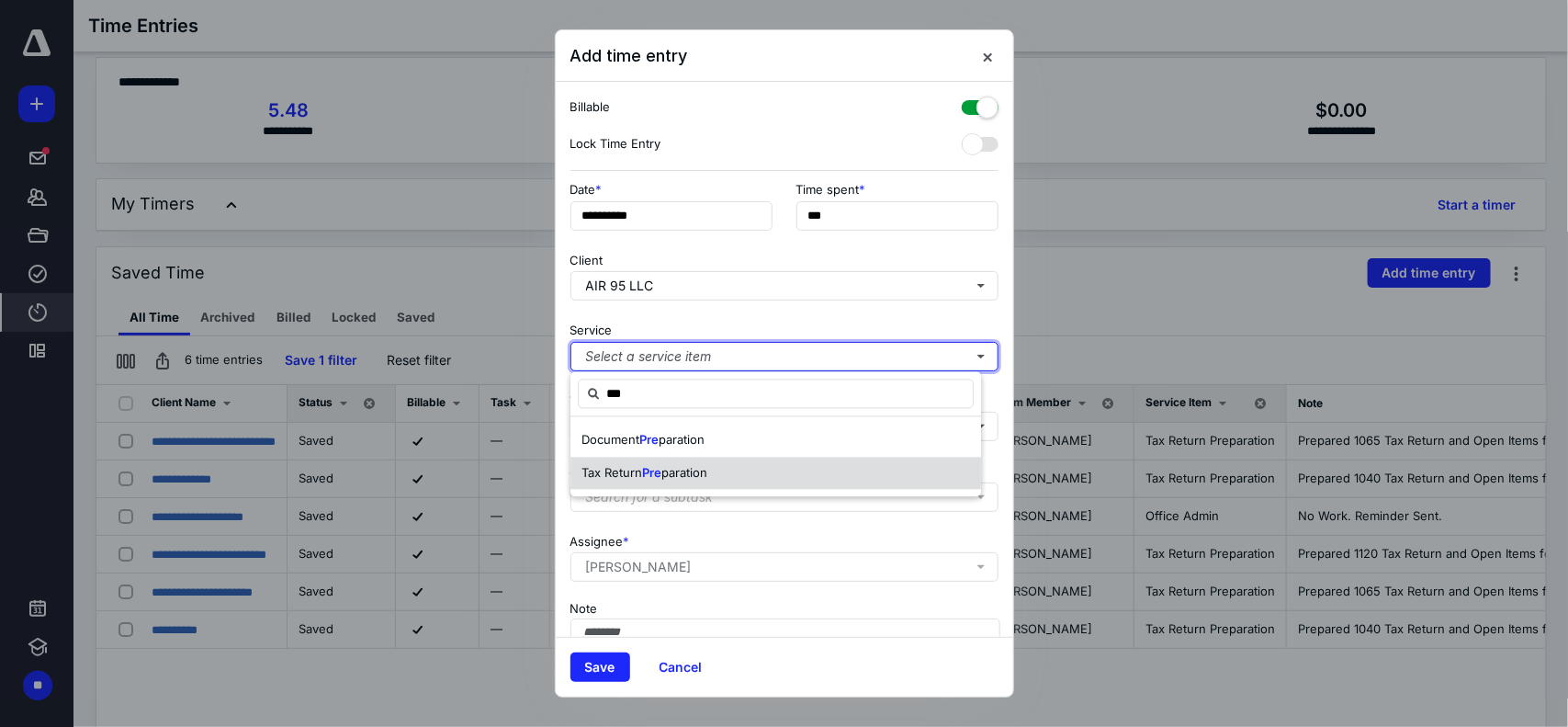type 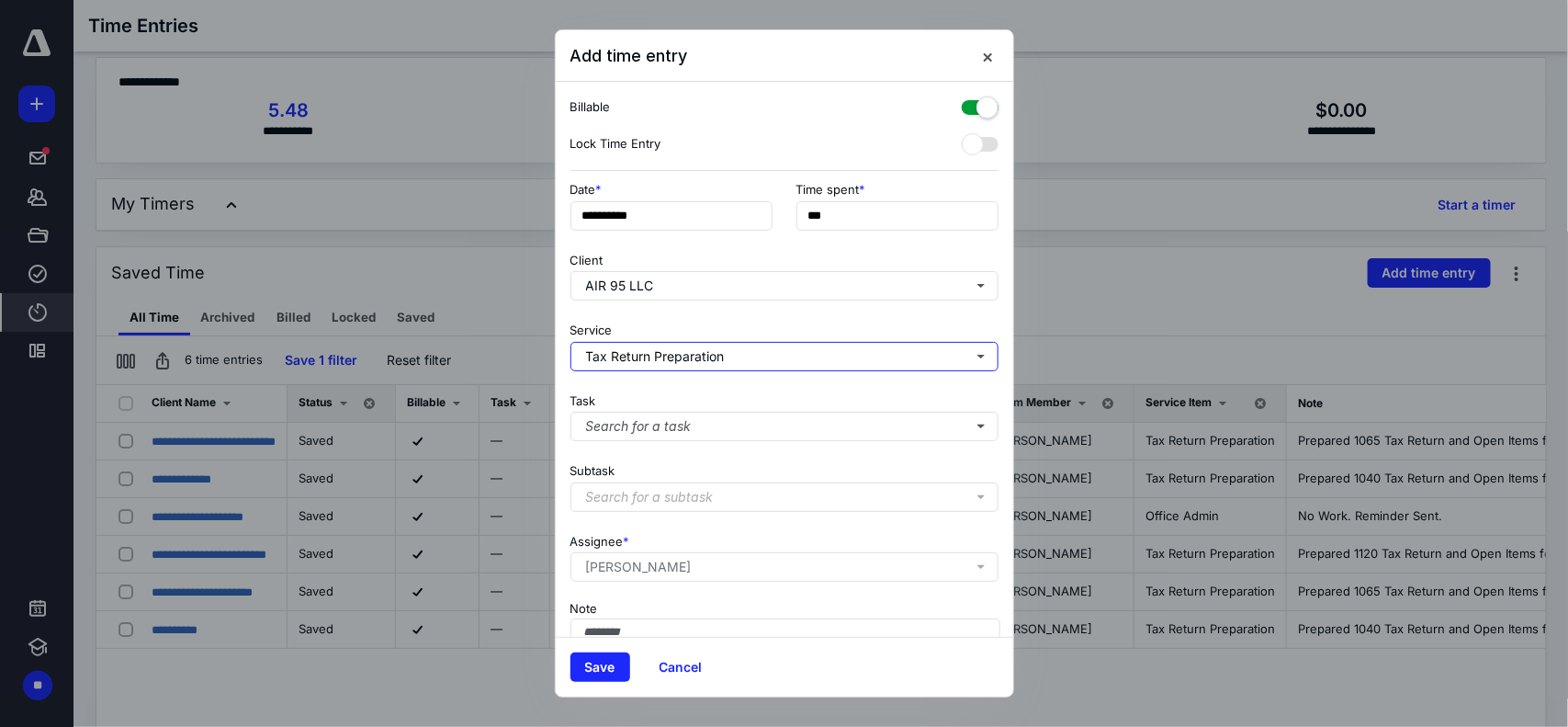 scroll, scrollTop: 104, scrollLeft: 0, axis: vertical 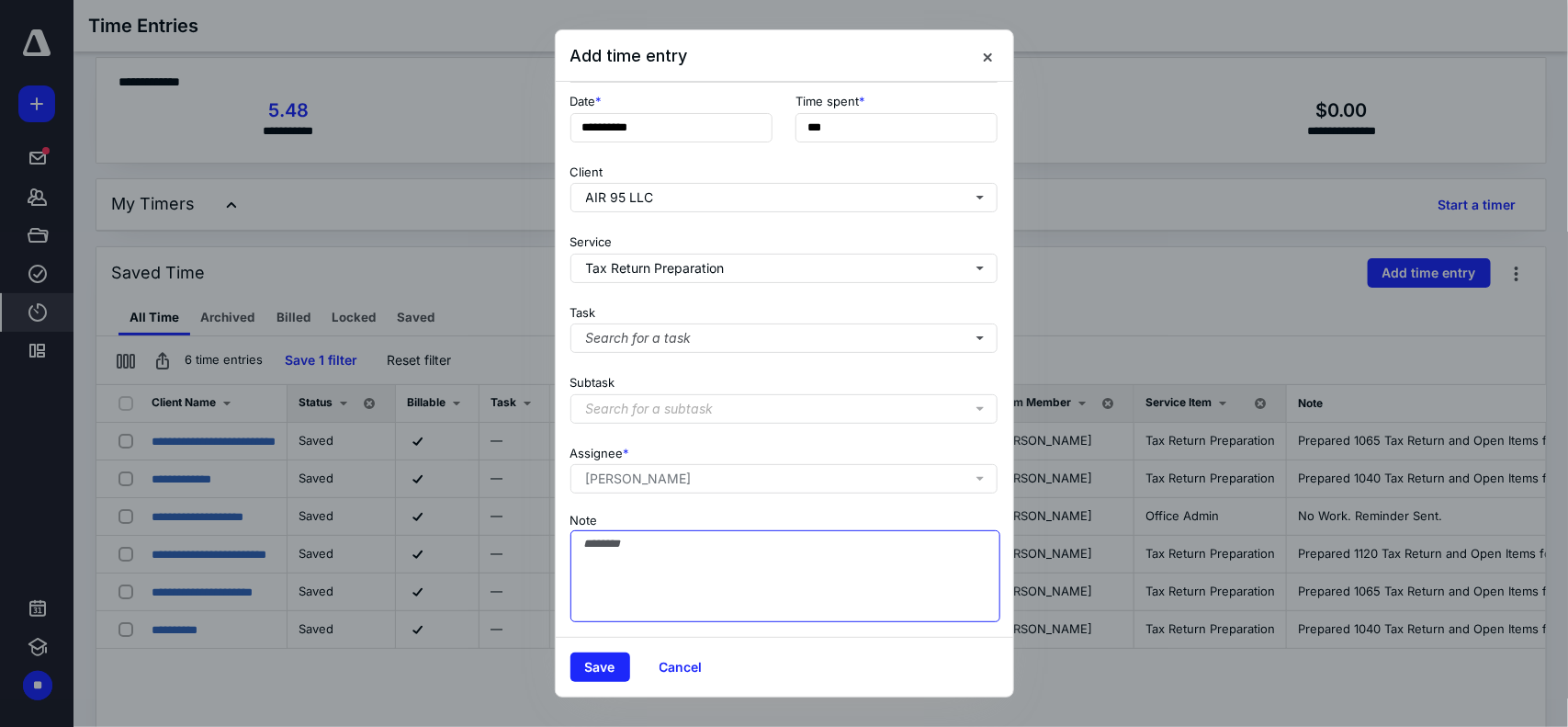 click on "Note" at bounding box center [785, 576] 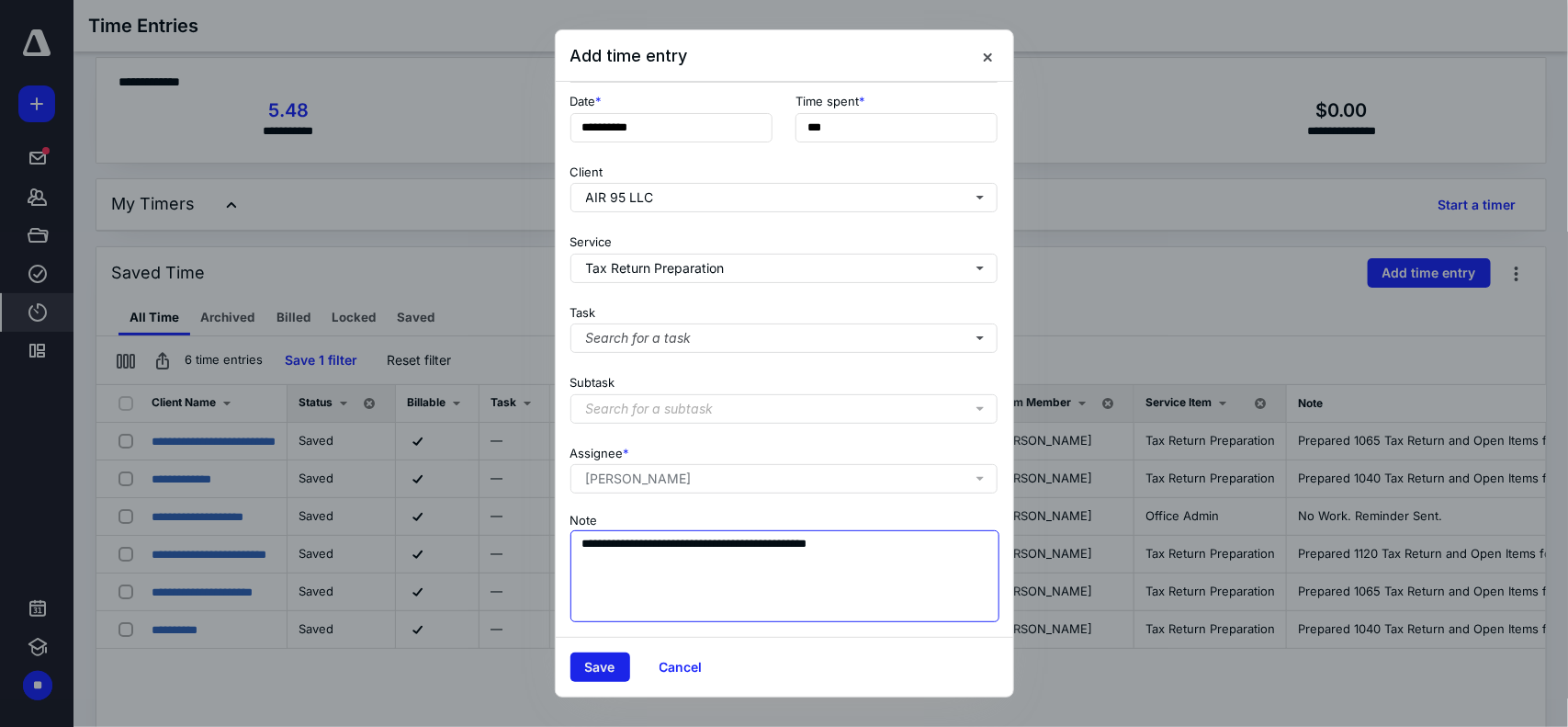 type on "**********" 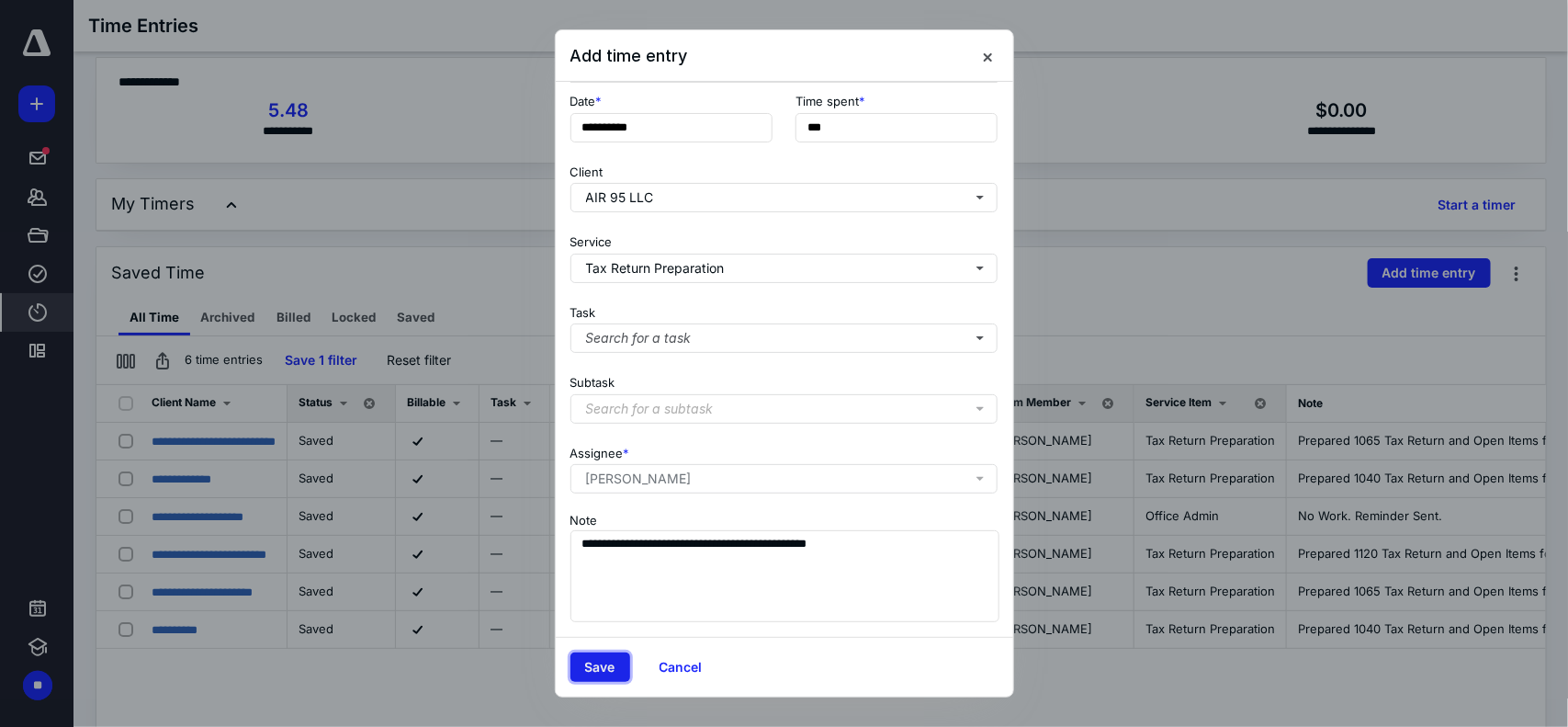 click on "Save" at bounding box center [600, 667] 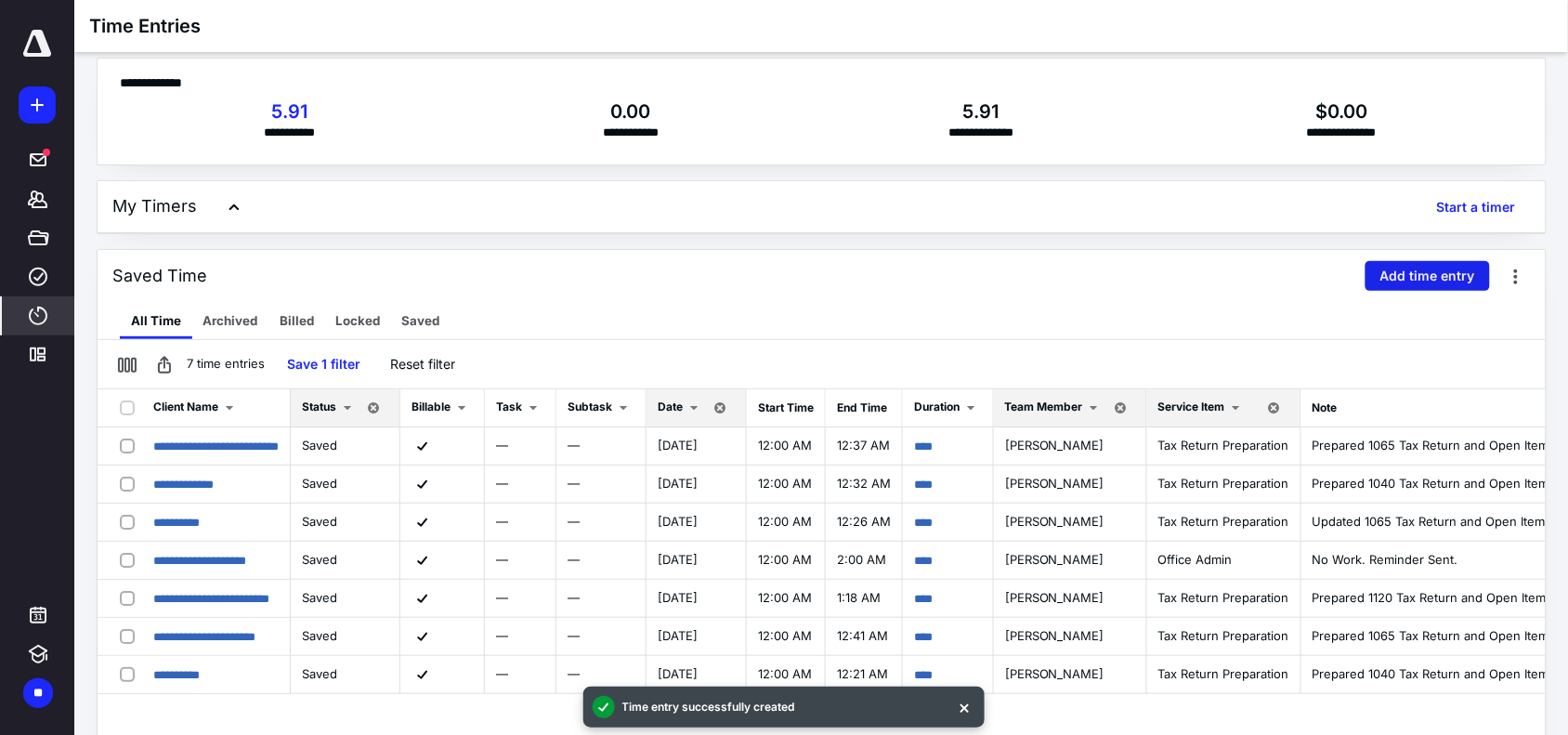click on "Add time entry" at bounding box center [1428, 276] 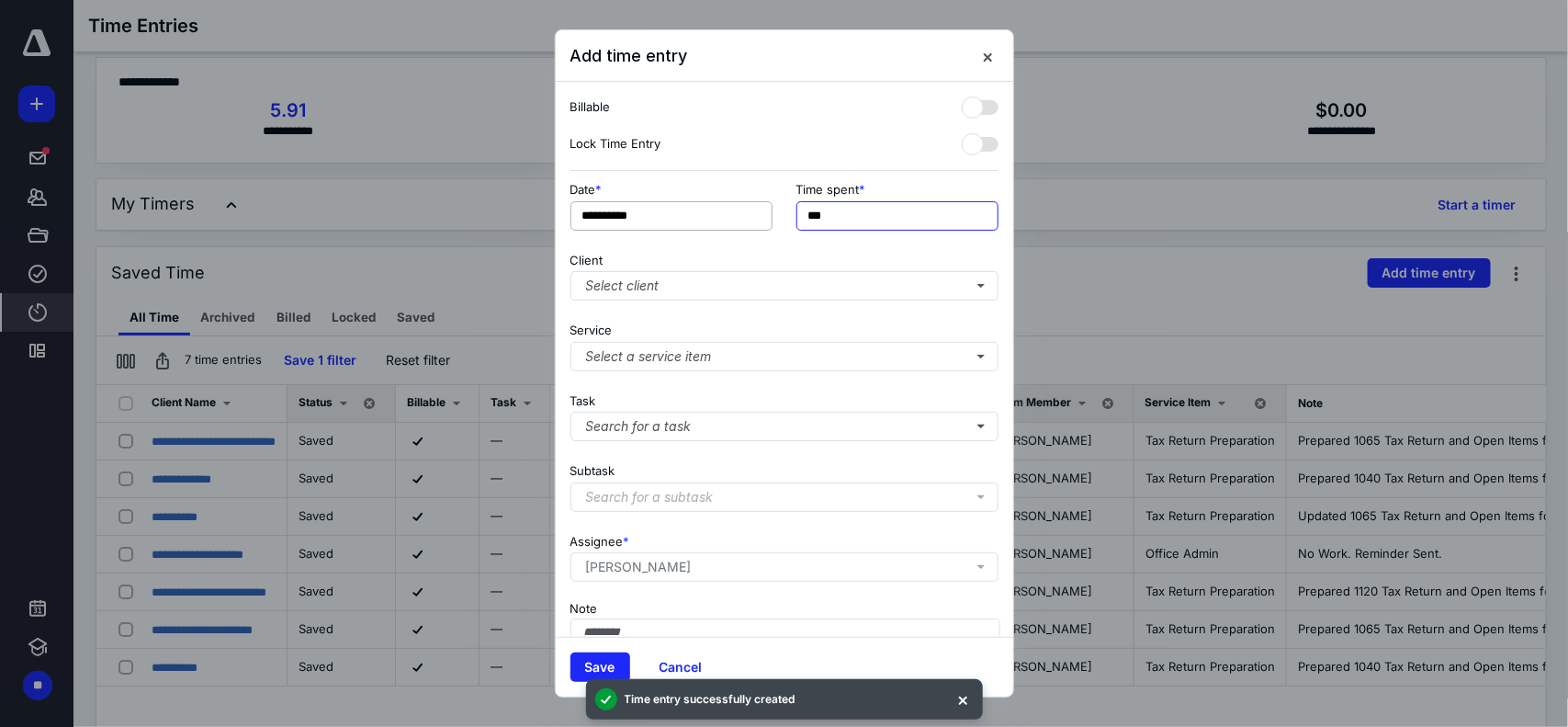 drag, startPoint x: 915, startPoint y: 219, endPoint x: 744, endPoint y: 210, distance: 171.23668 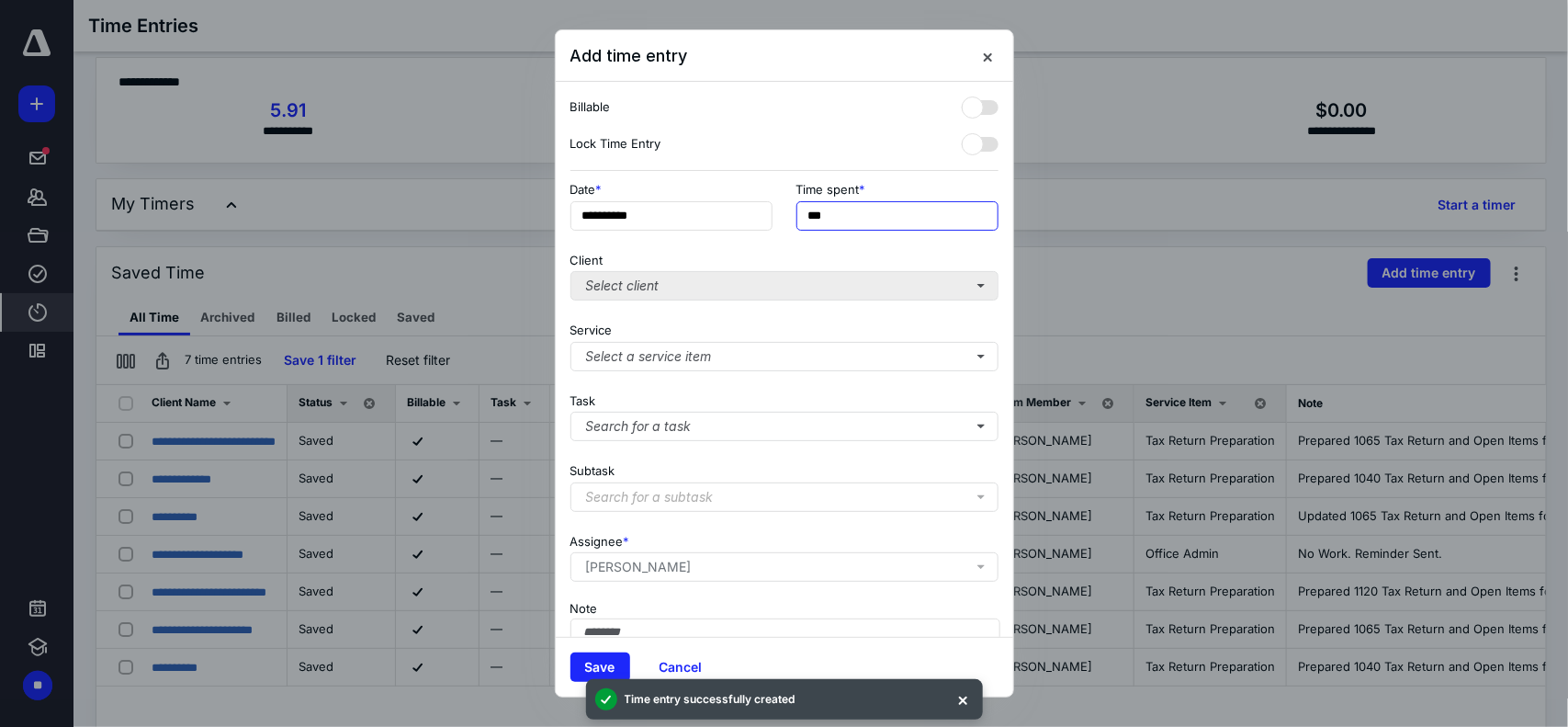 type on "***" 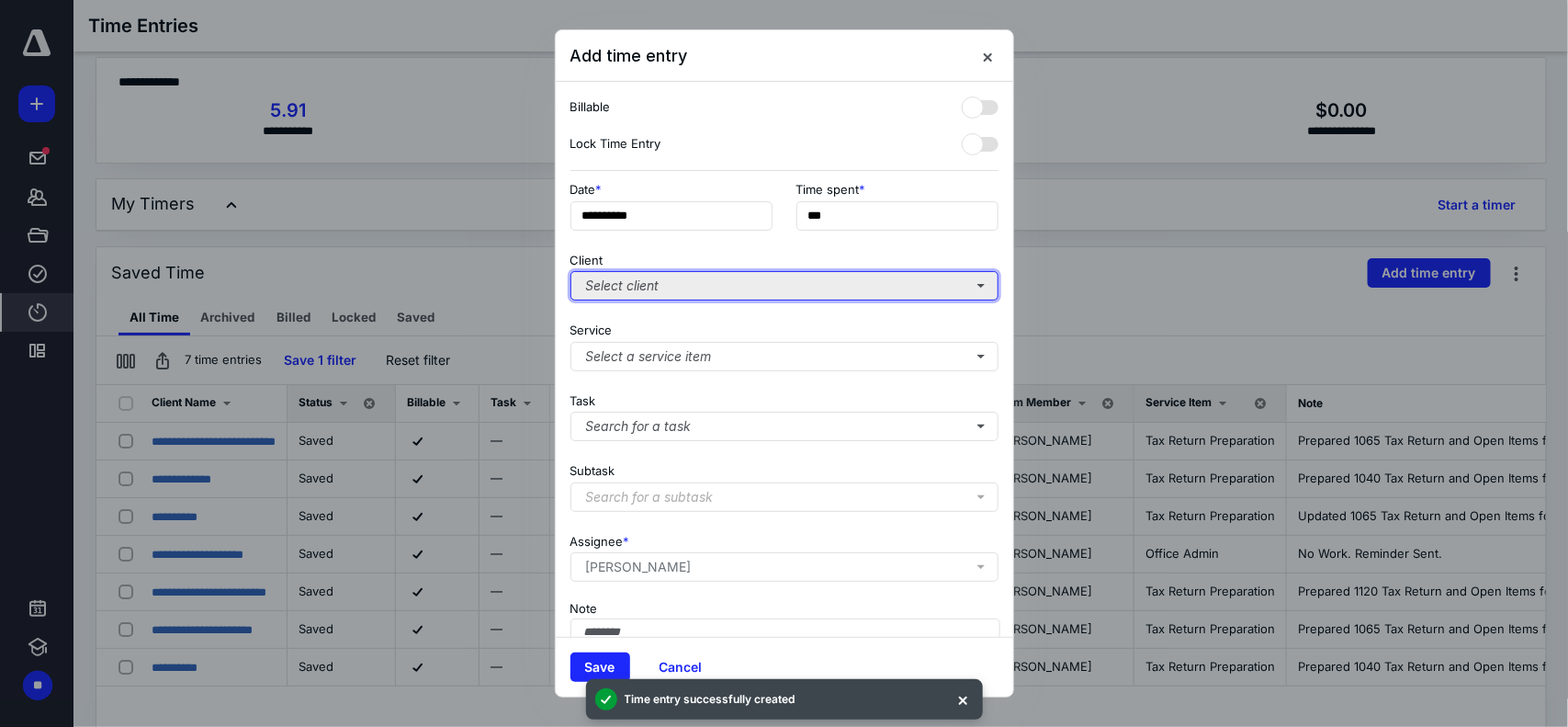 click on "Select client" at bounding box center (784, 286) 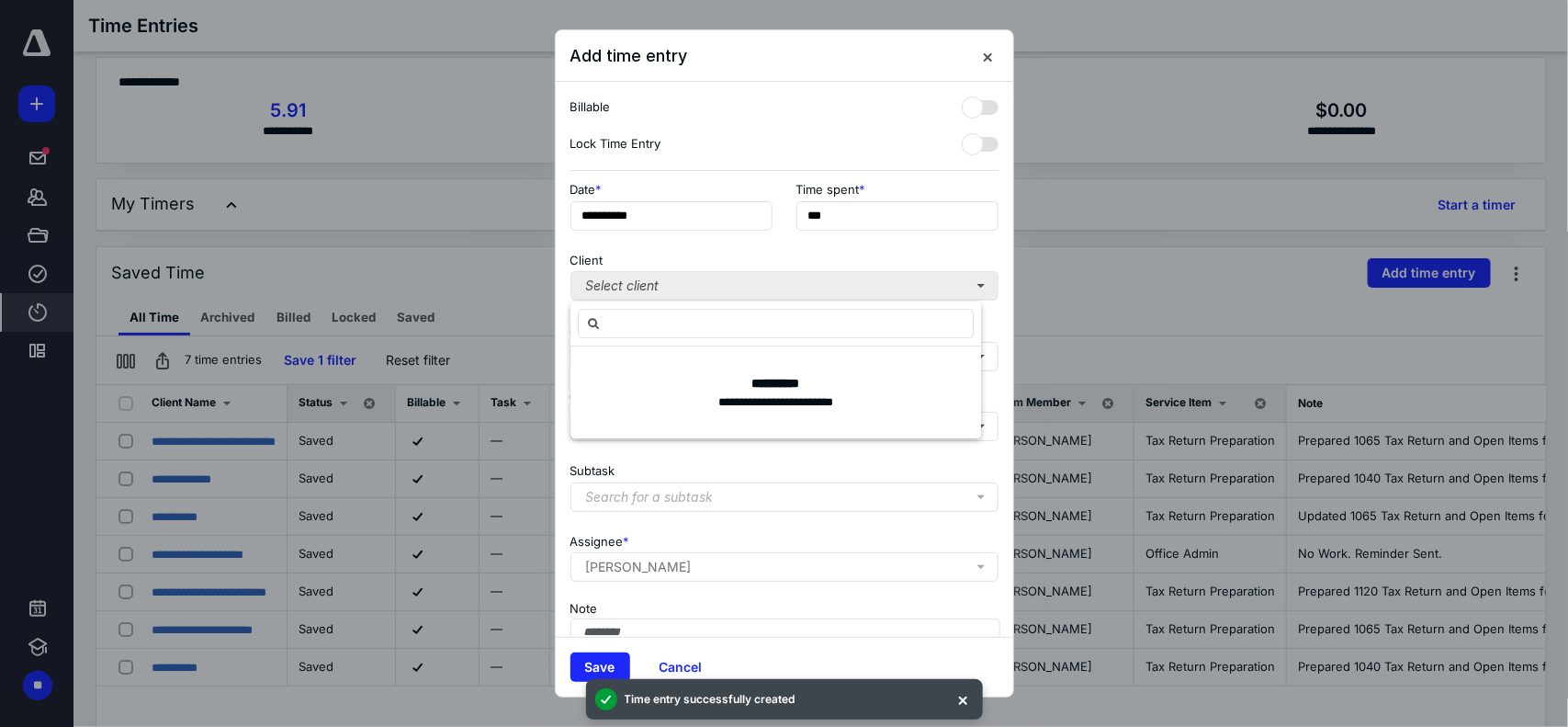 type on "*" 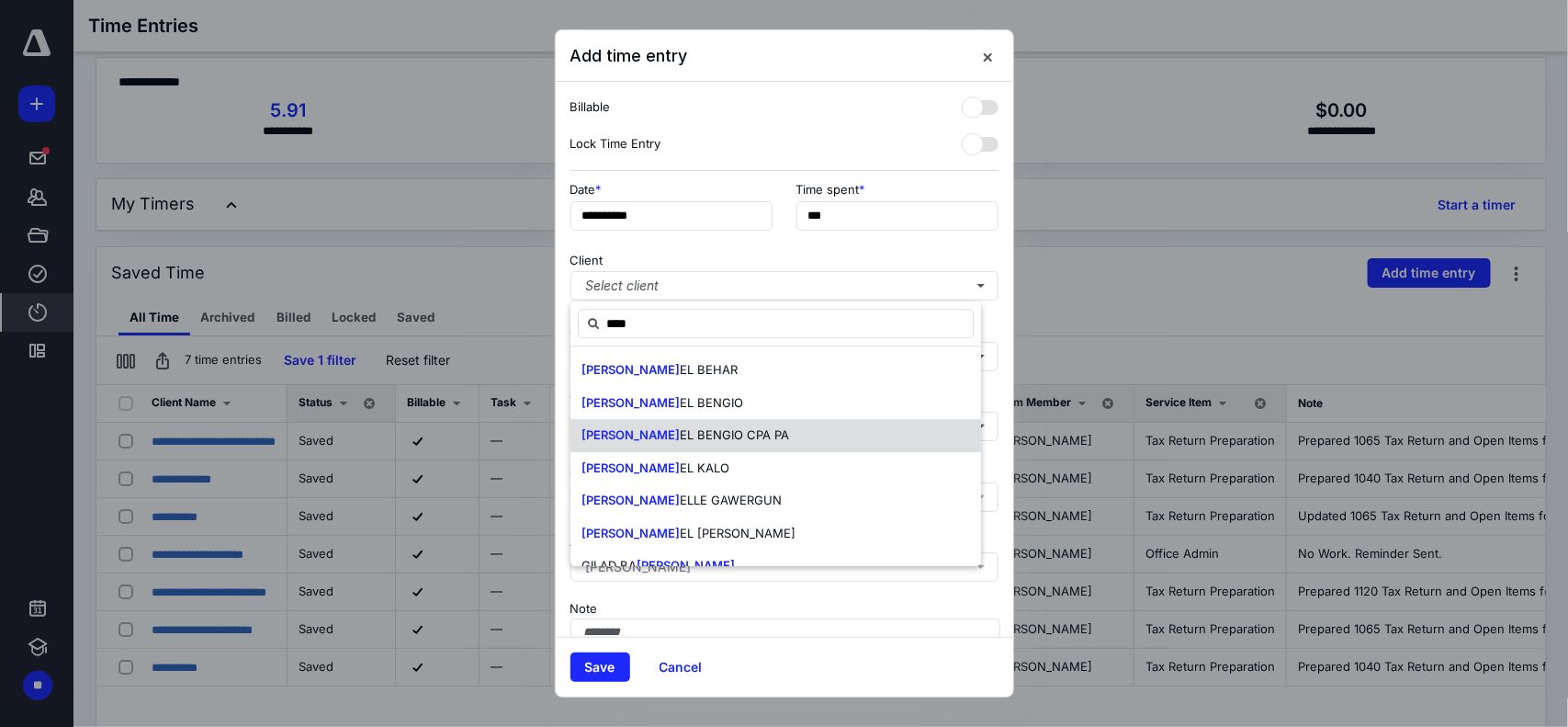 click on "EL BENGIO CPA PA" at bounding box center (734, 435) 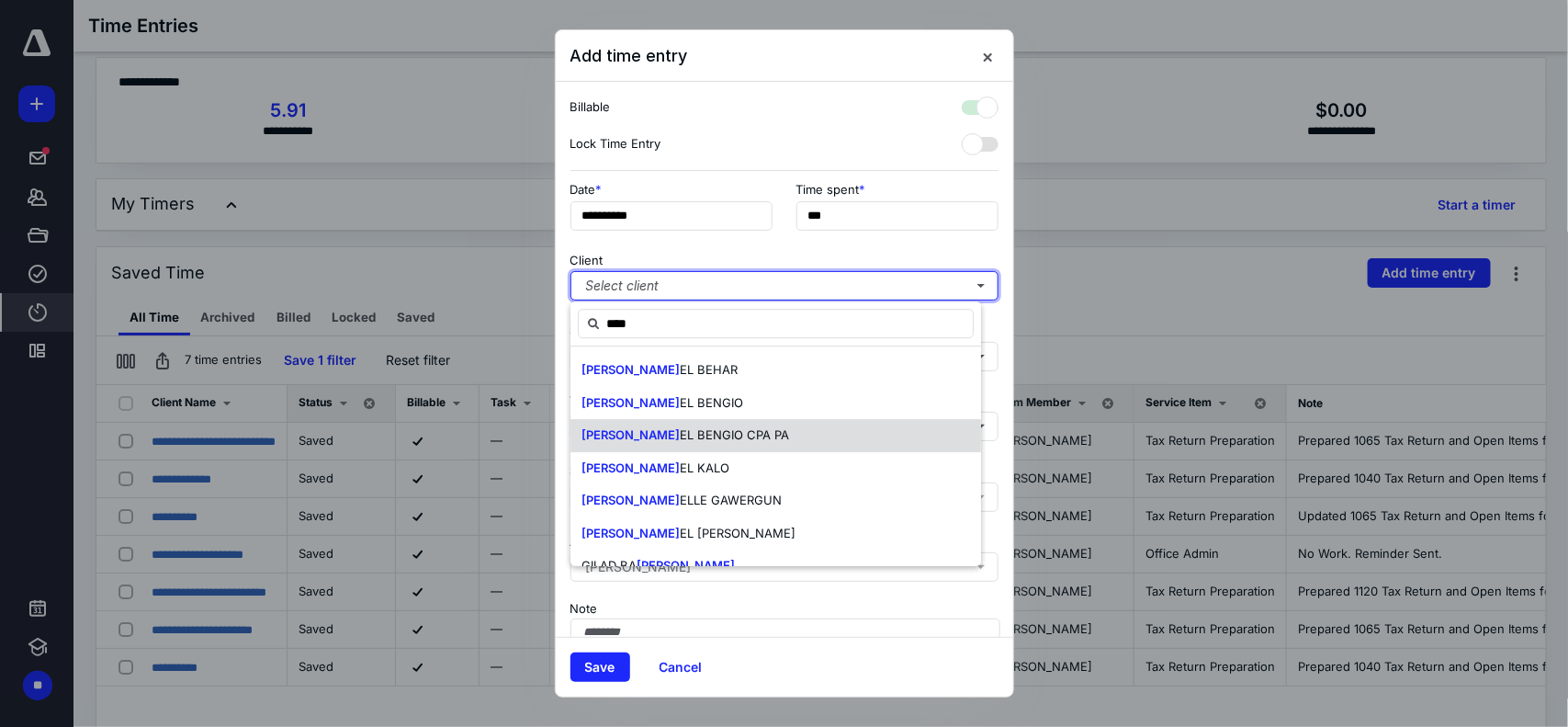 checkbox on "true" 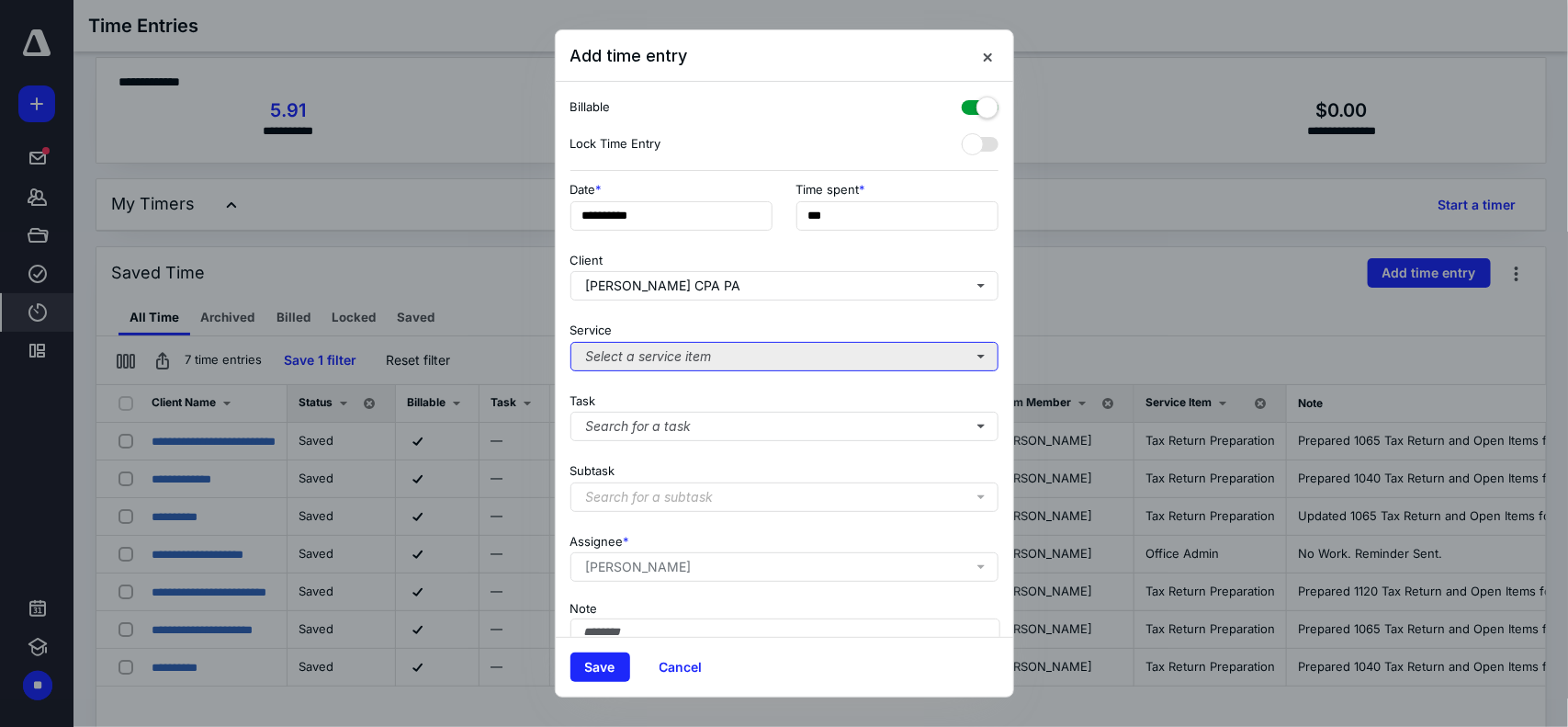 click on "Select a service item" at bounding box center [784, 357] 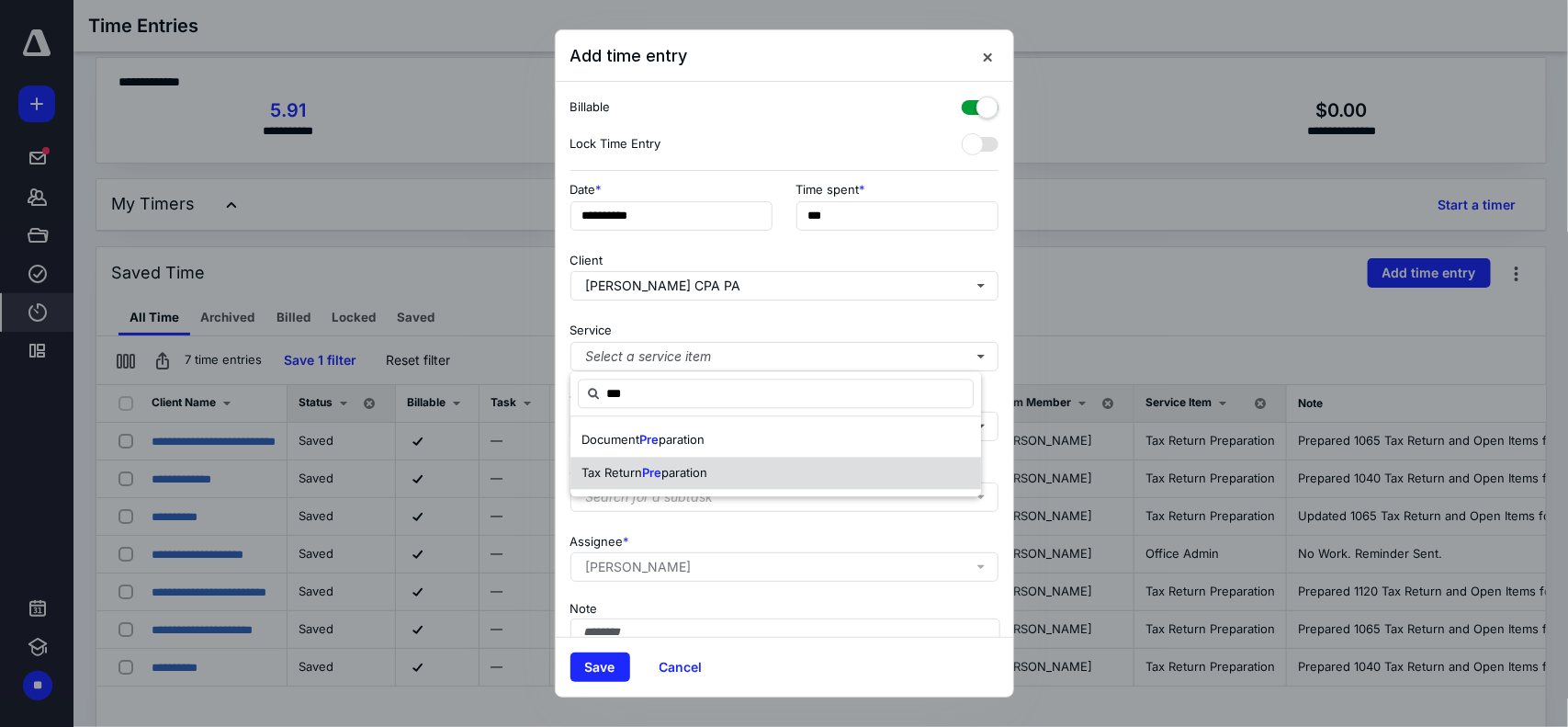 click on "Tax Return  Pre paration" at bounding box center [775, 473] 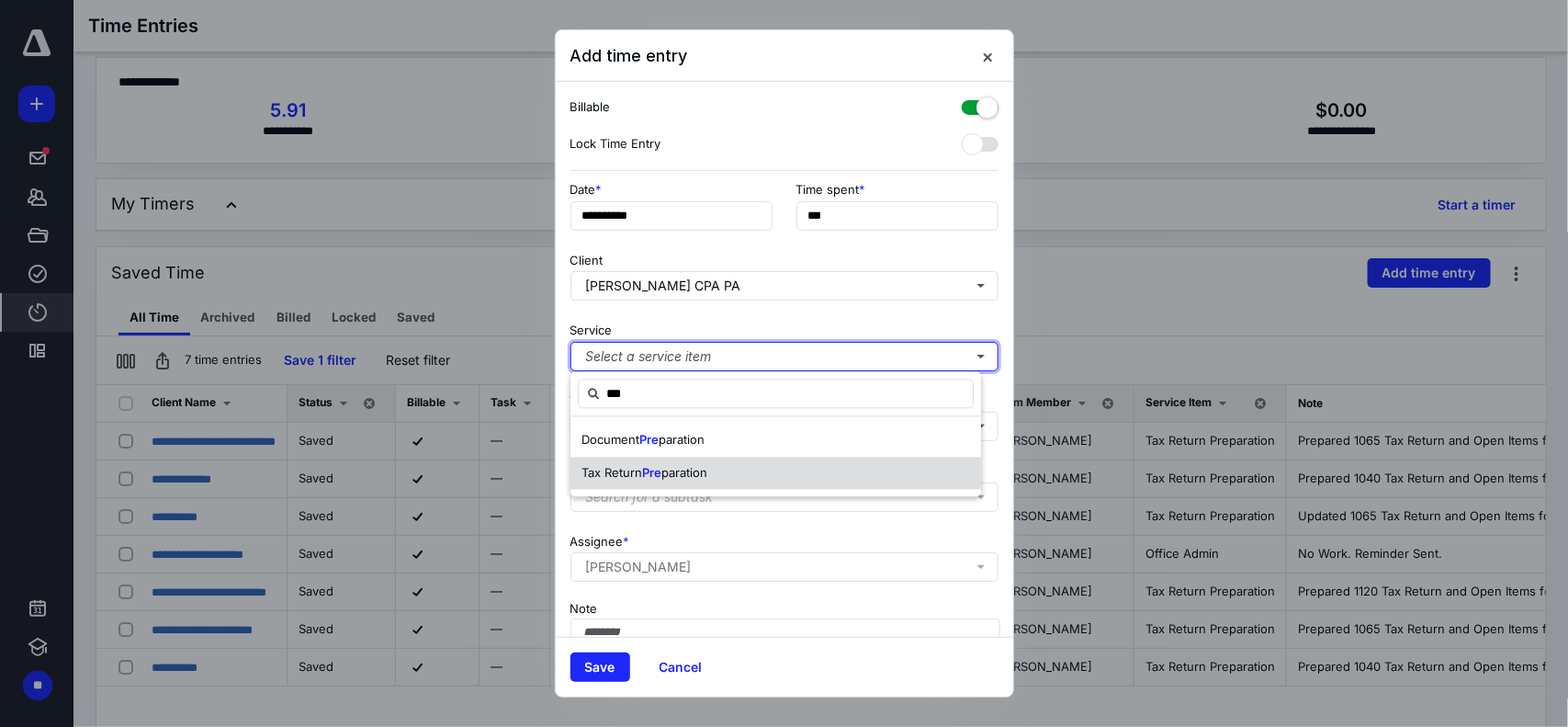 type 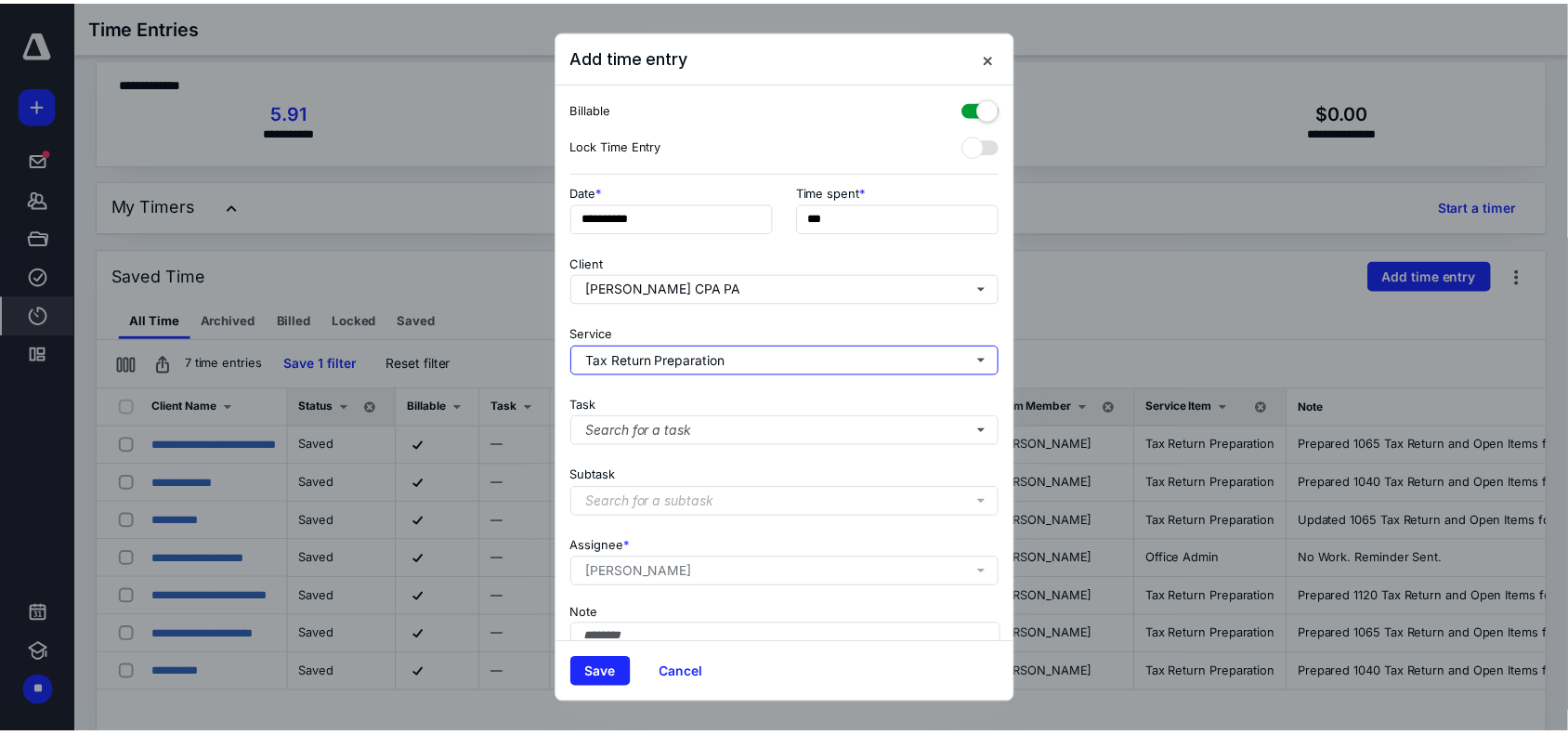 scroll, scrollTop: 105, scrollLeft: 0, axis: vertical 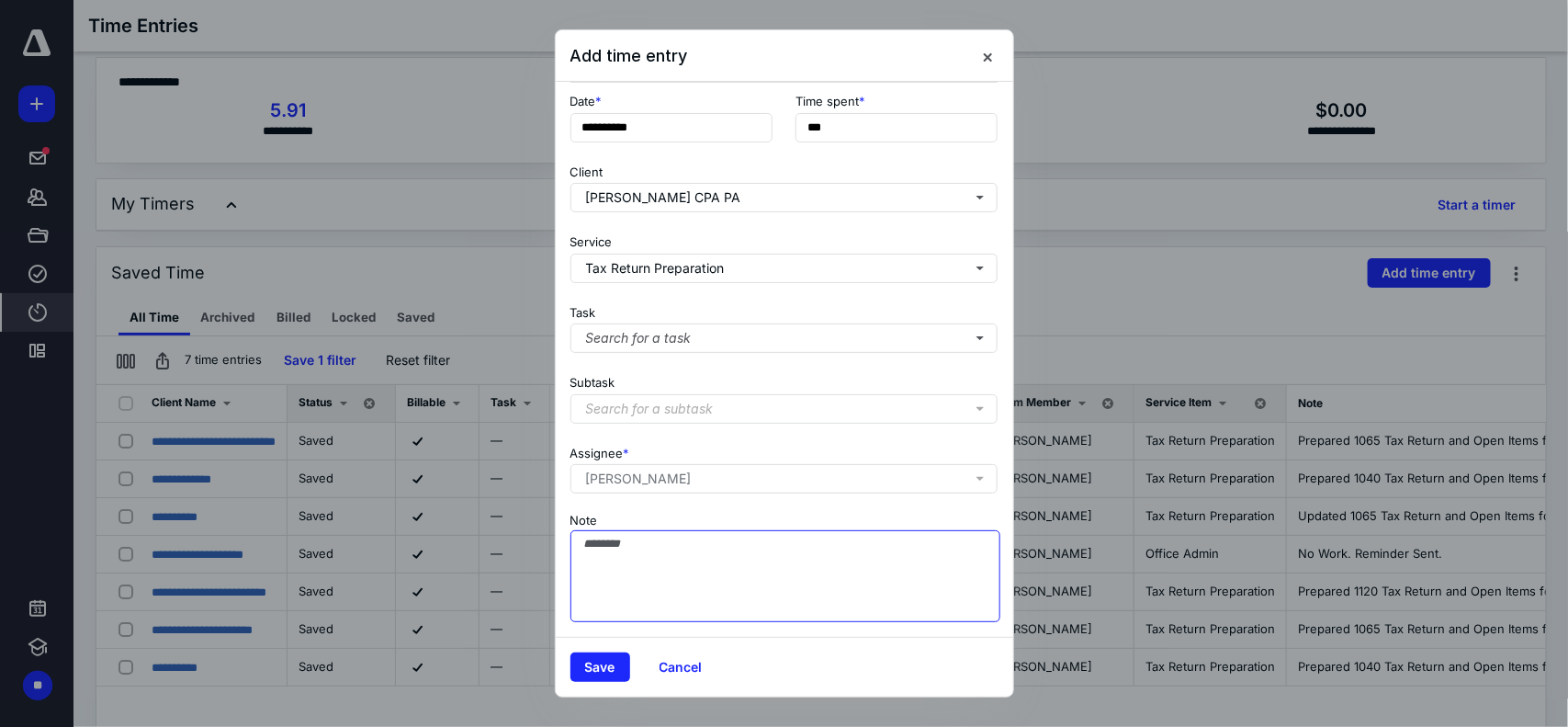 click on "Note" at bounding box center (785, 576) 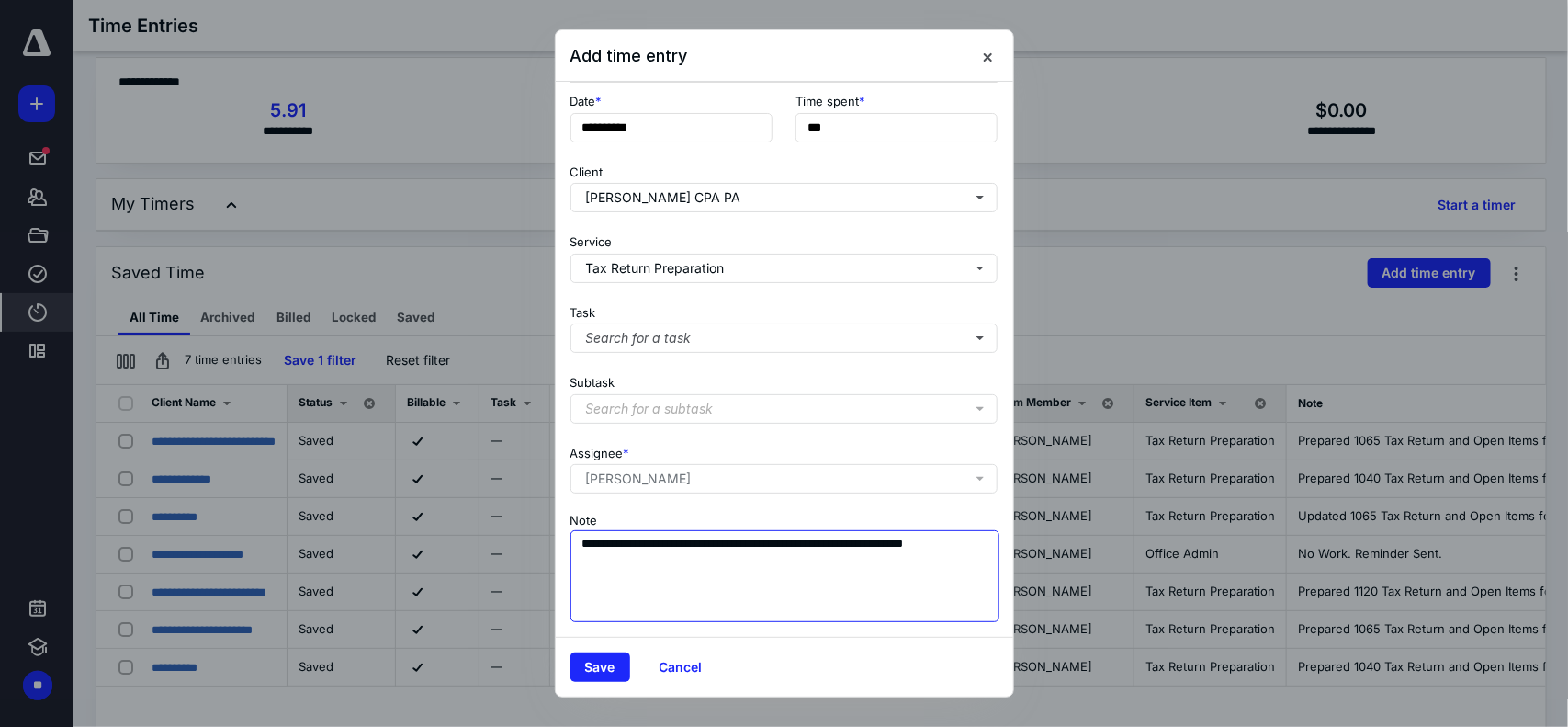 drag, startPoint x: 581, startPoint y: 527, endPoint x: 621, endPoint y: 535, distance: 40.792156 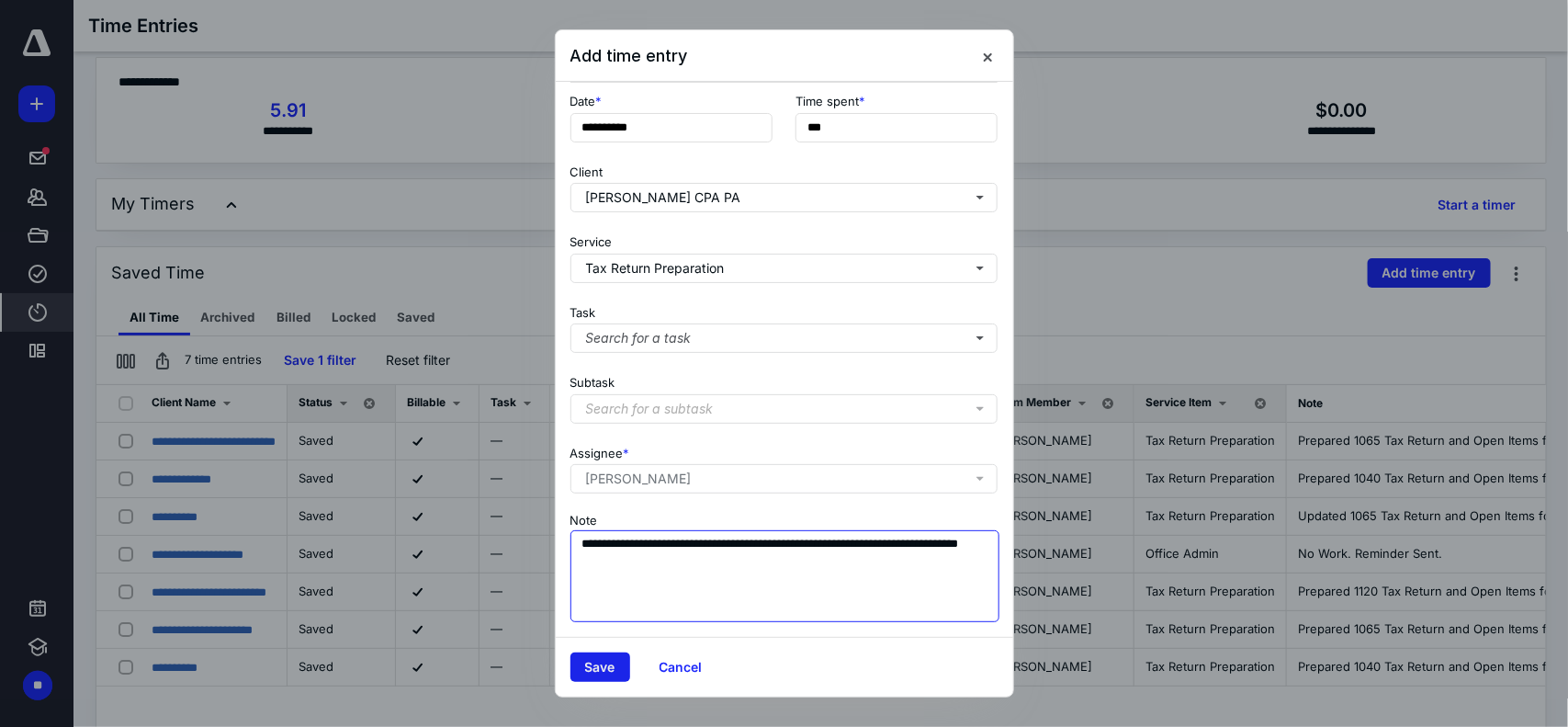 type on "**********" 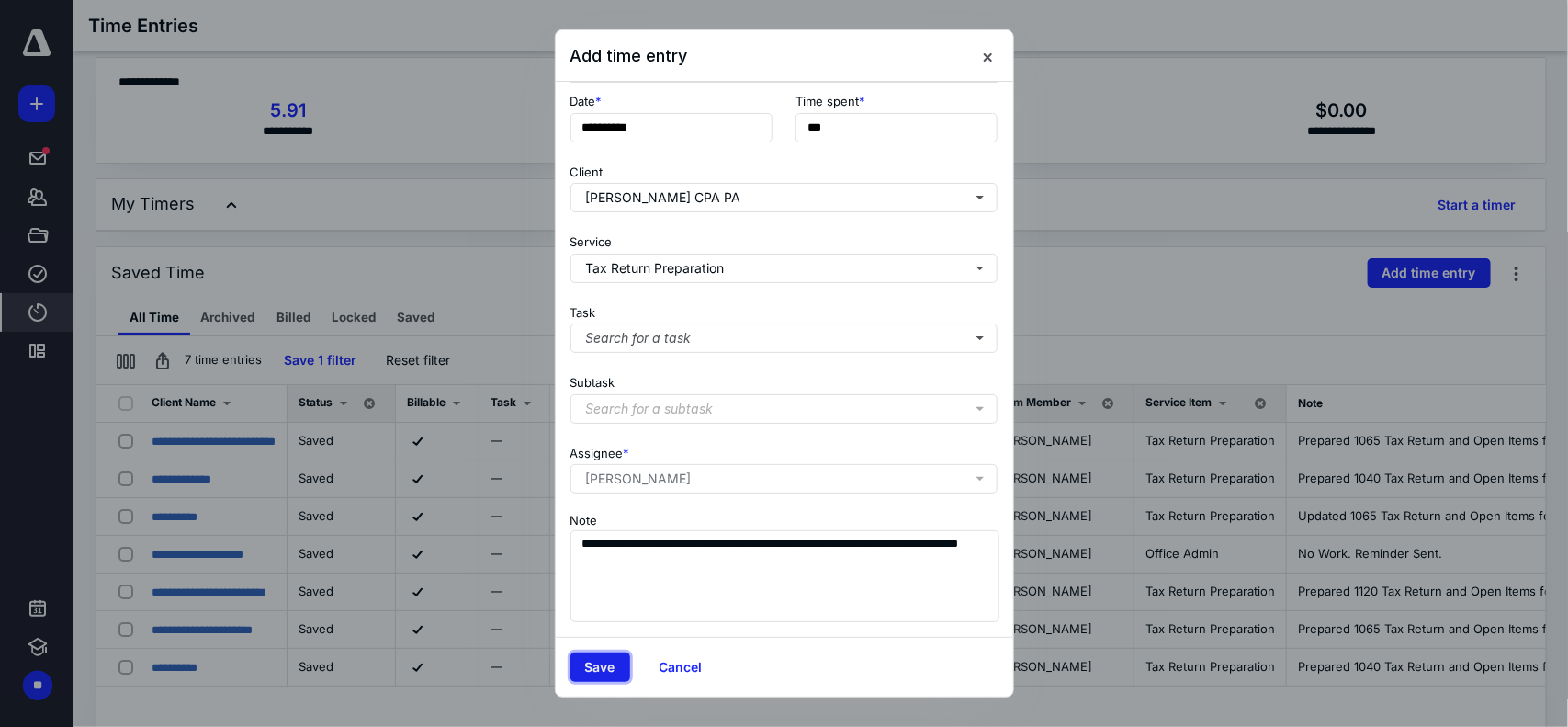 click on "Save" at bounding box center (600, 667) 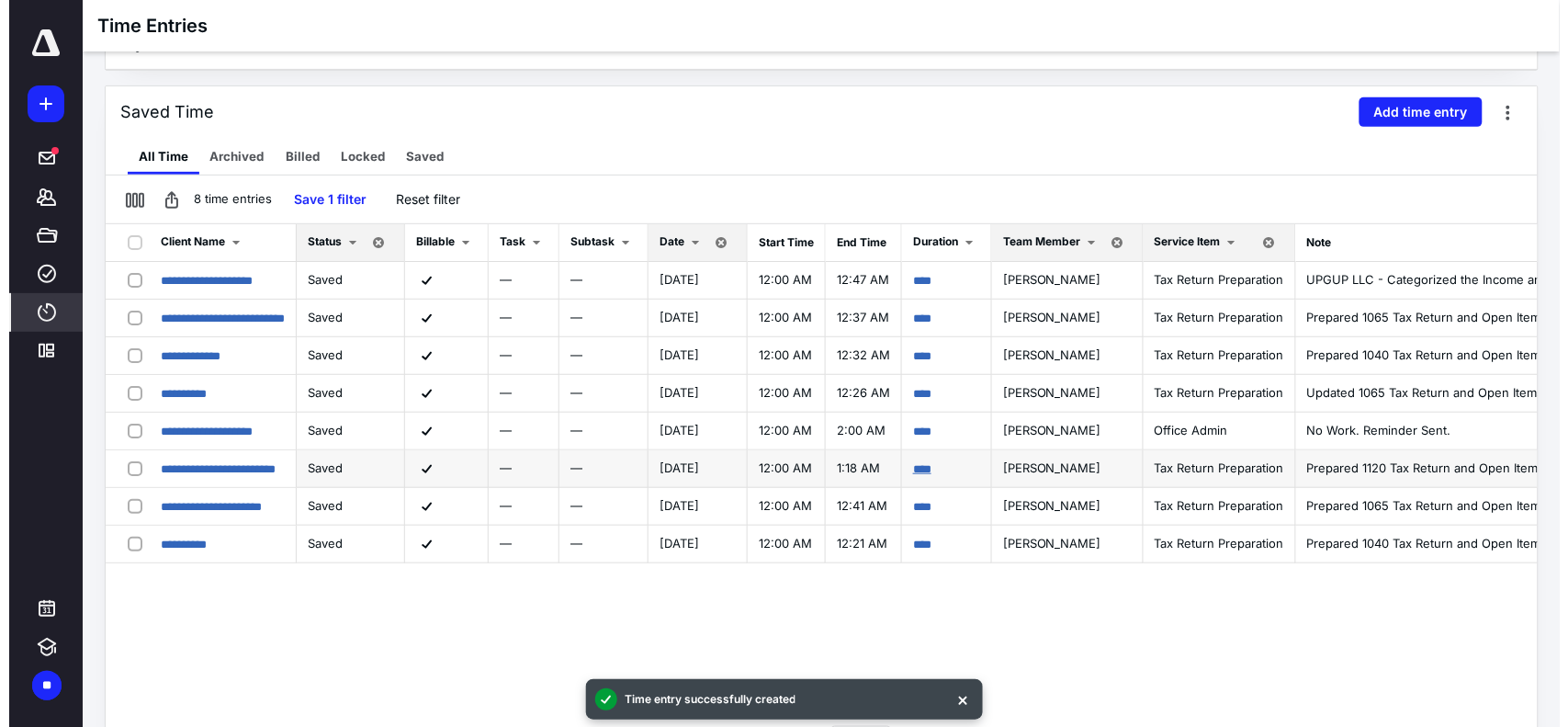 scroll, scrollTop: 212, scrollLeft: 0, axis: vertical 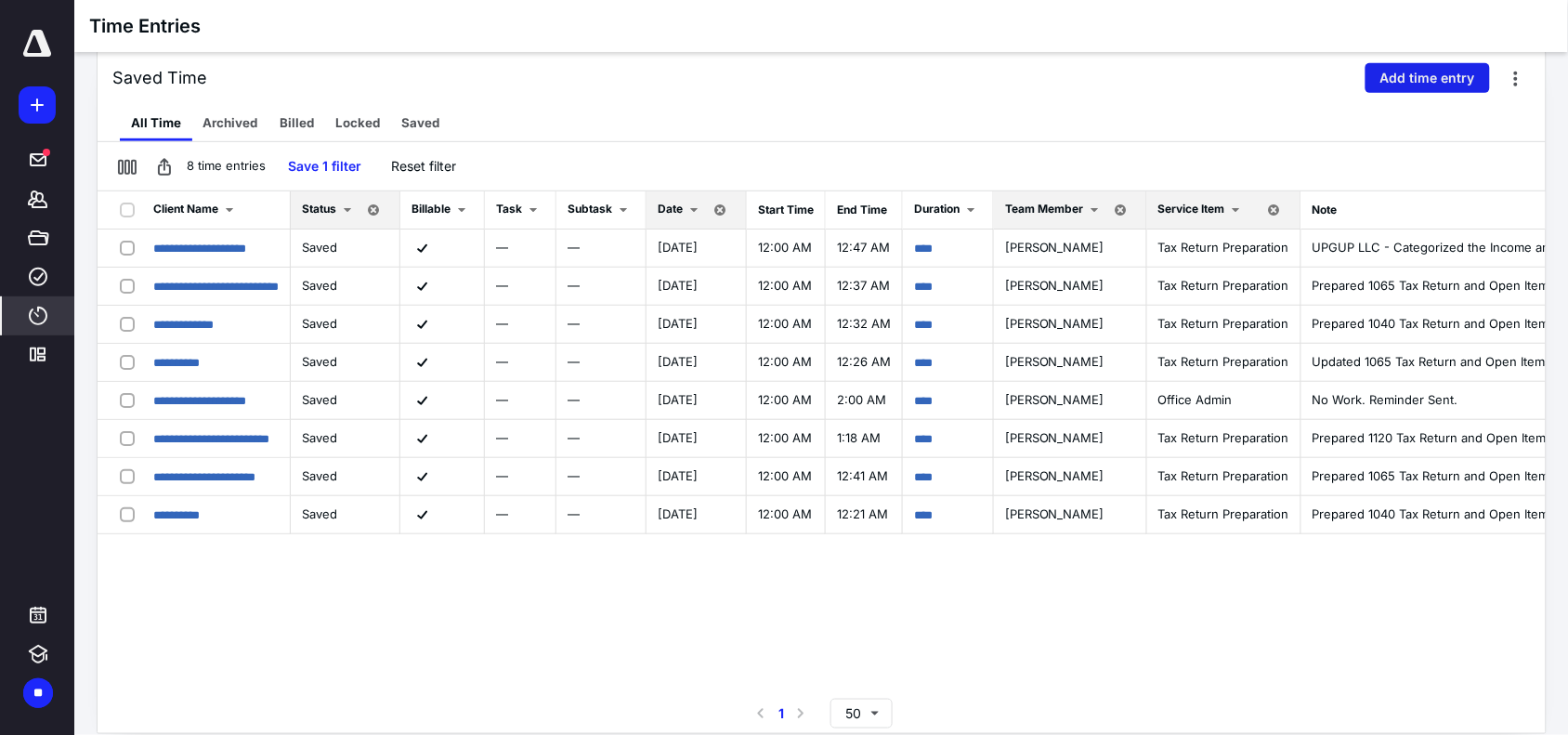 click on "Add time entry" at bounding box center (1428, 78) 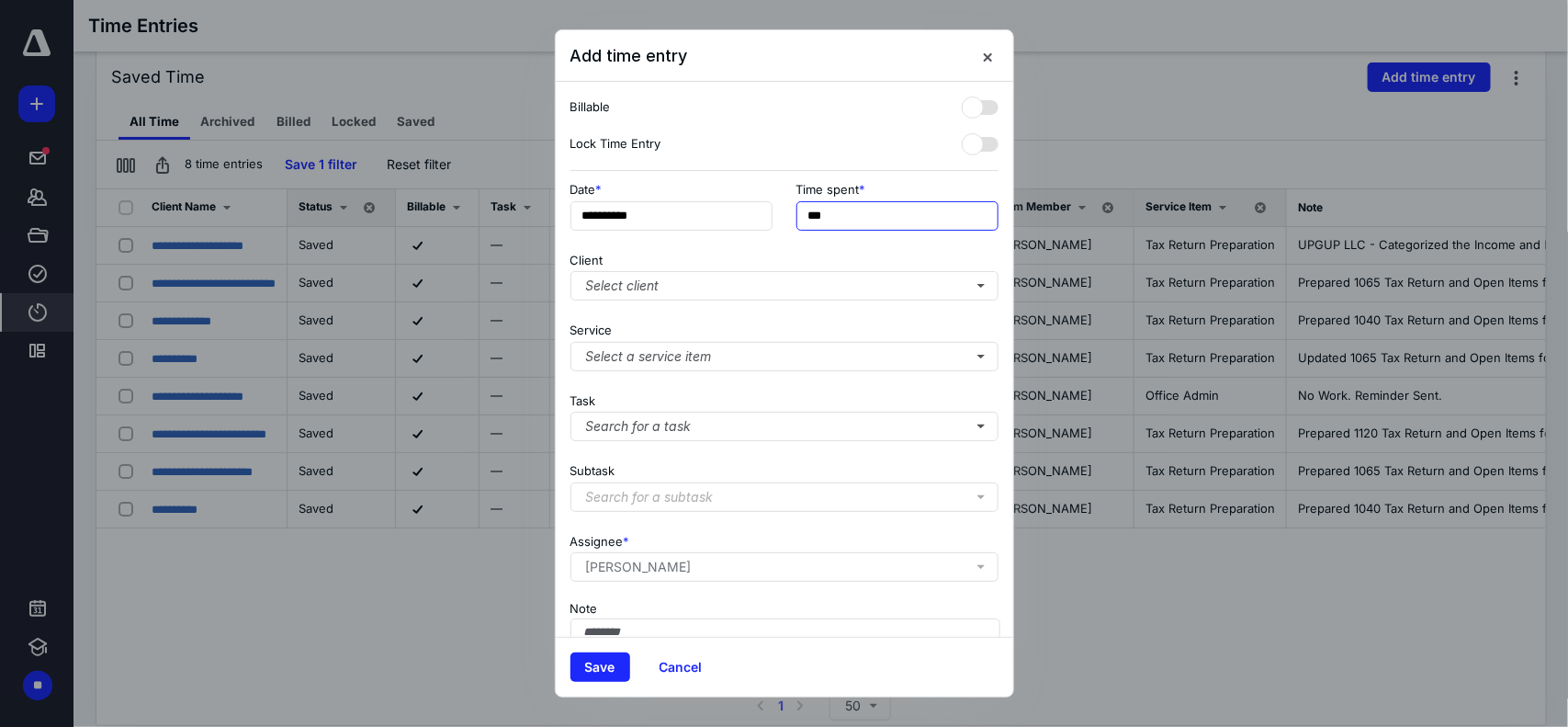 drag, startPoint x: 891, startPoint y: 207, endPoint x: 778, endPoint y: 210, distance: 113.03982 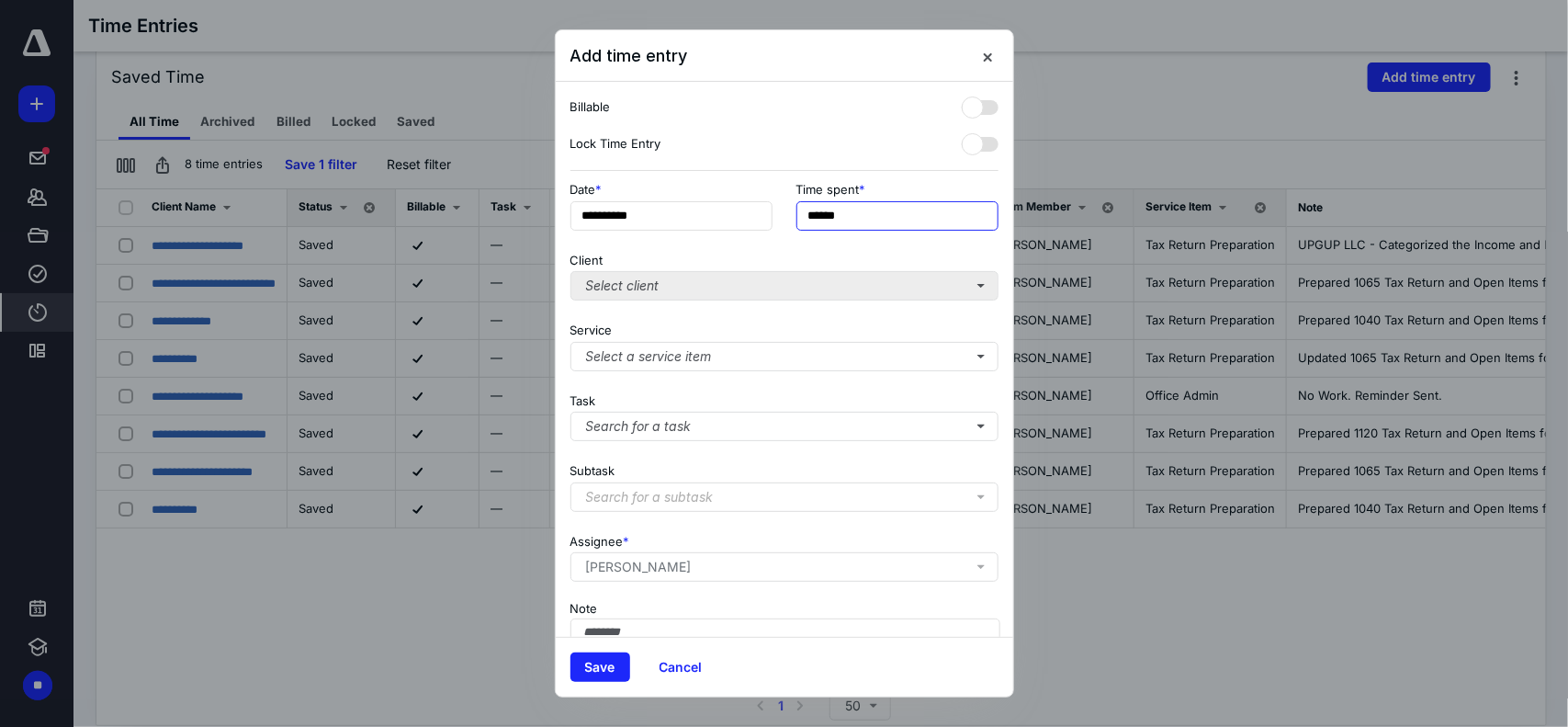 type on "******" 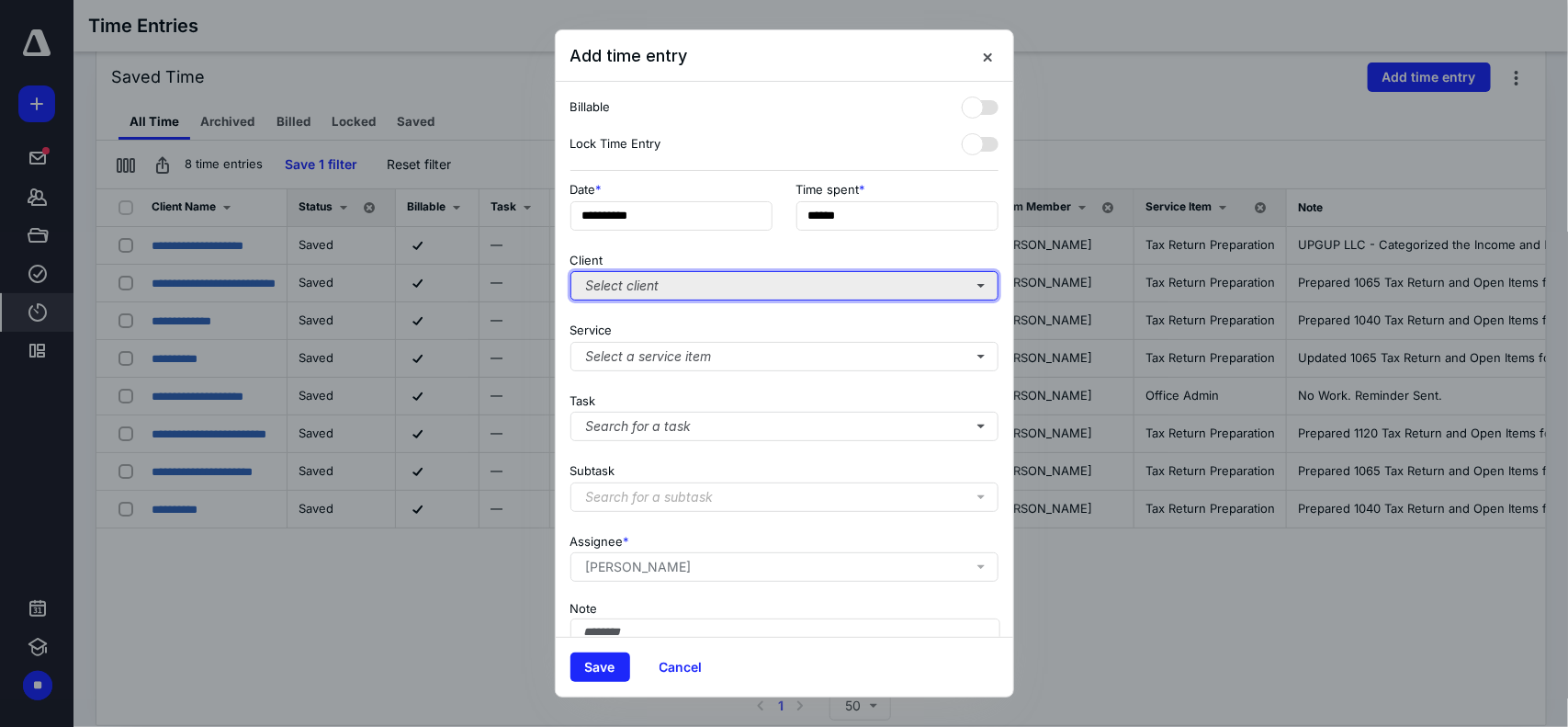 click on "Select client" at bounding box center (784, 286) 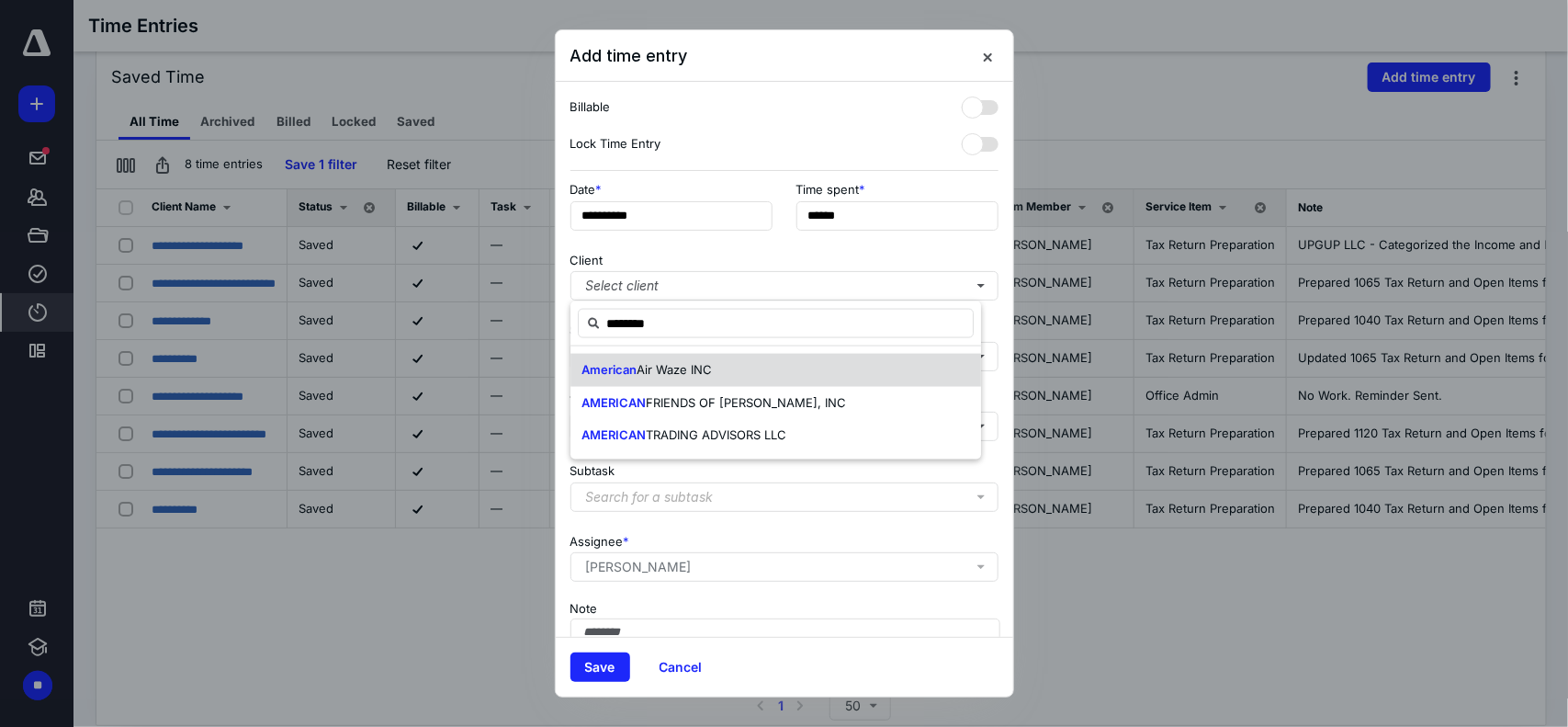 click on "American  Air Waze INC" at bounding box center [775, 370] 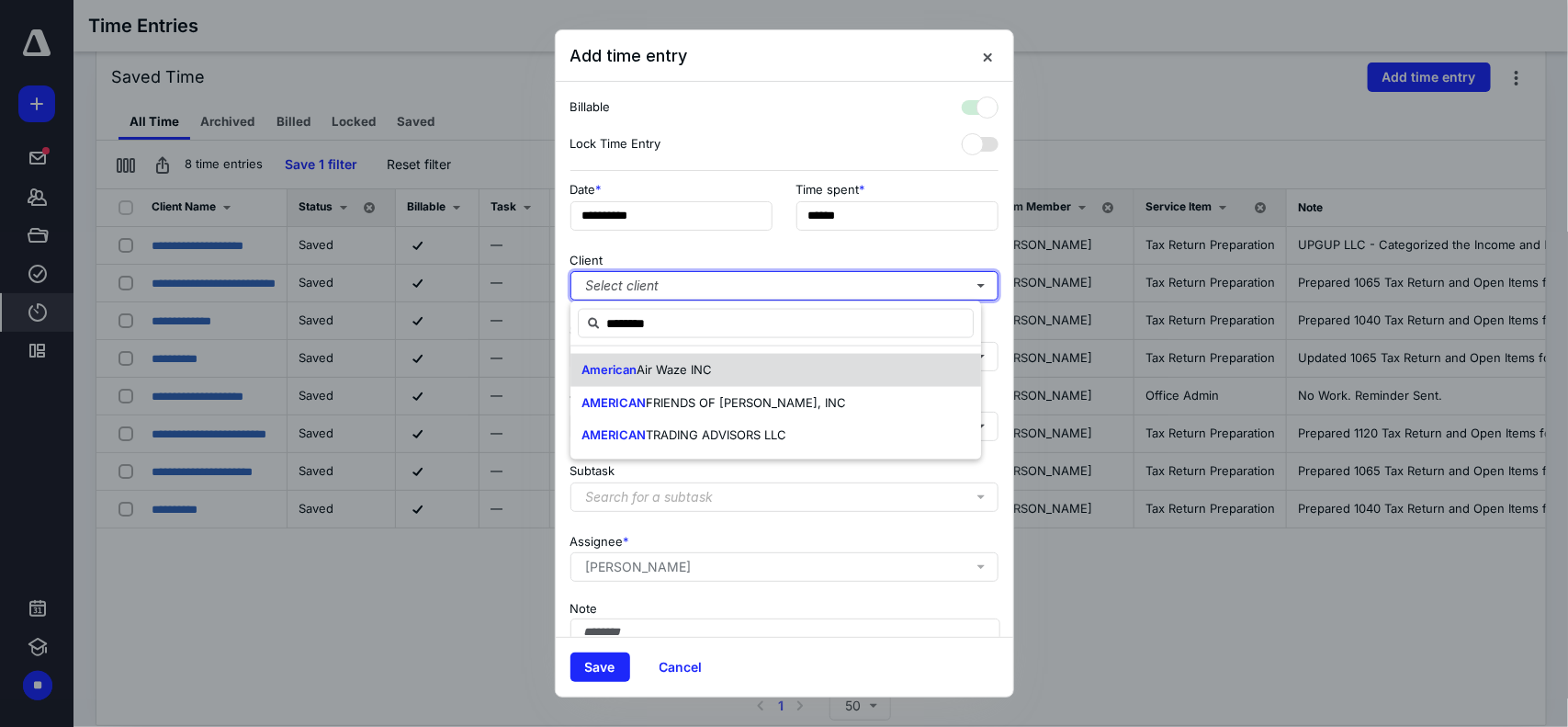 checkbox on "true" 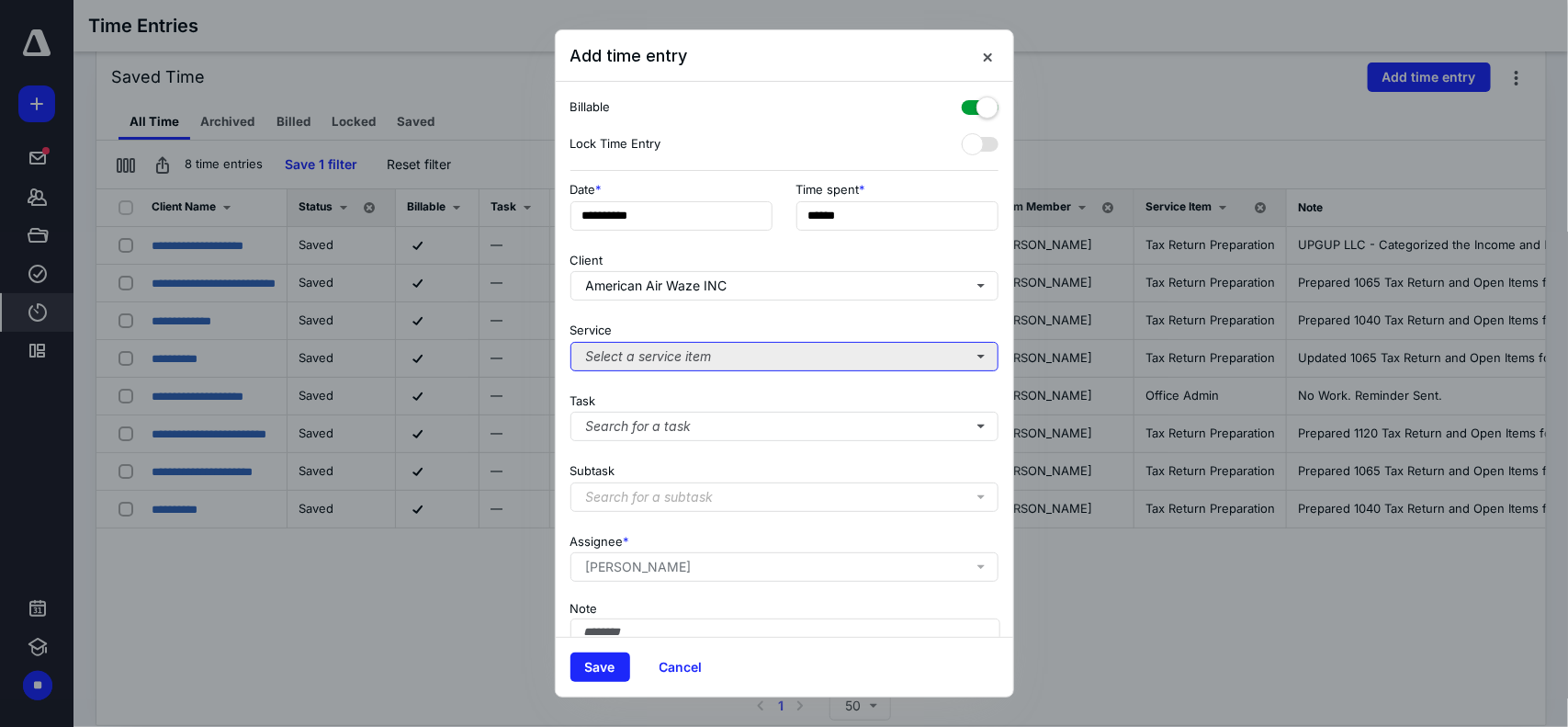 click on "Select a service item" at bounding box center [784, 357] 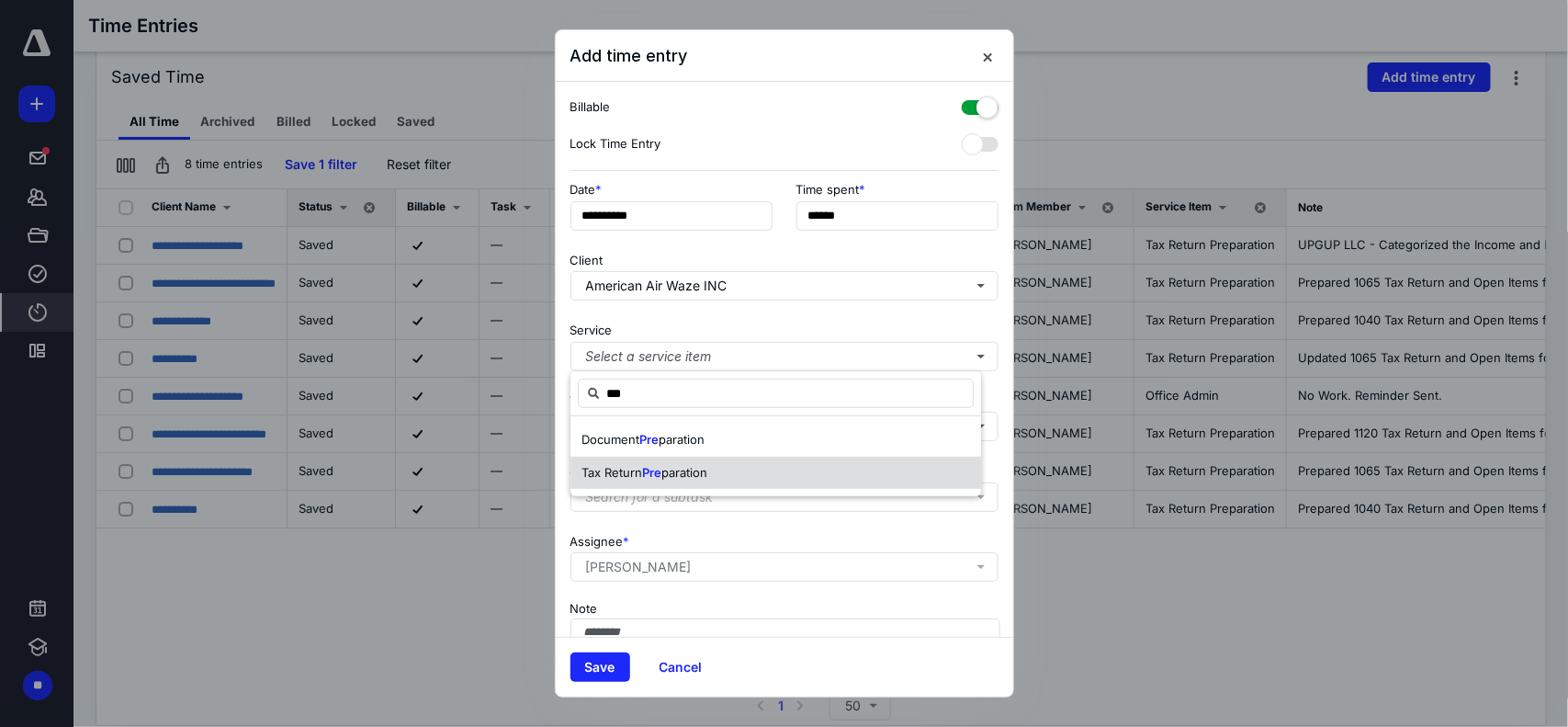 click on "Tax Return  Pre paration" at bounding box center (775, 473) 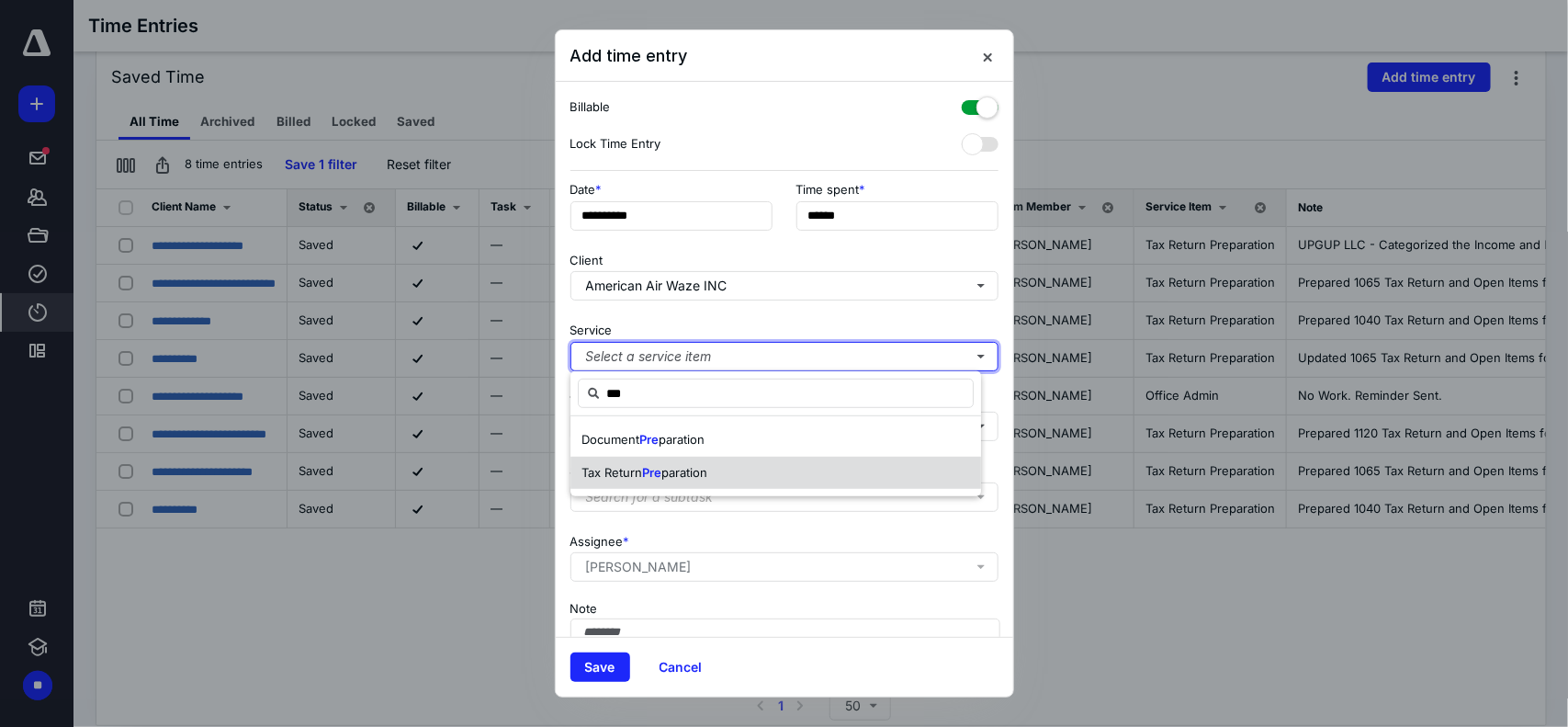 type 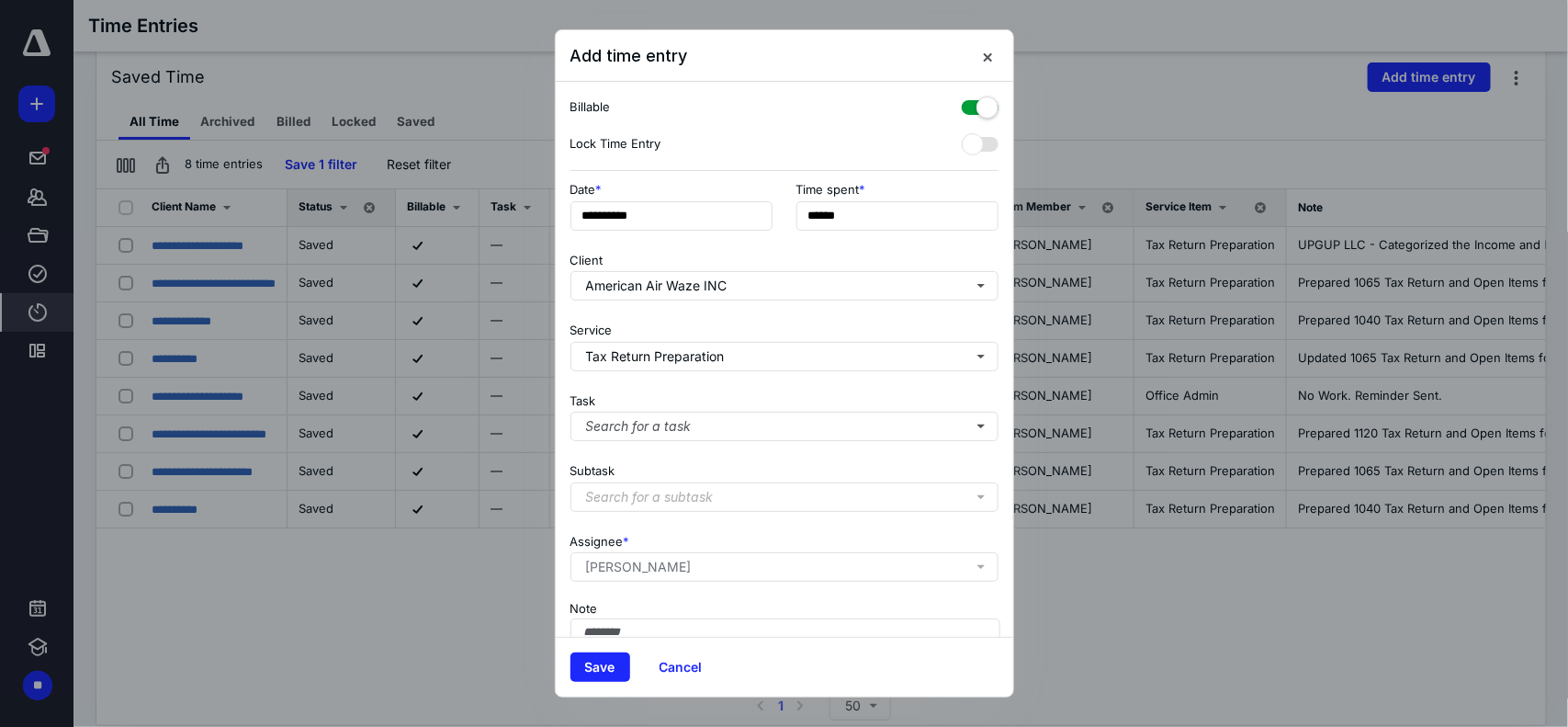 click on "**********" at bounding box center (784, 359) 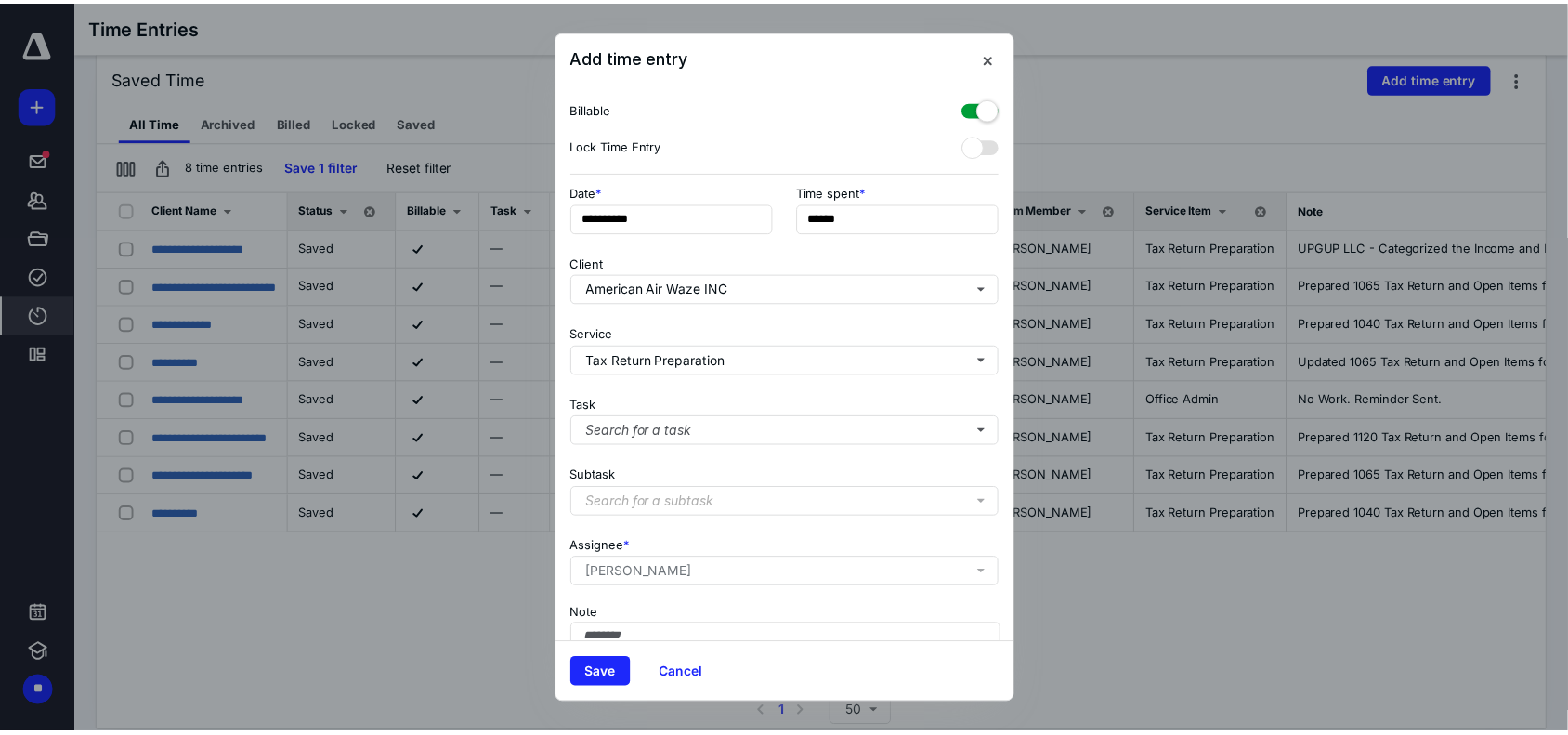 scroll, scrollTop: 105, scrollLeft: 0, axis: vertical 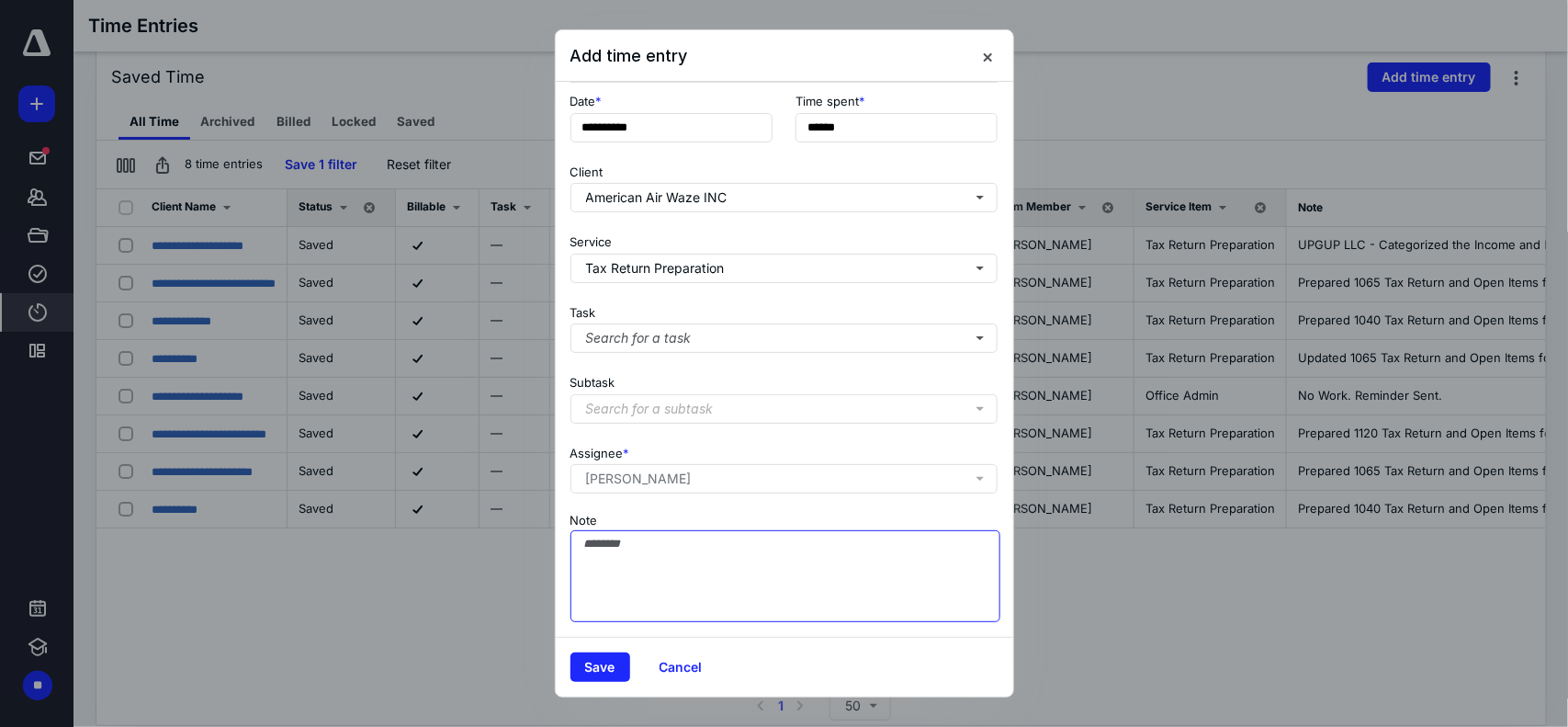 click on "Note" at bounding box center (785, 576) 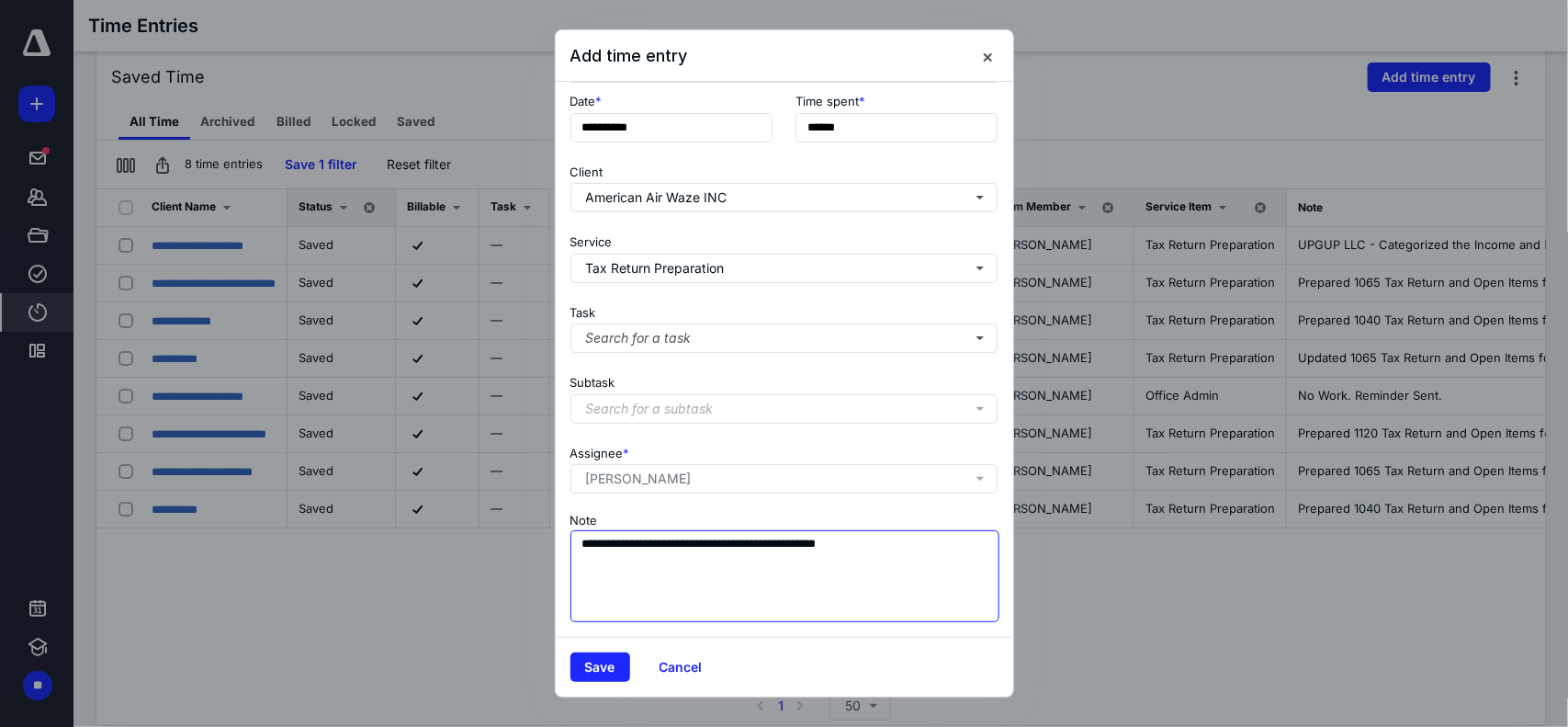 type on "**********" 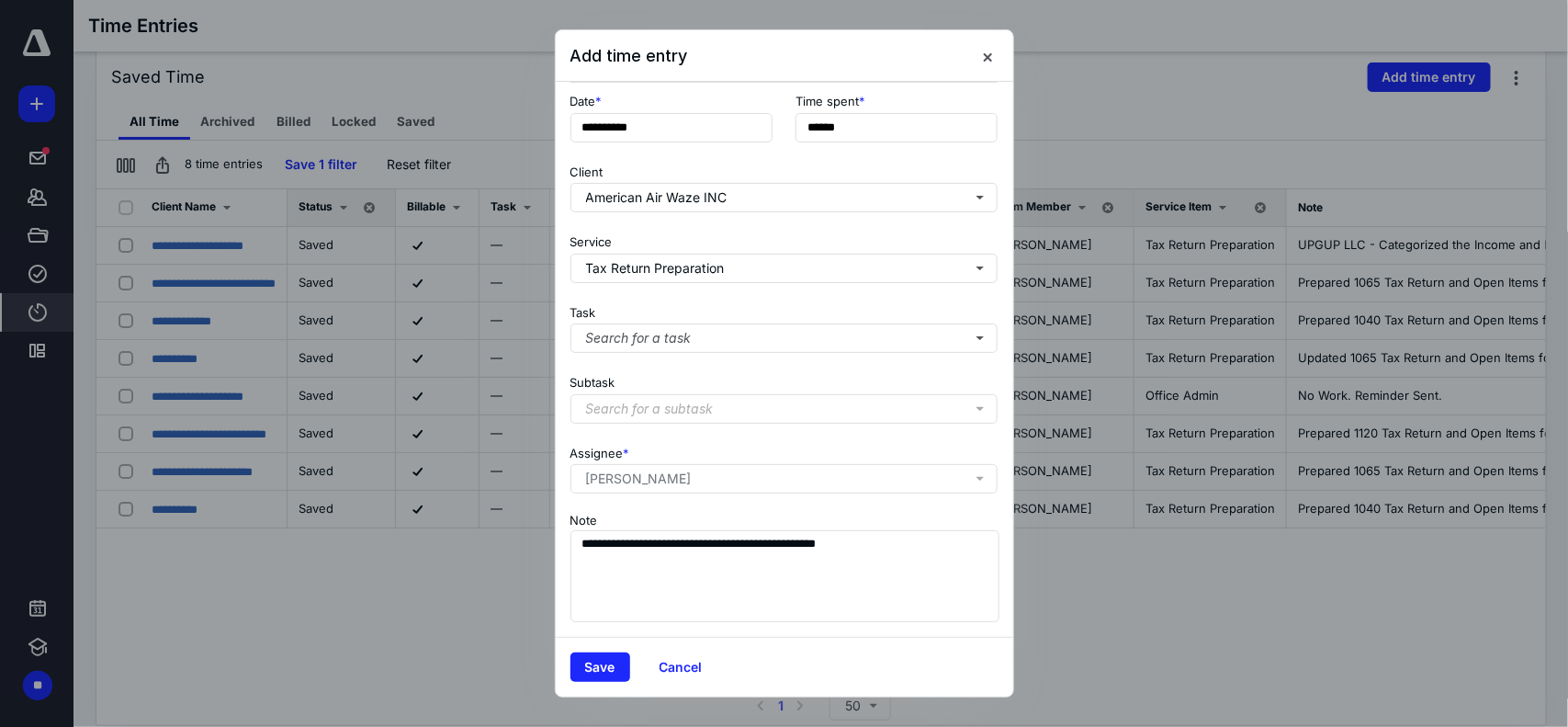 click on "Save Cancel" at bounding box center (784, 666) 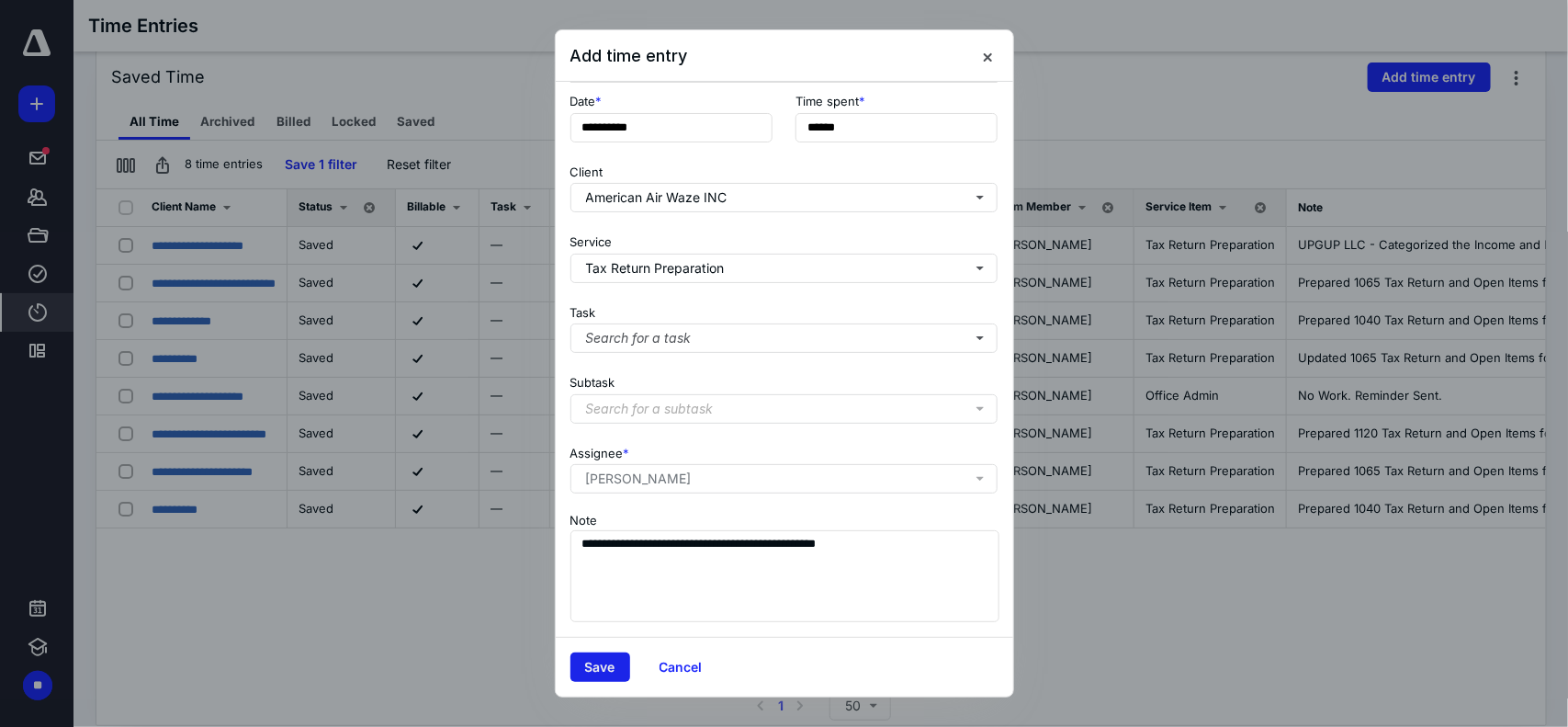 click on "Save" at bounding box center (600, 667) 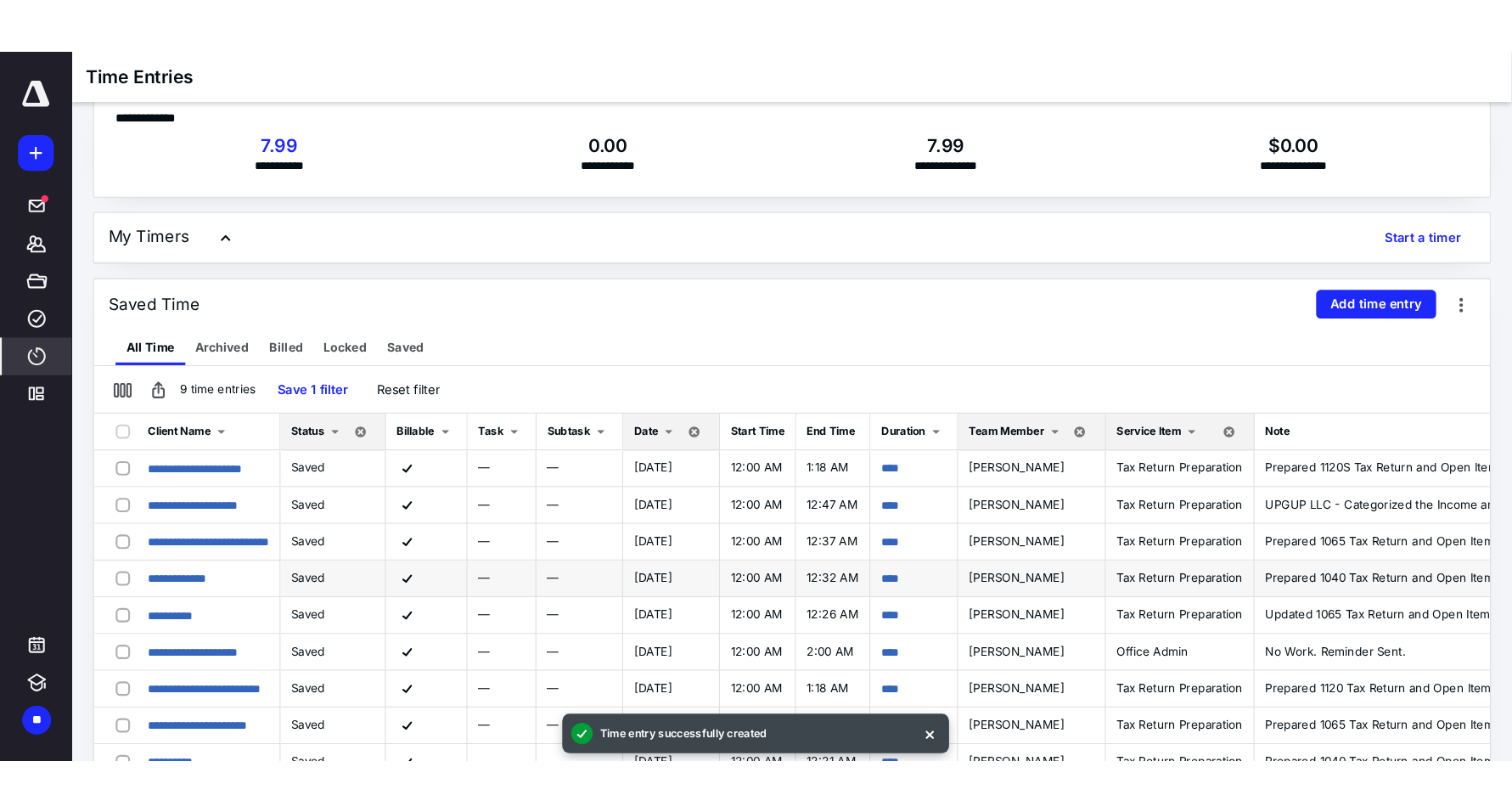scroll, scrollTop: 0, scrollLeft: 0, axis: both 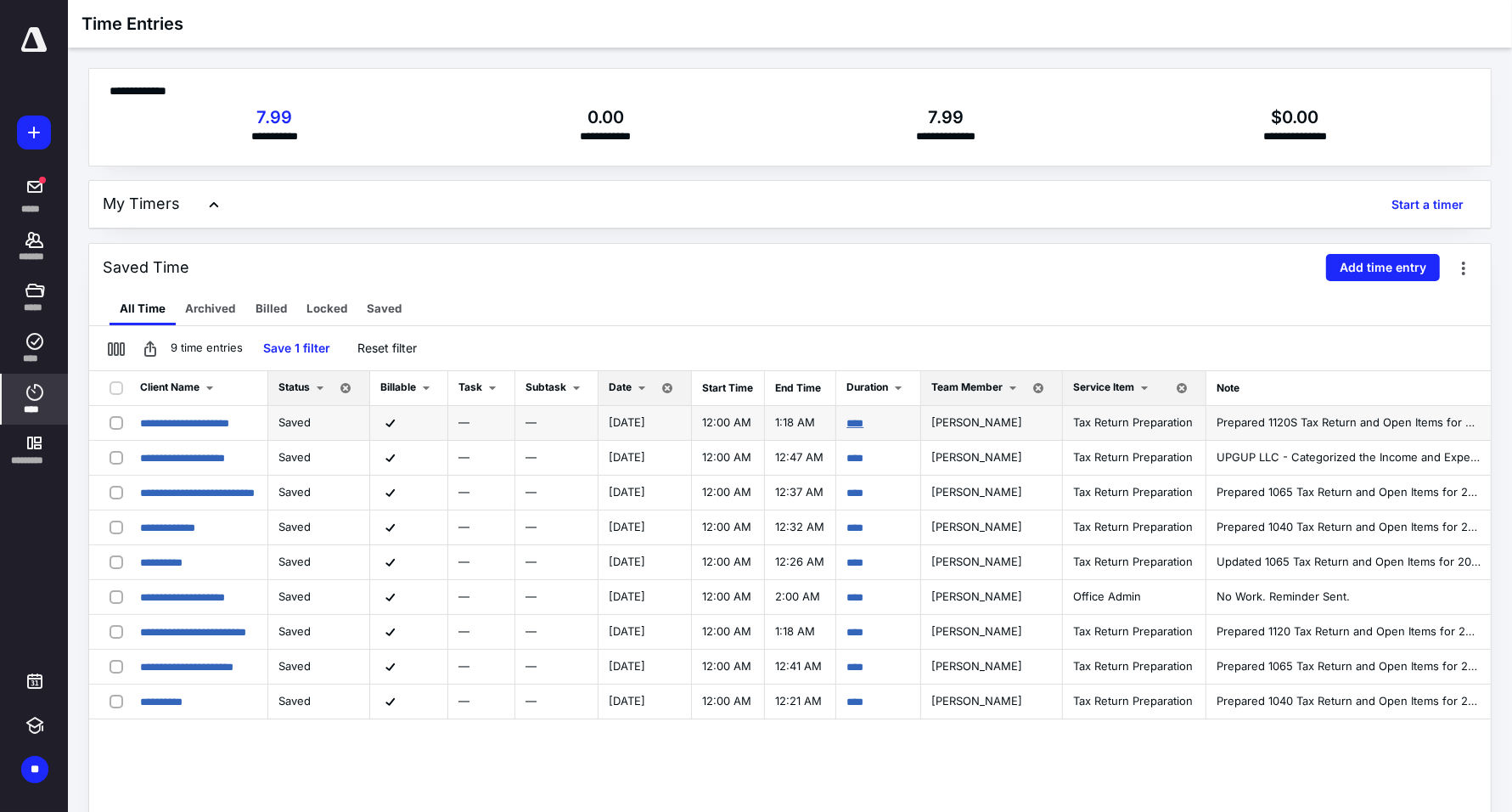 click on "****" at bounding box center [855, 423] 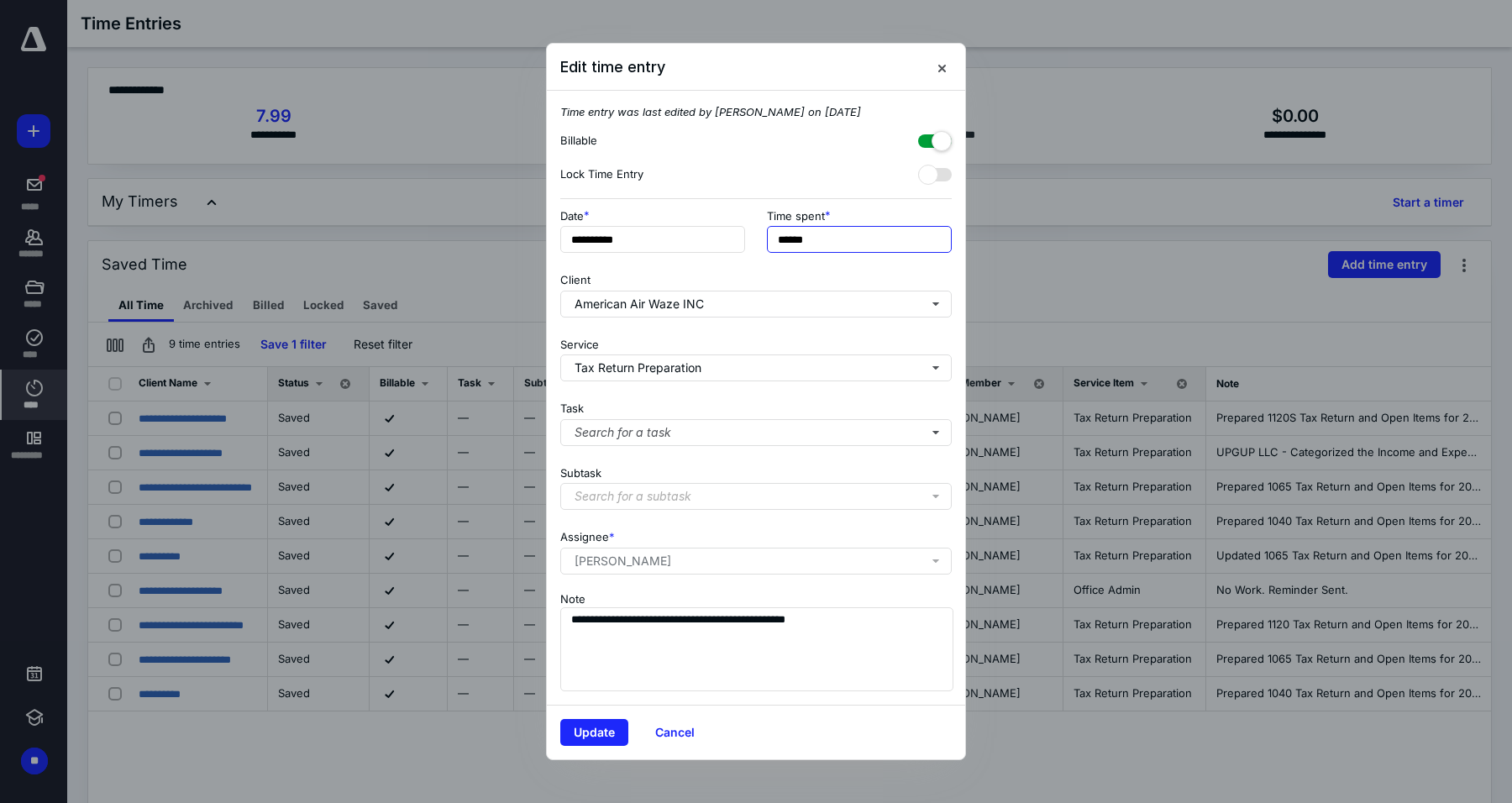 click on "******" at bounding box center [859, 239] 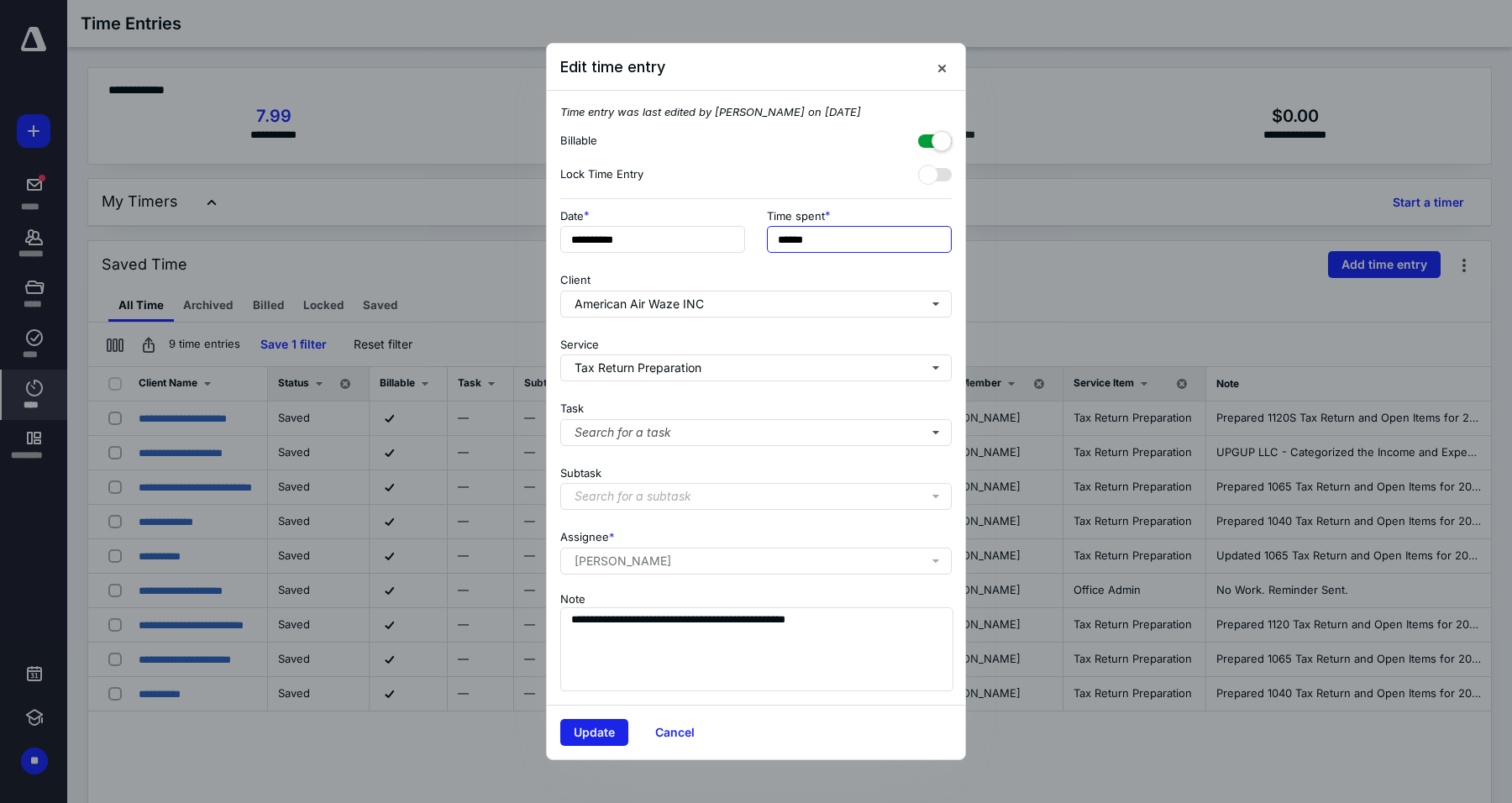 type on "******" 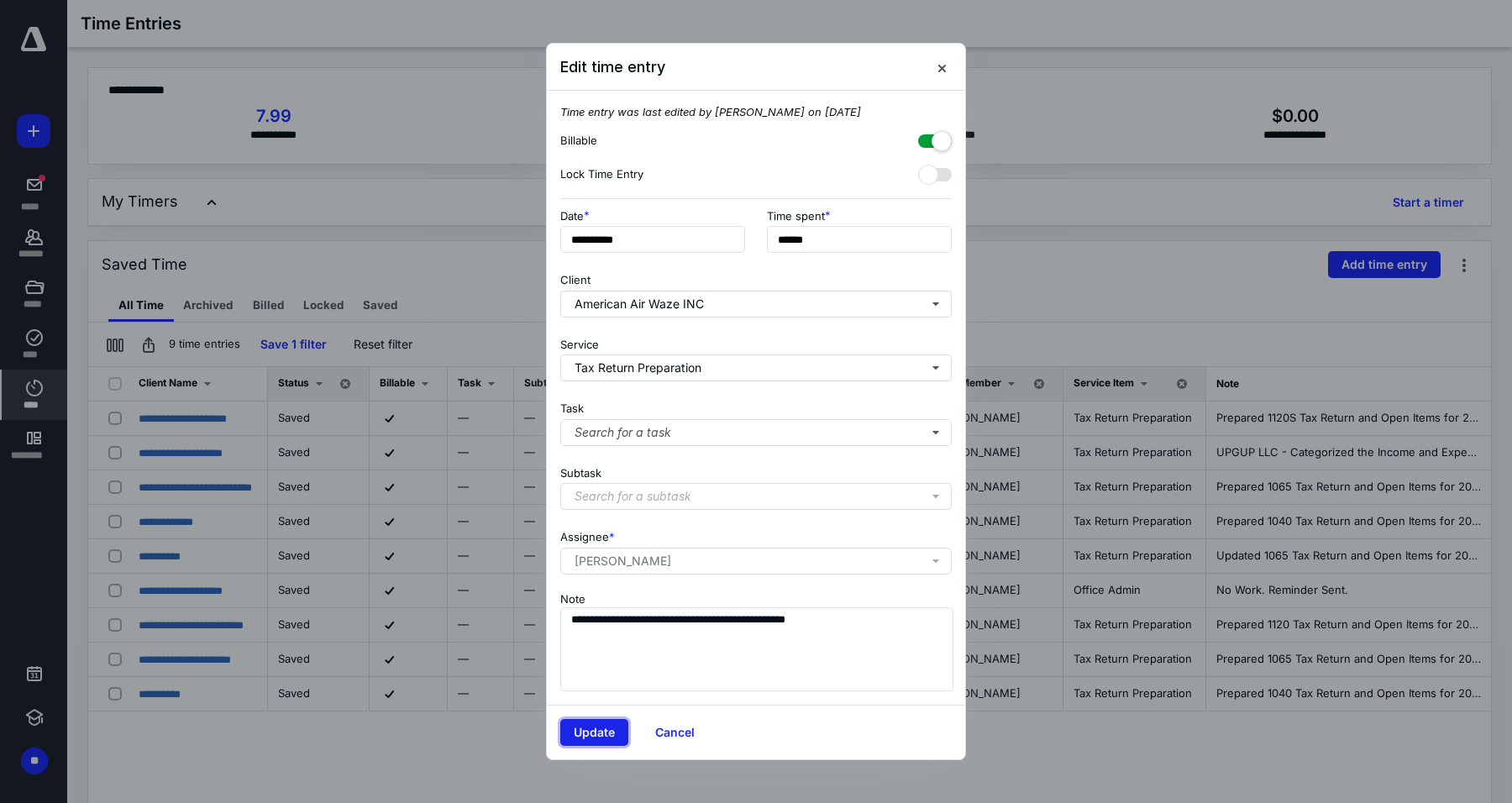 click on "Update" at bounding box center [594, 732] 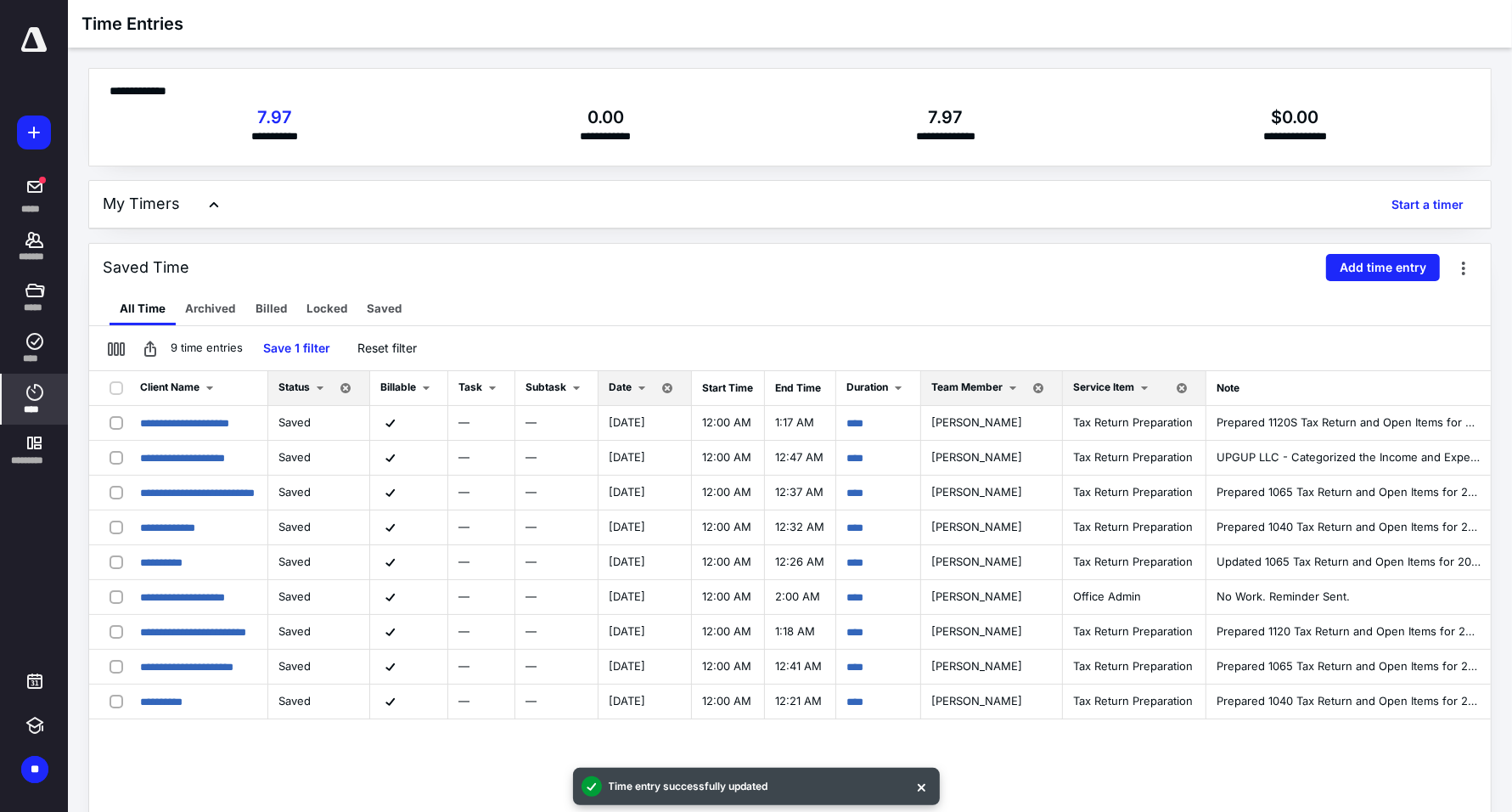 click on "9 time entries  Save 1 filter Reset filter" at bounding box center [790, 348] 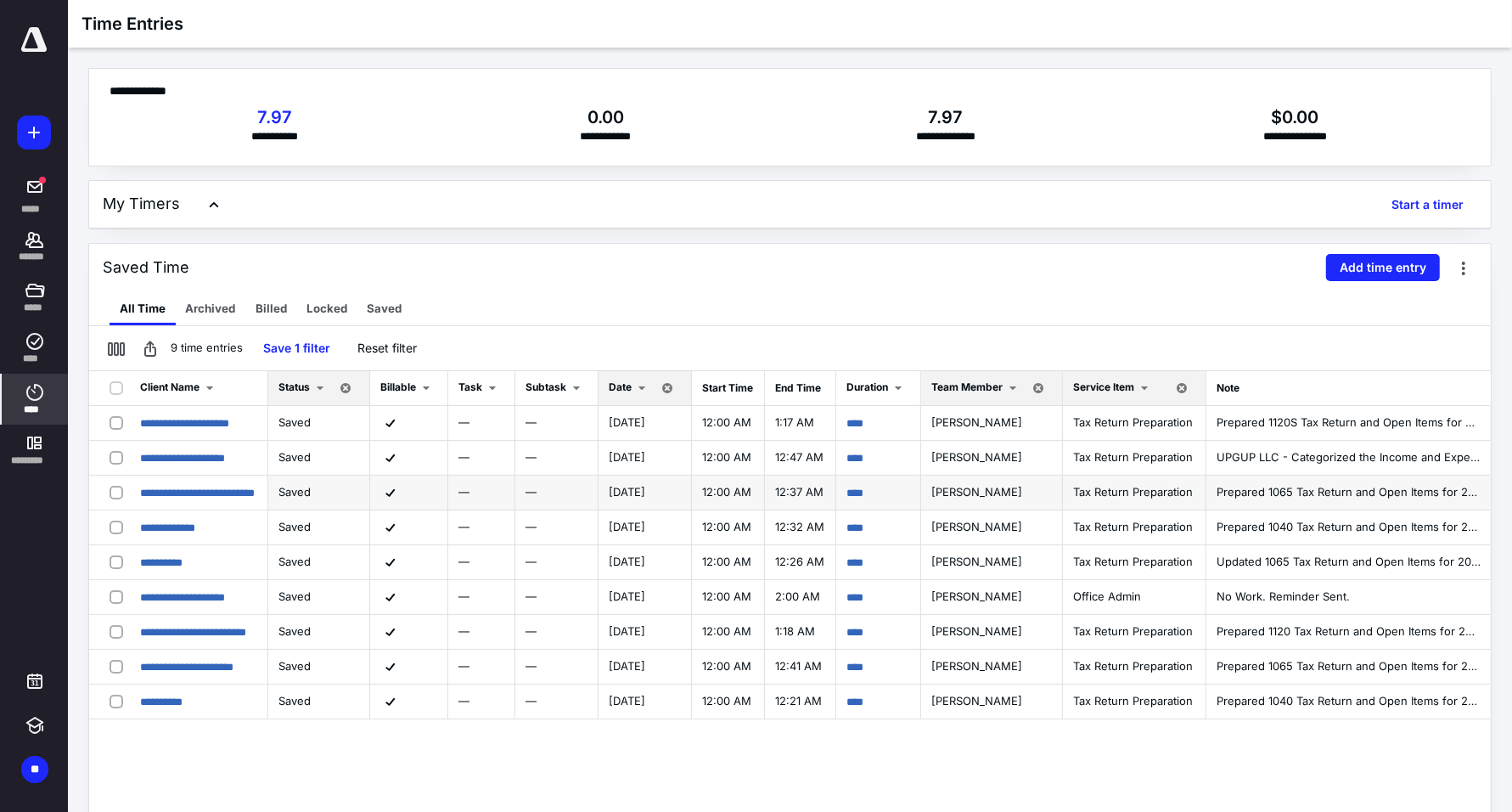 click on "****" at bounding box center (879, 493) 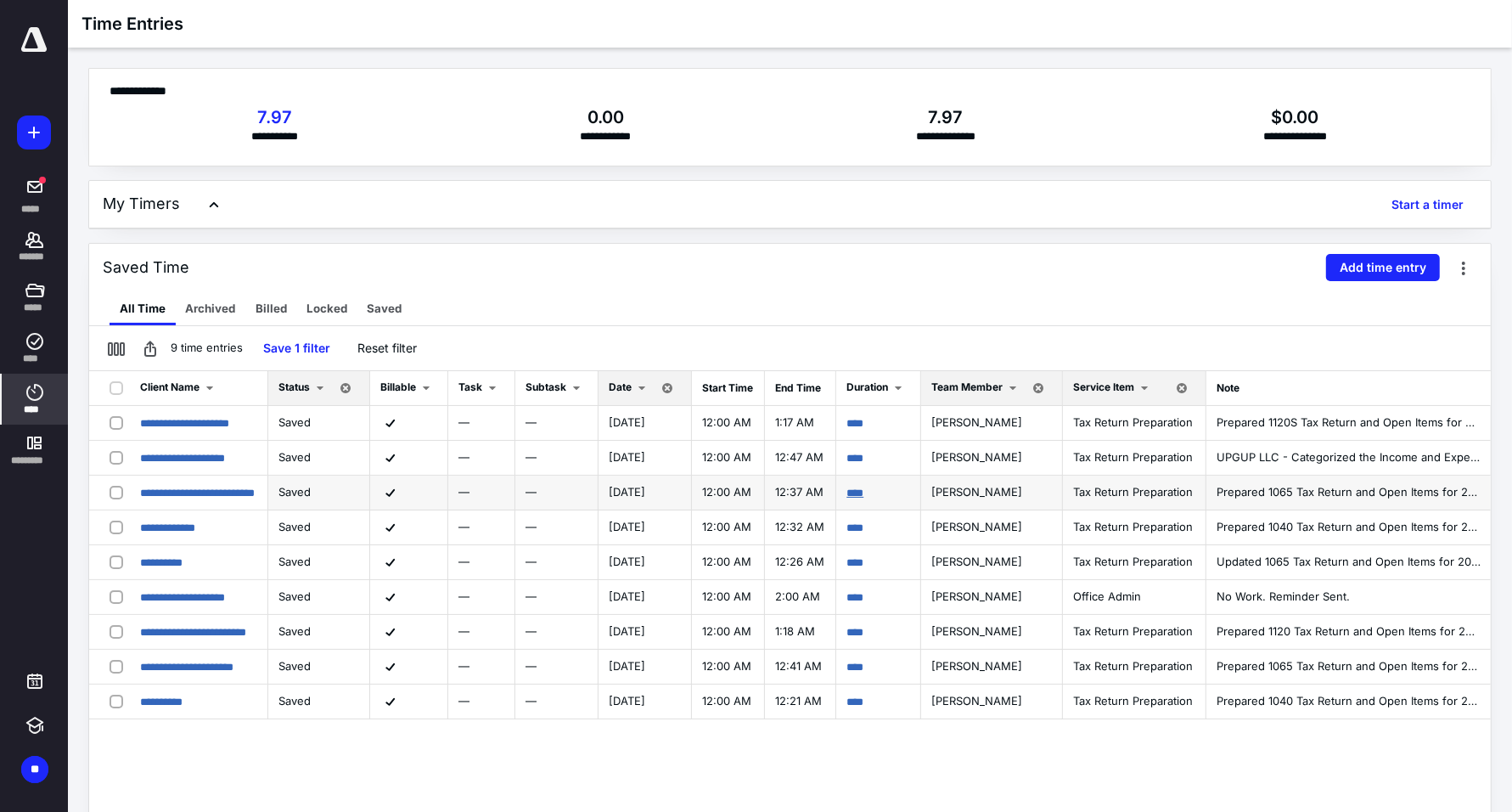 click on "****" at bounding box center (855, 493) 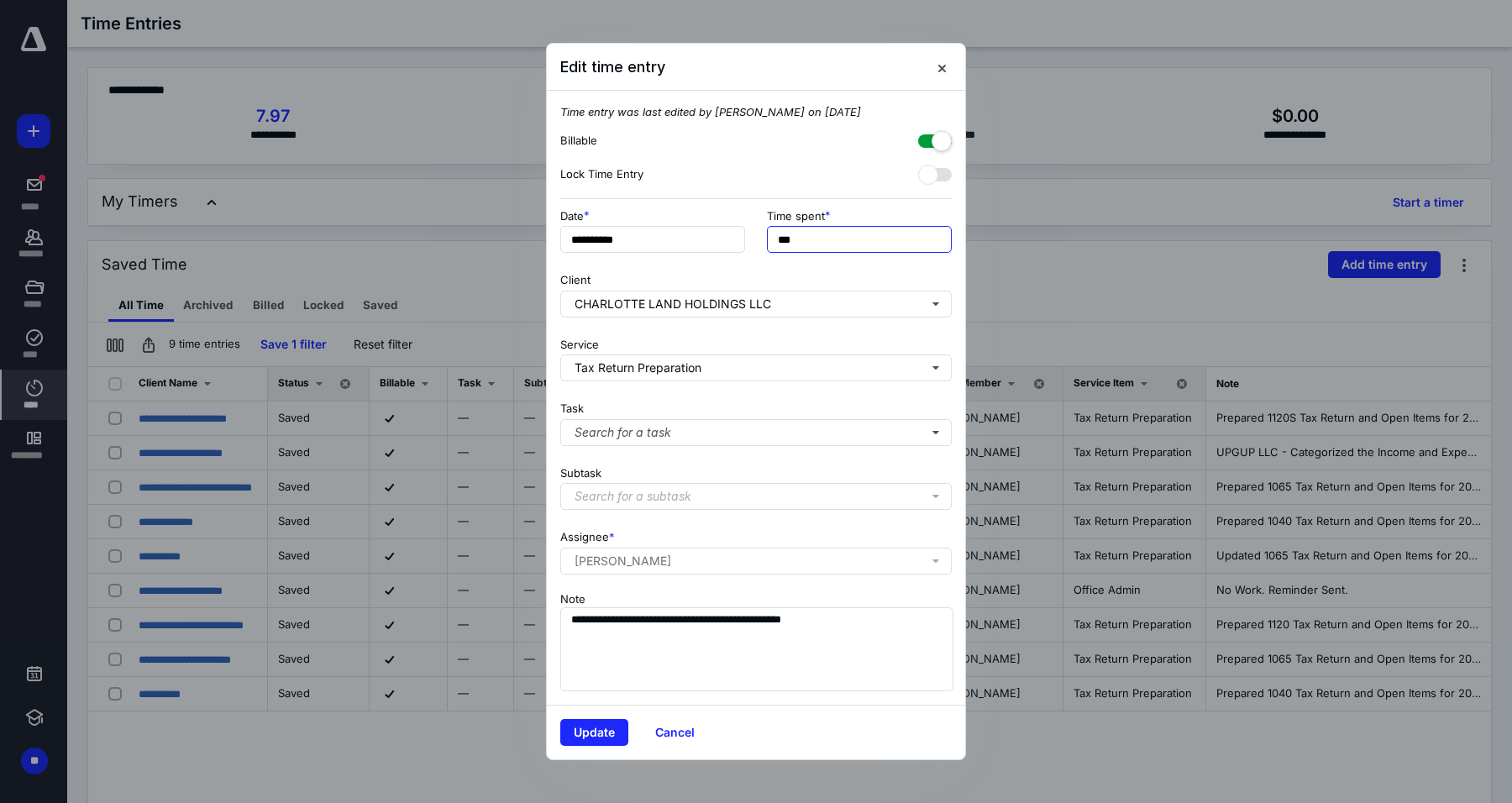click on "***" at bounding box center [859, 239] 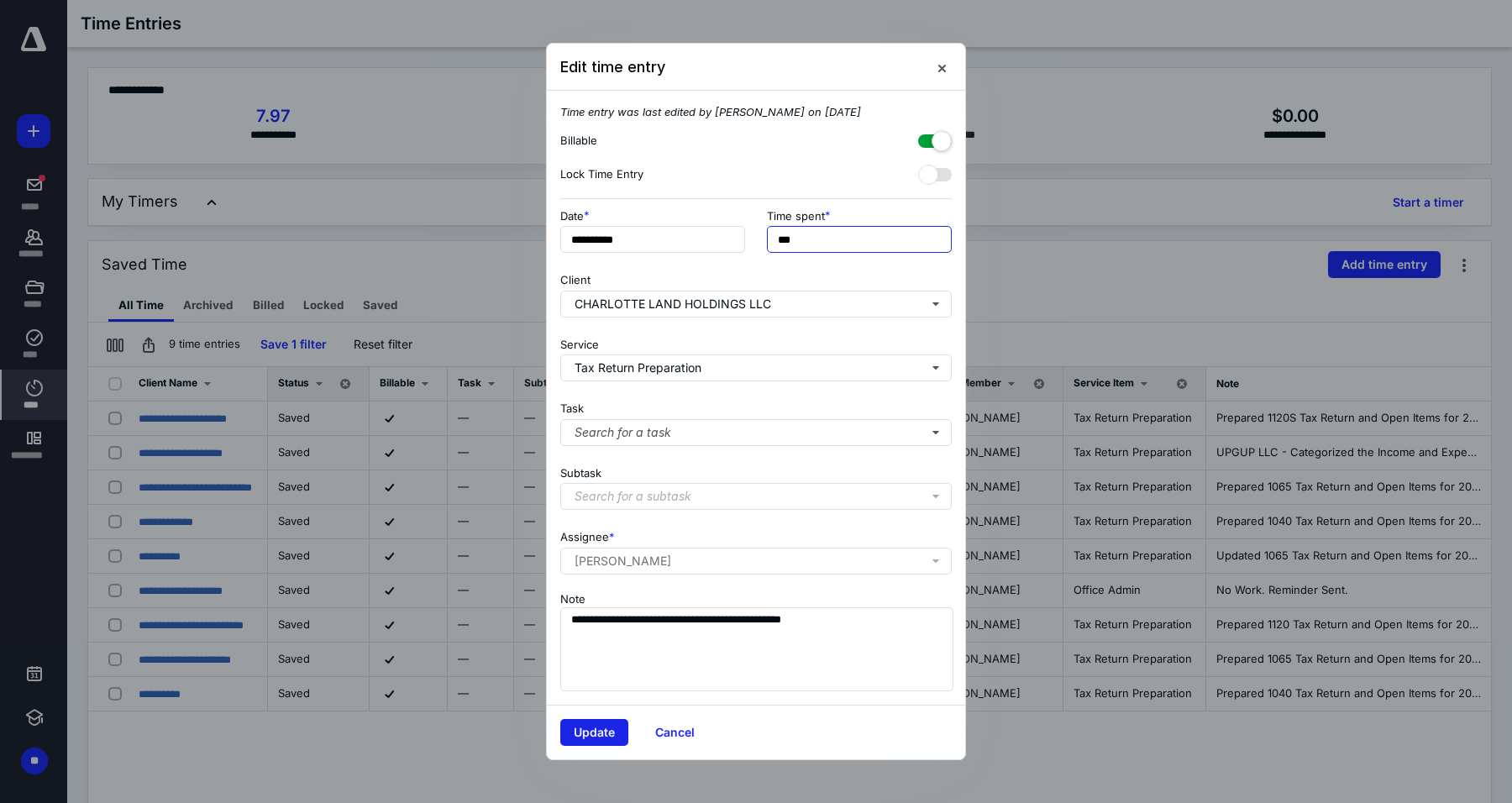 type on "***" 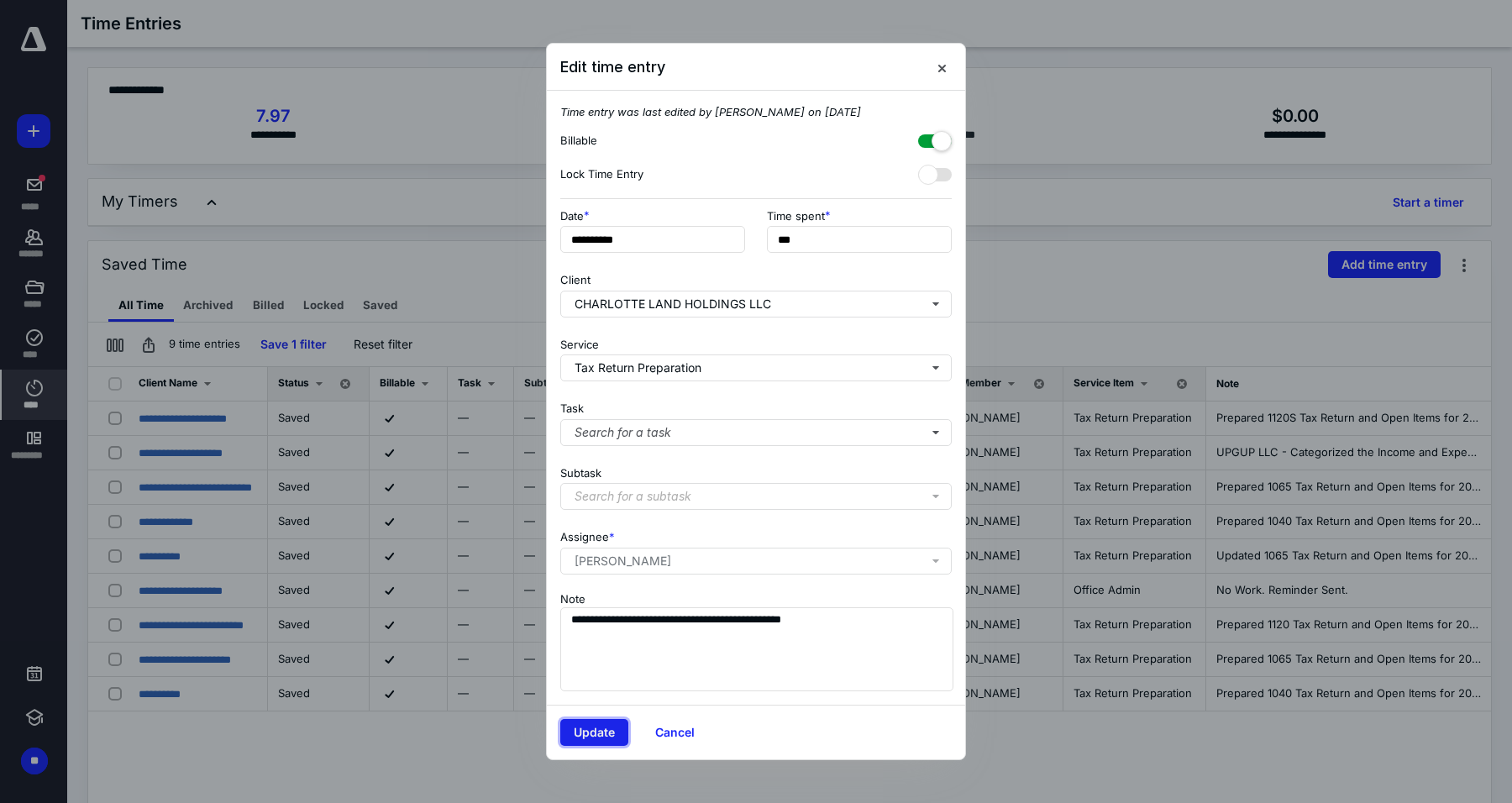 click on "Update" at bounding box center (594, 732) 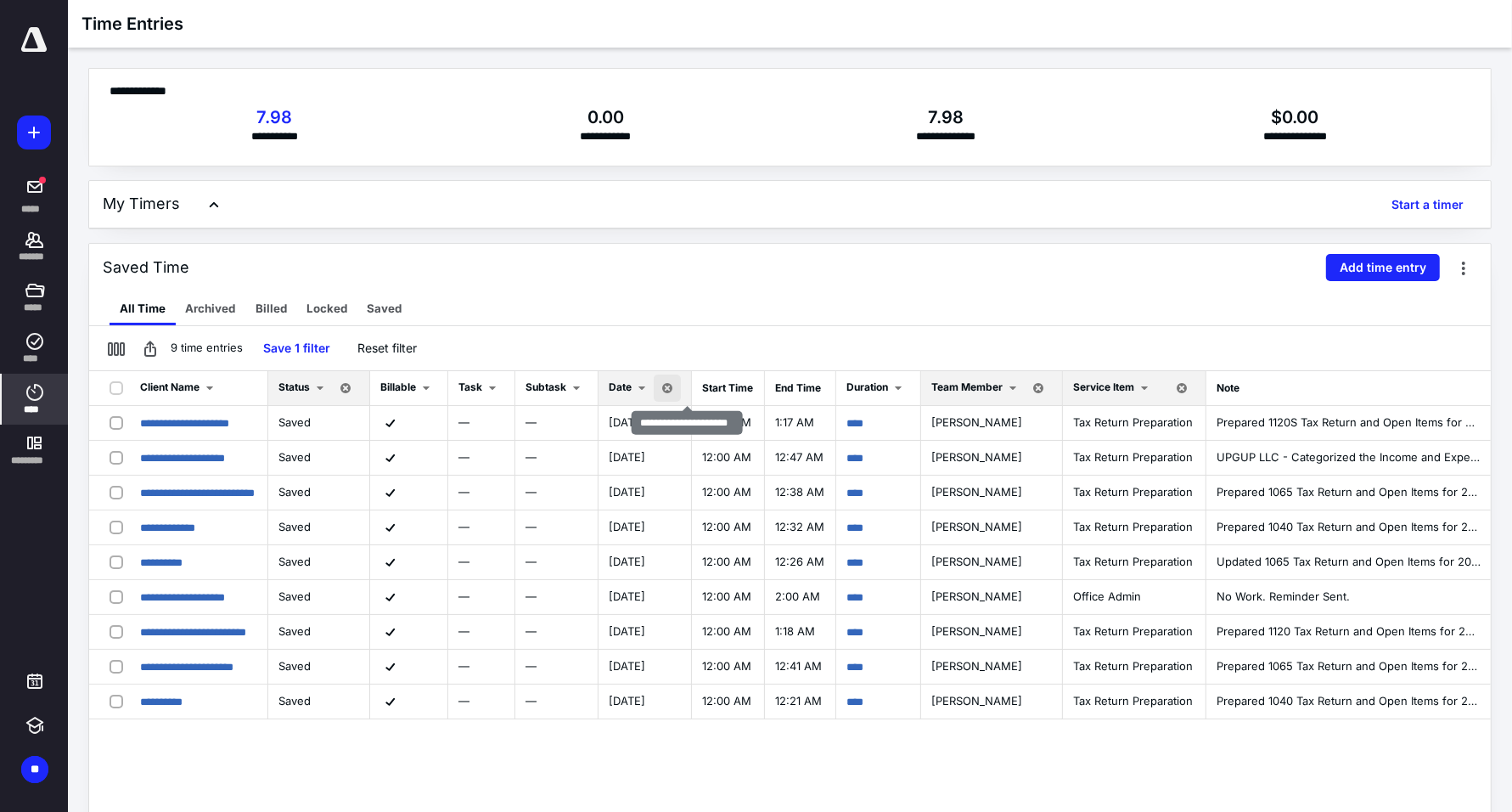click at bounding box center [667, 388] 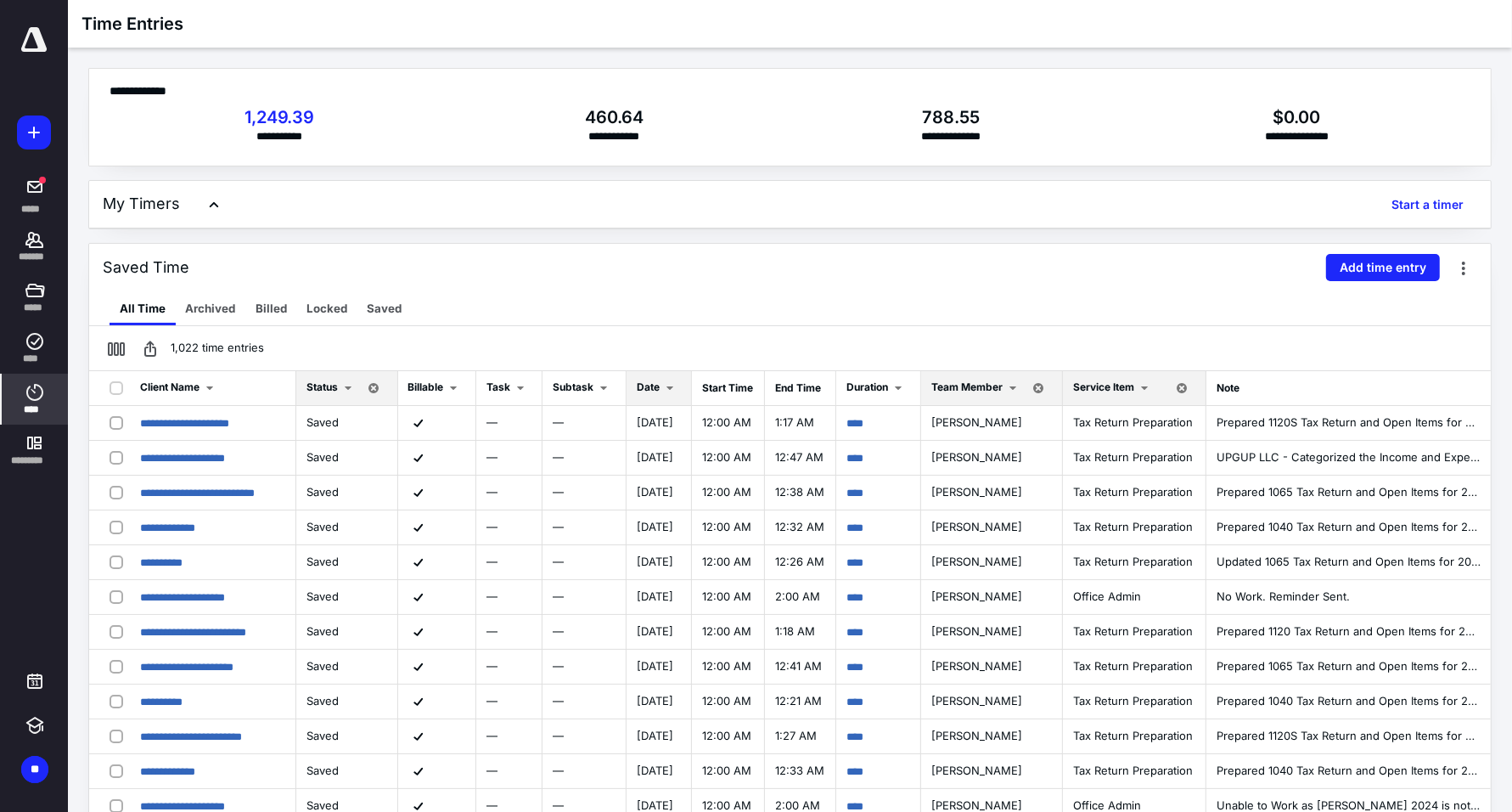 click at bounding box center (670, 388) 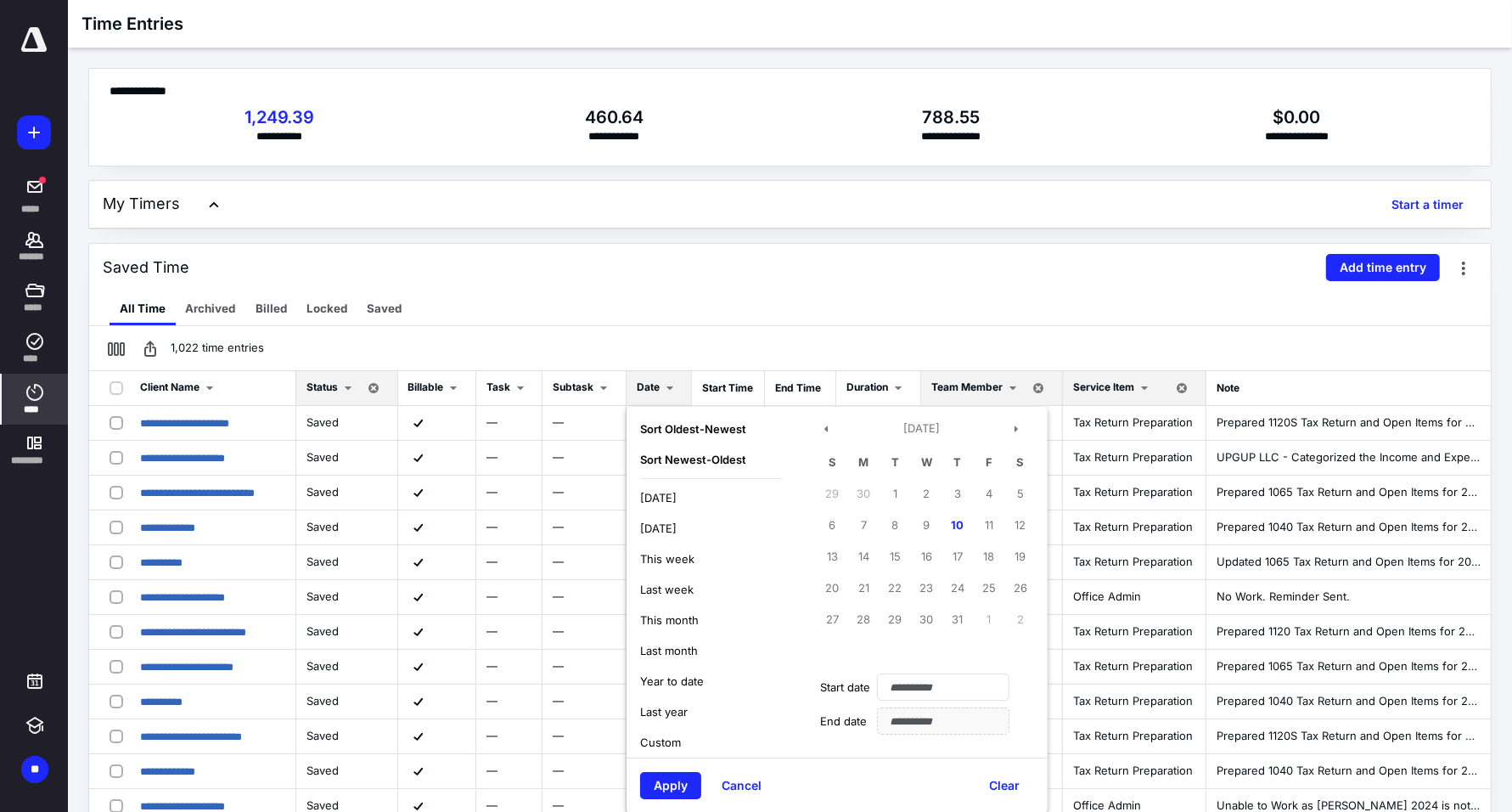 click on "[DATE]" at bounding box center (658, 498) 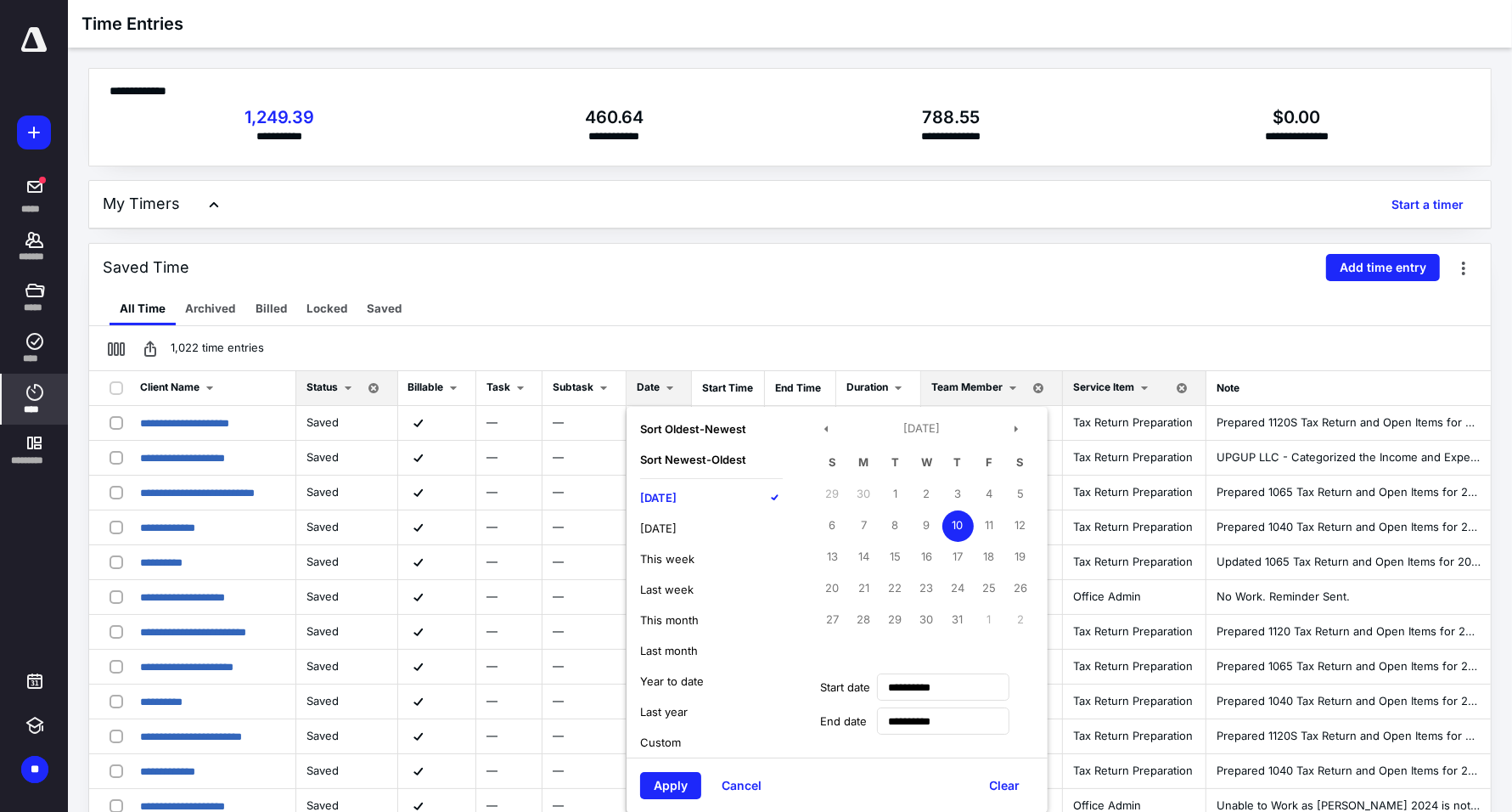 click on "Apply Cancel Clear" at bounding box center [837, 785] 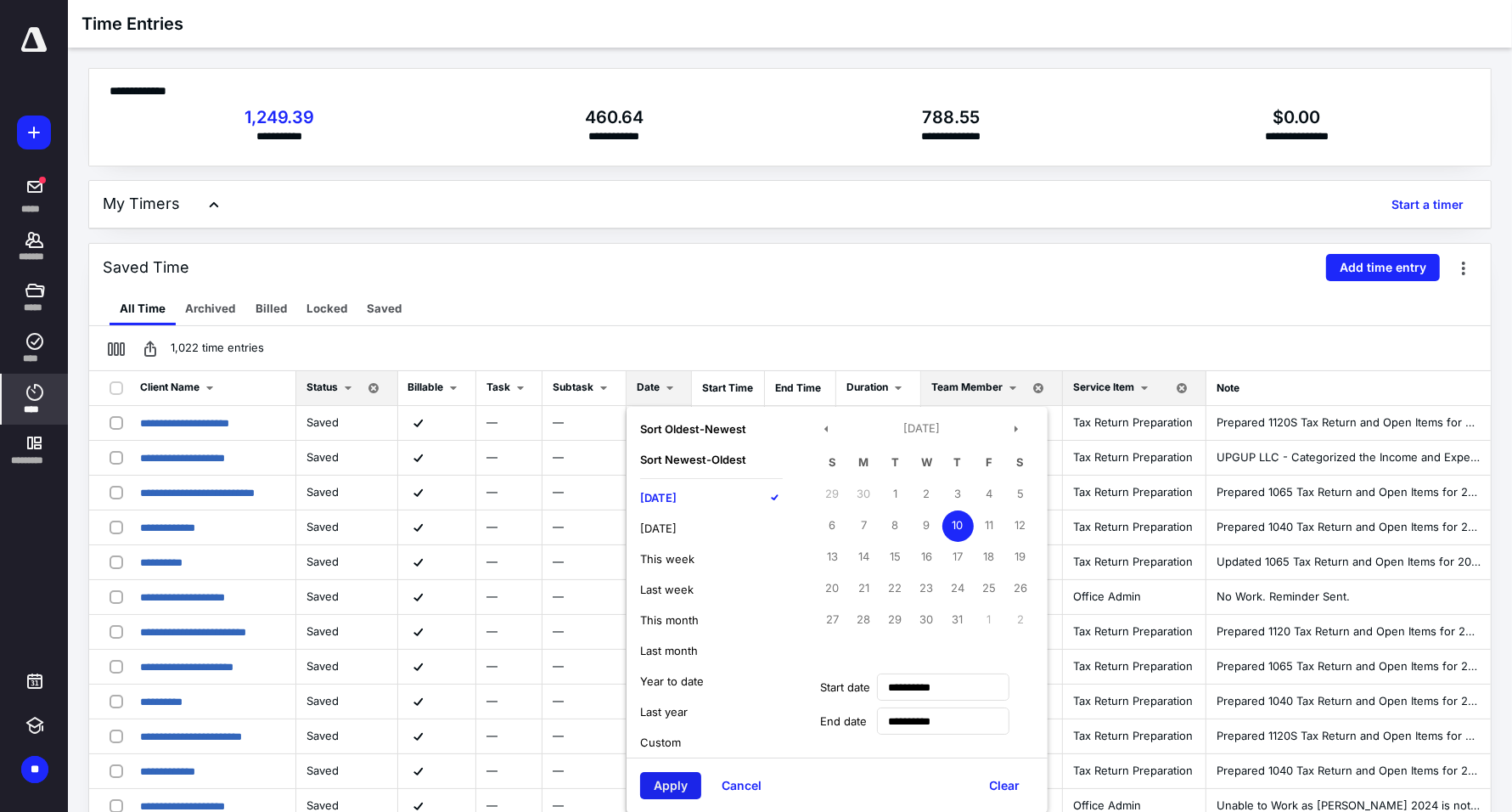 click on "Apply" at bounding box center [671, 786] 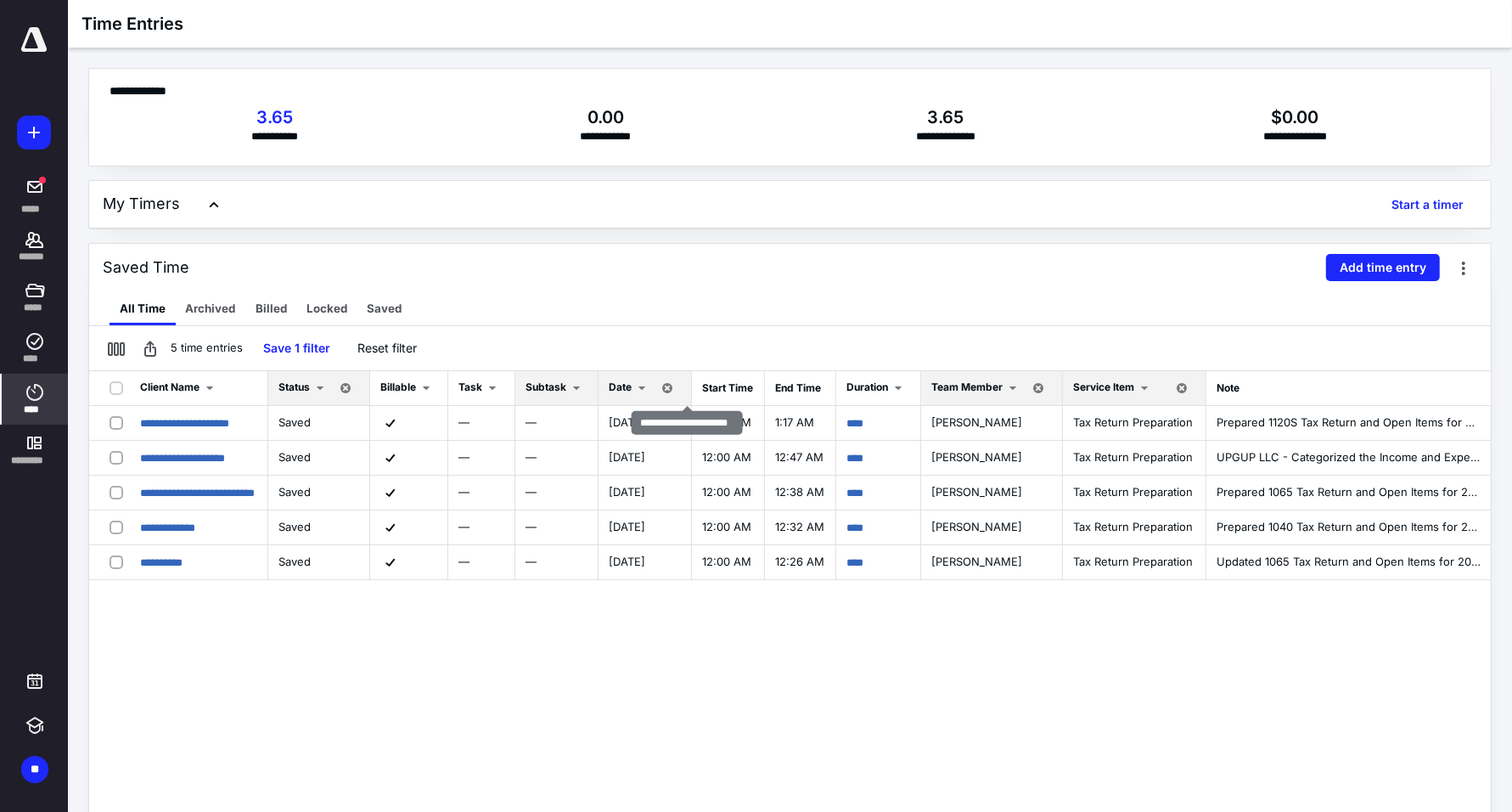 click at bounding box center [667, 388] 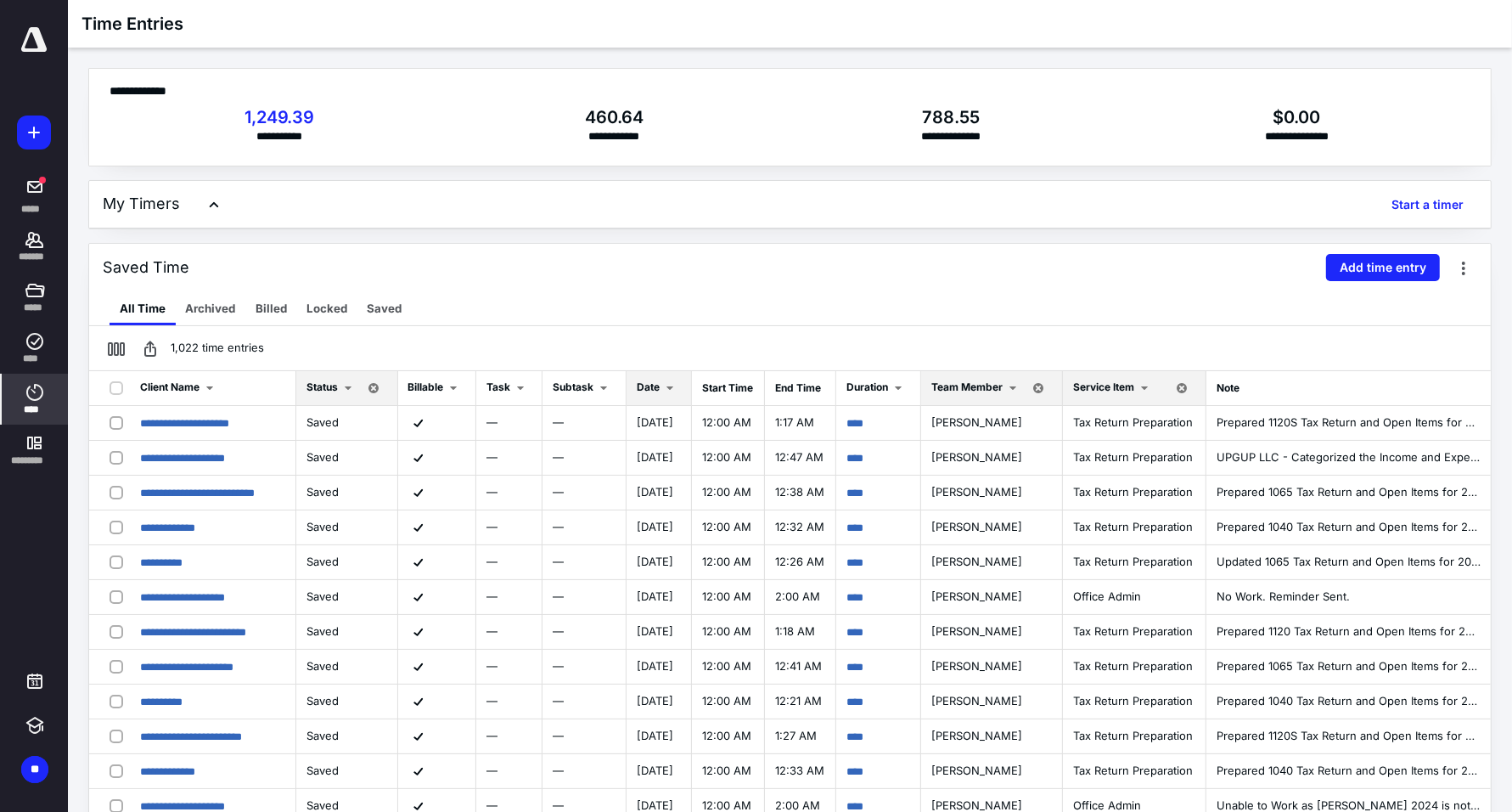 click at bounding box center [670, 388] 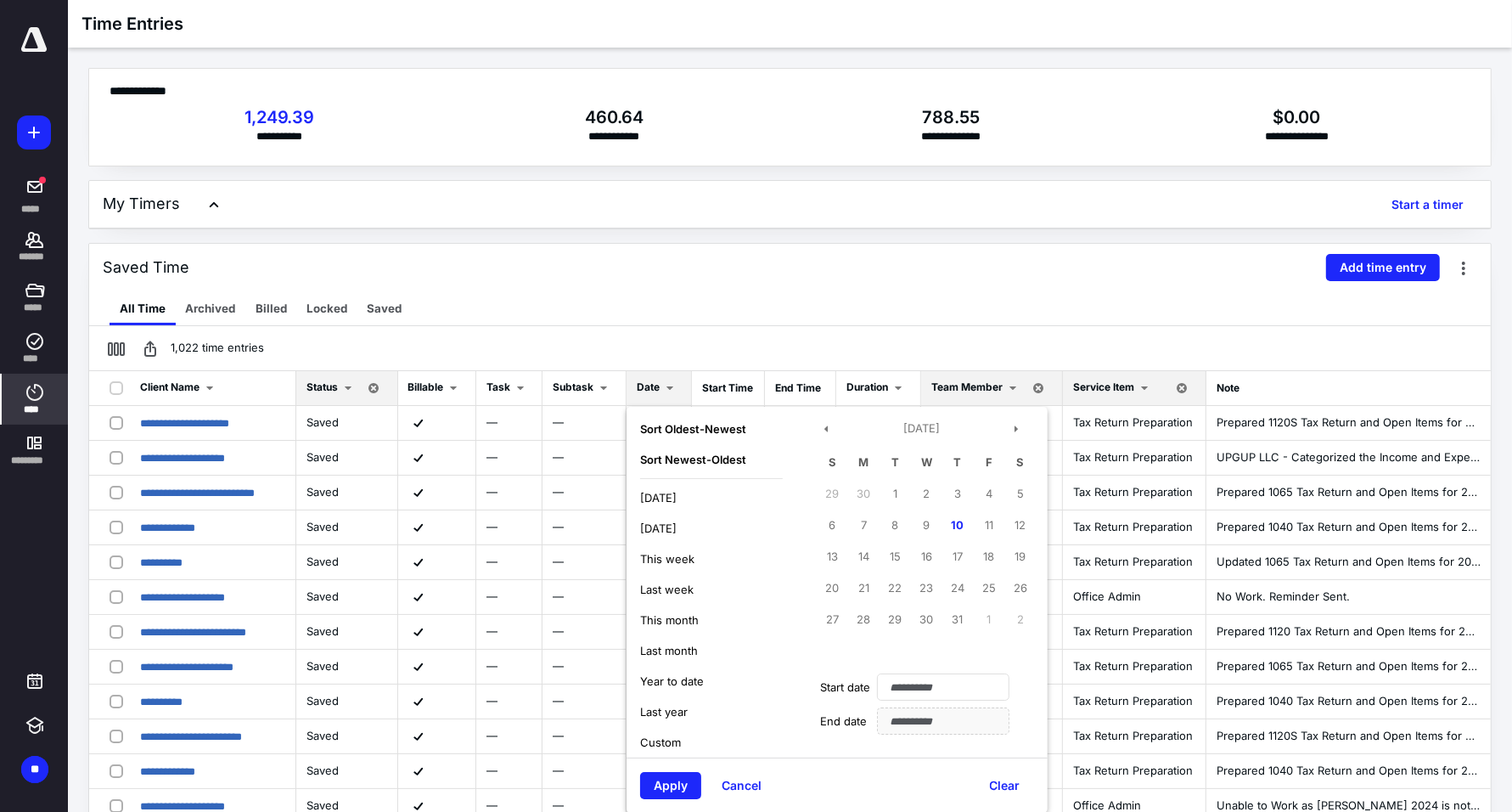 scroll, scrollTop: 196, scrollLeft: 0, axis: vertical 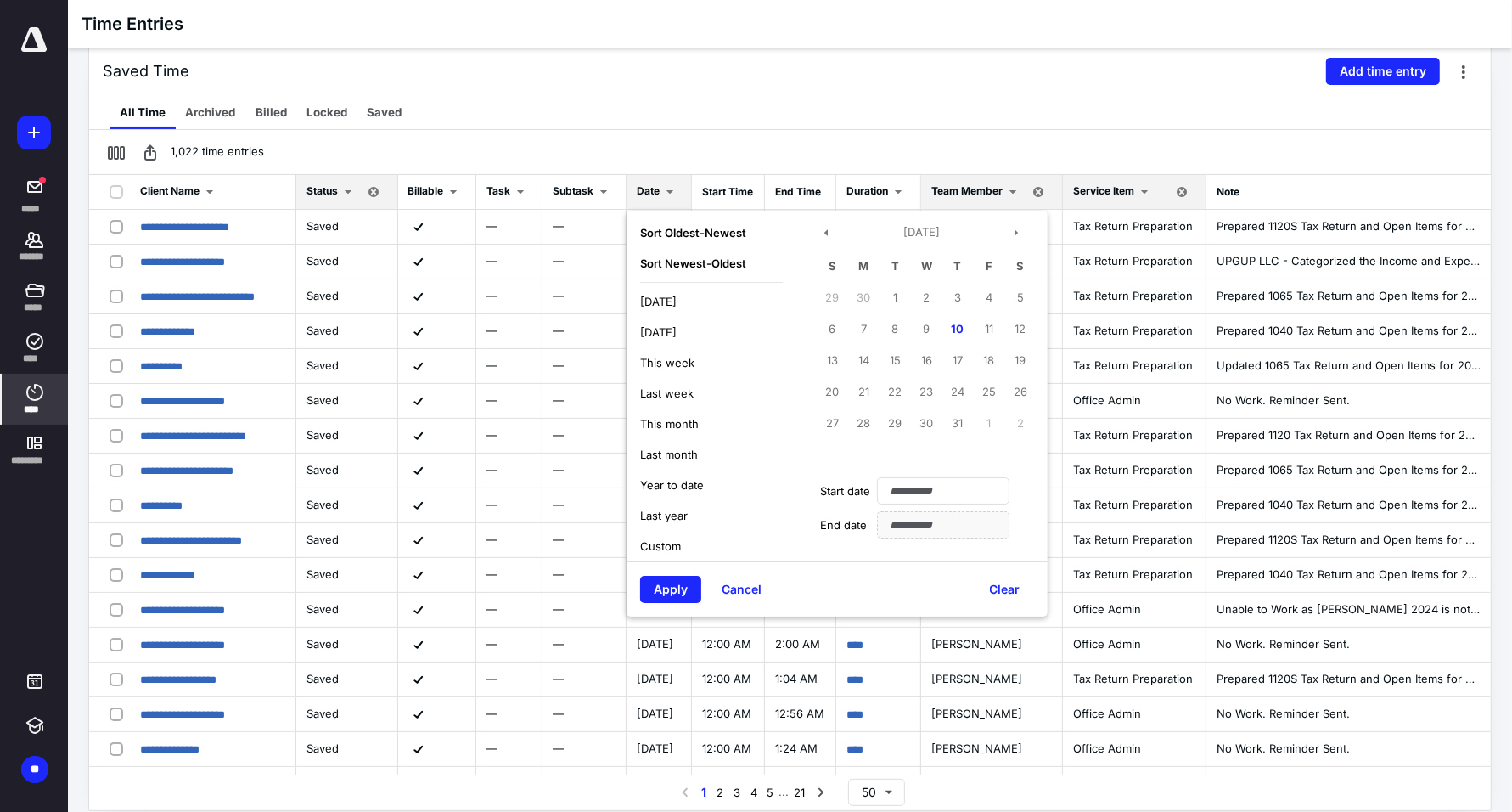 click on "This week" at bounding box center [667, 363] 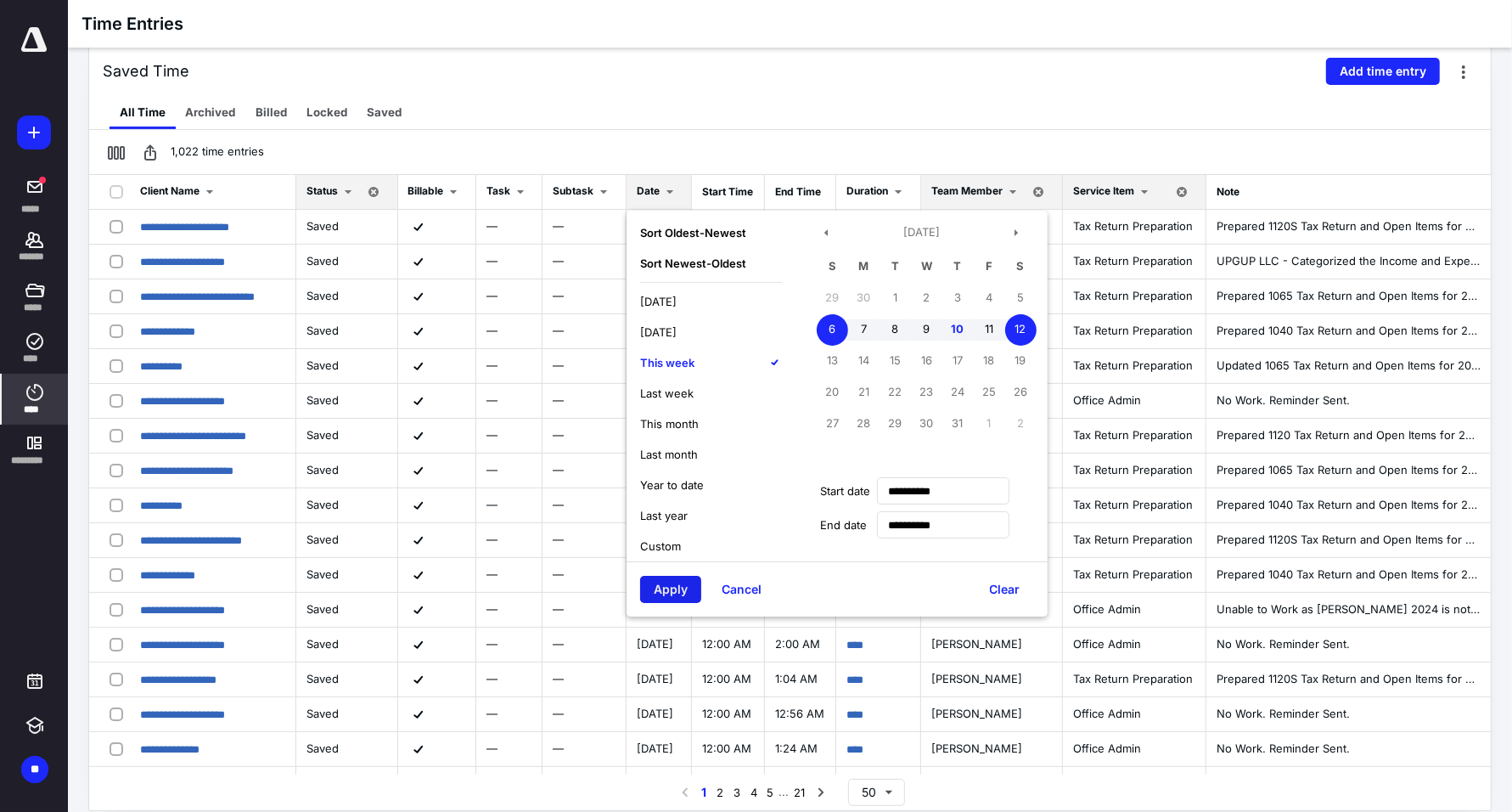 click on "Apply" at bounding box center [671, 589] 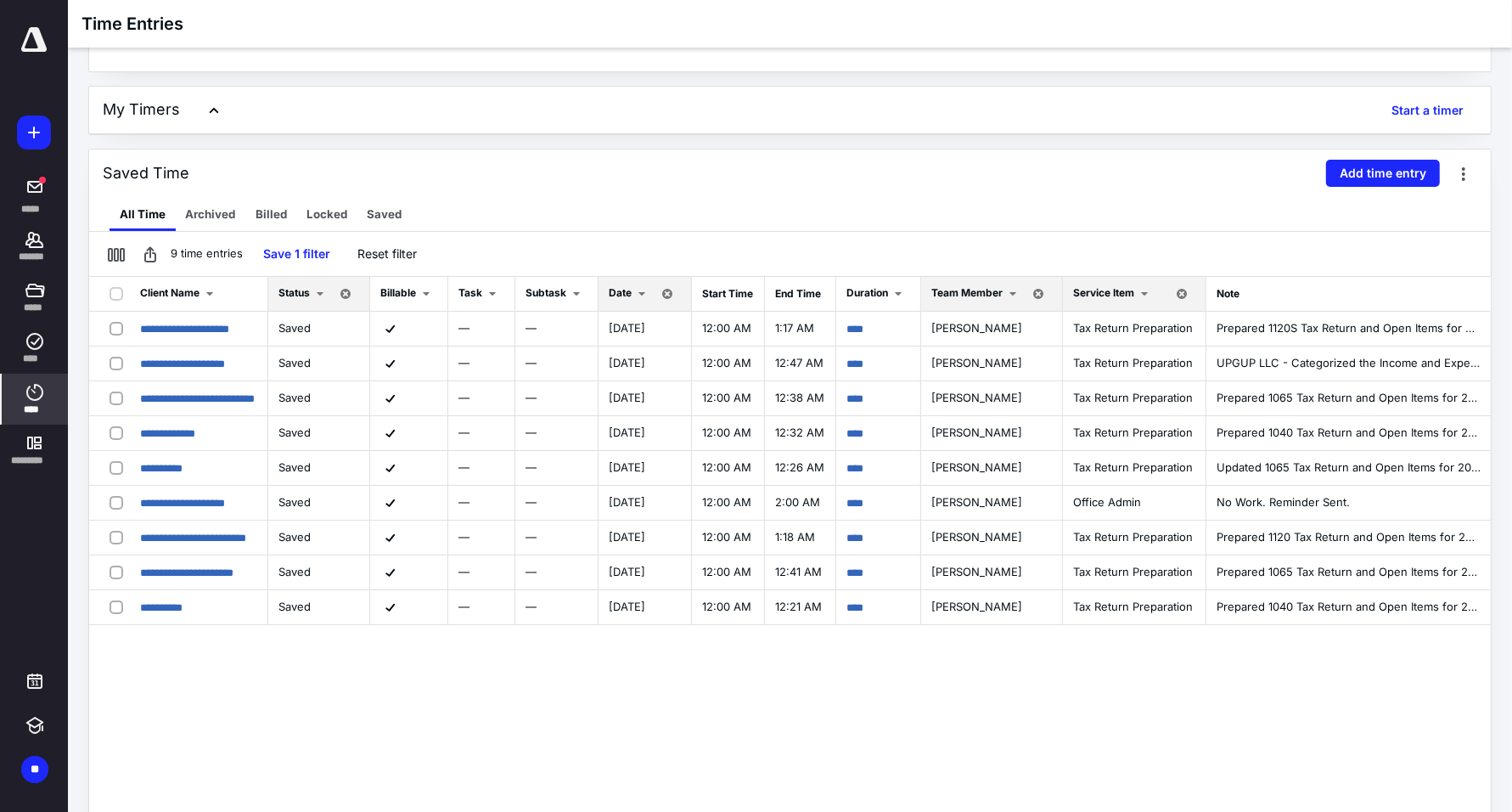 scroll, scrollTop: 0, scrollLeft: 0, axis: both 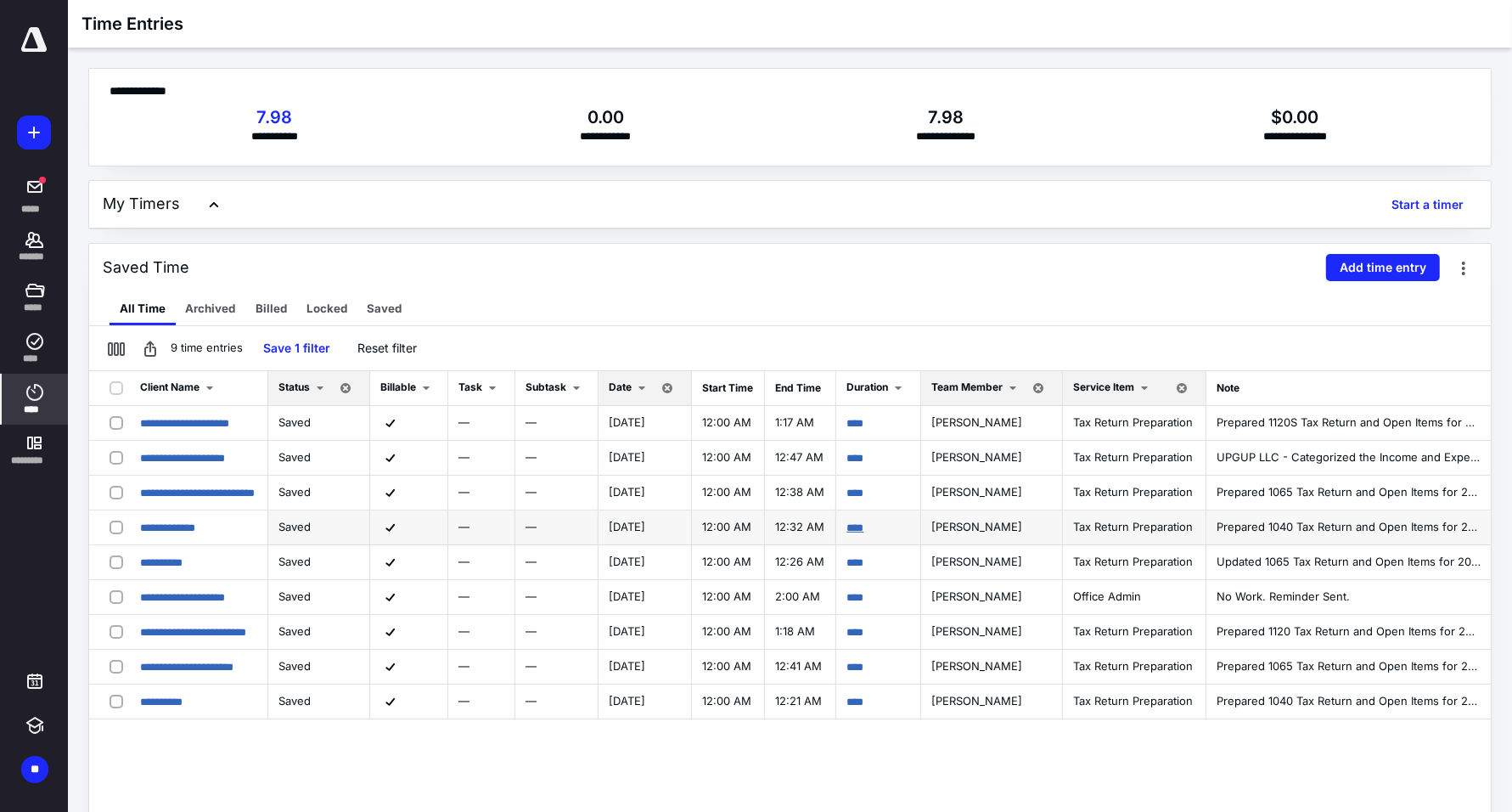 click on "****" at bounding box center [855, 527] 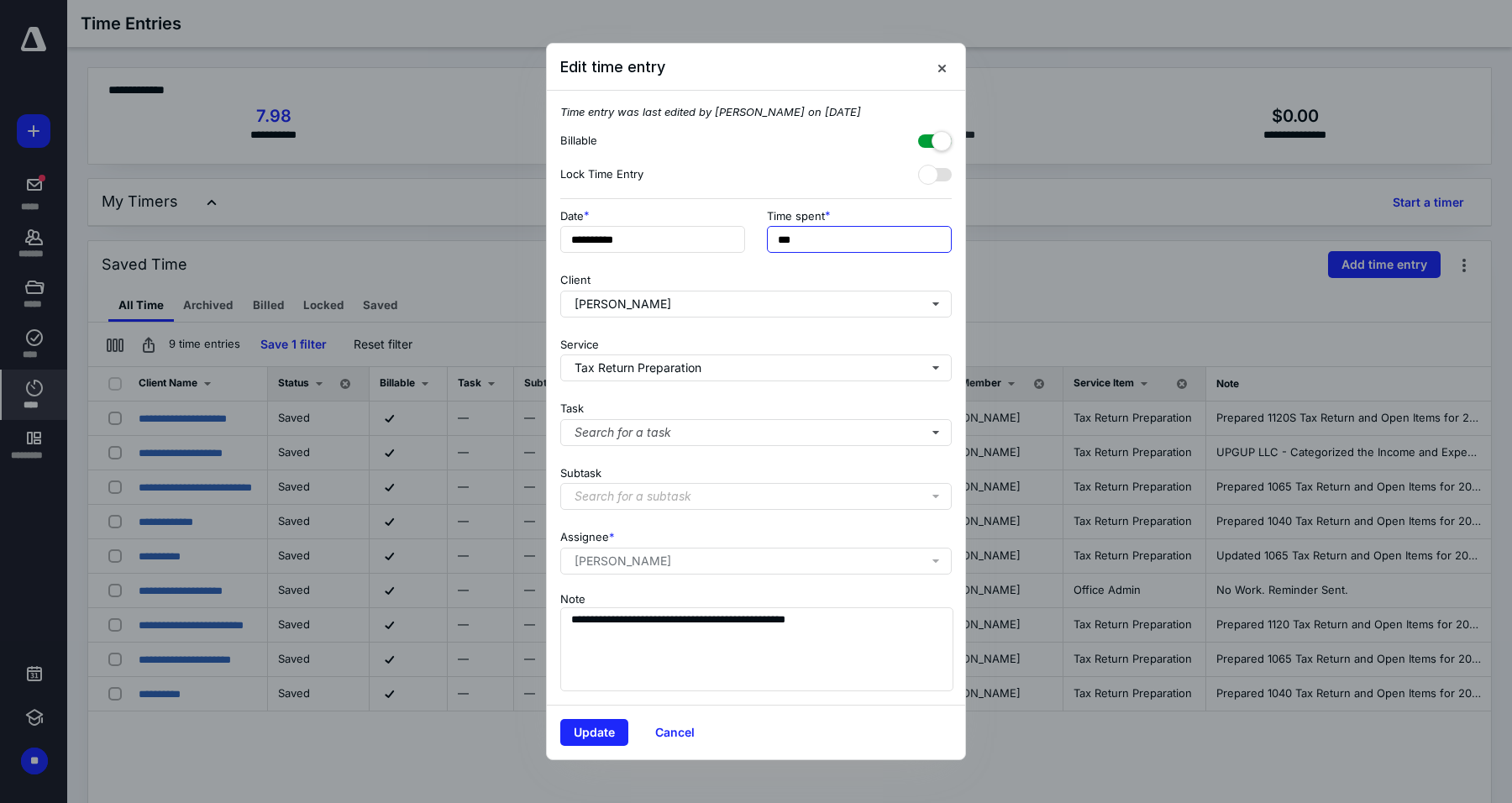 click on "***" at bounding box center (859, 239) 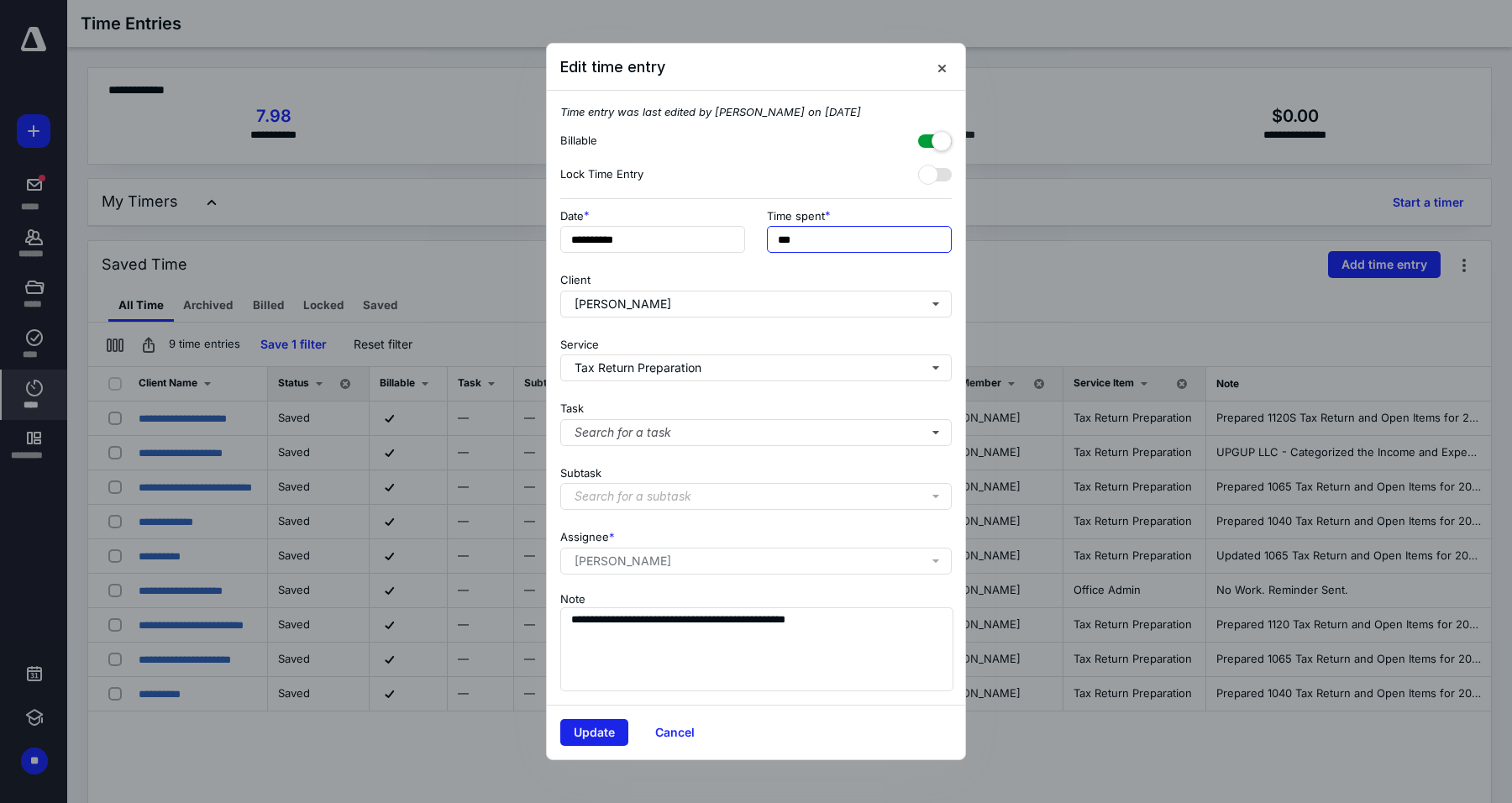 type on "***" 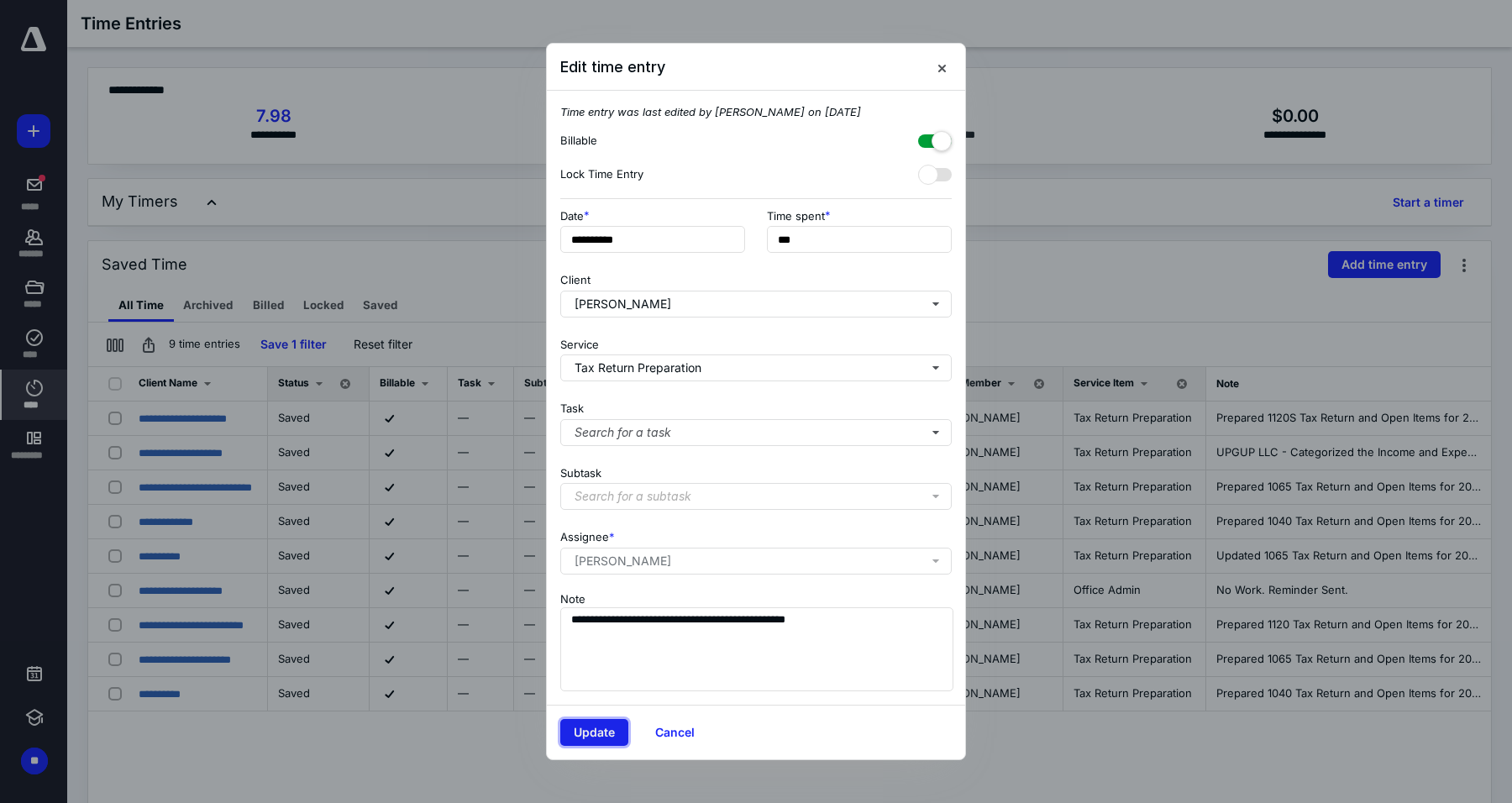 click on "Update" at bounding box center (594, 732) 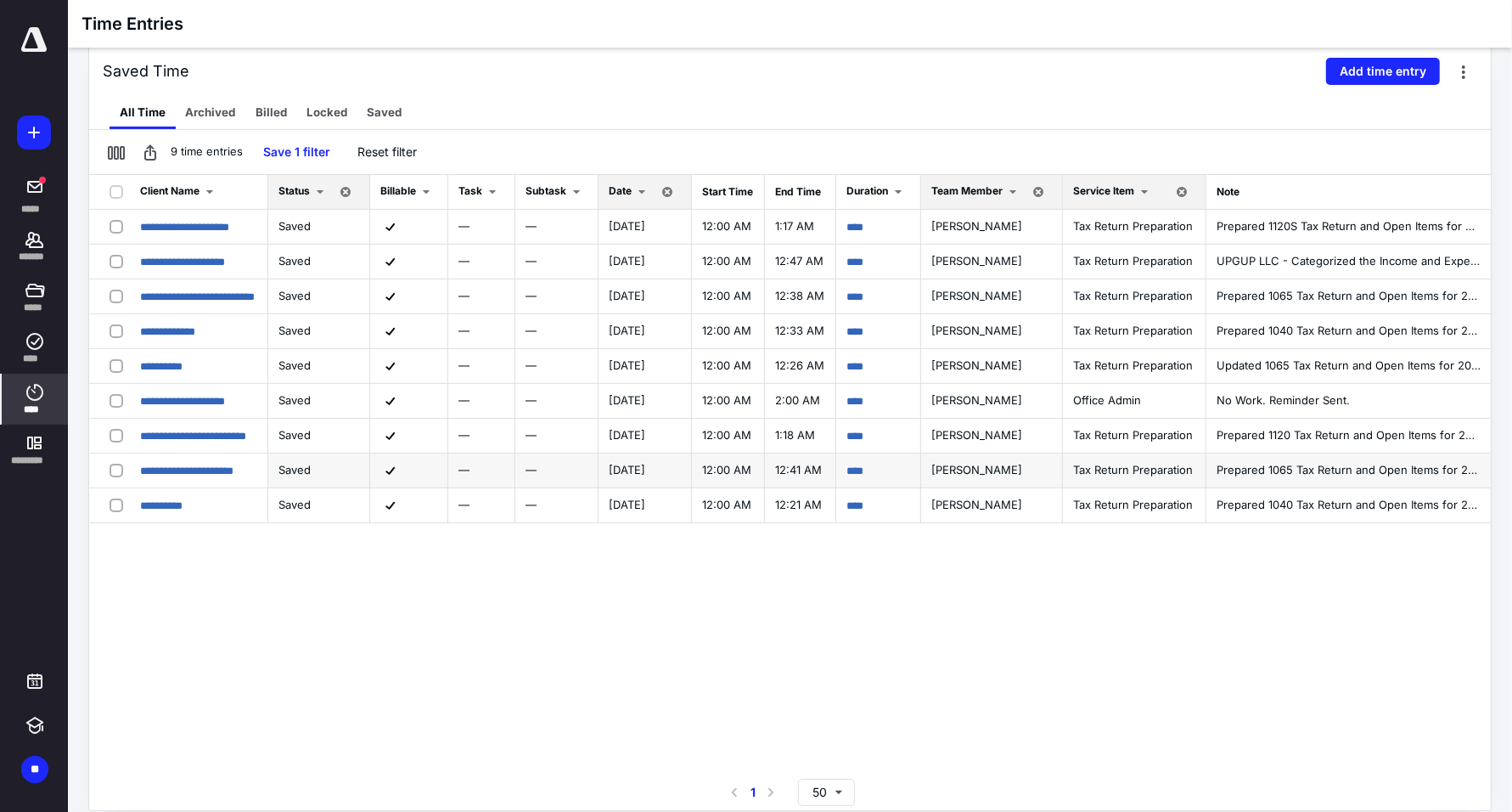 scroll, scrollTop: 90, scrollLeft: 0, axis: vertical 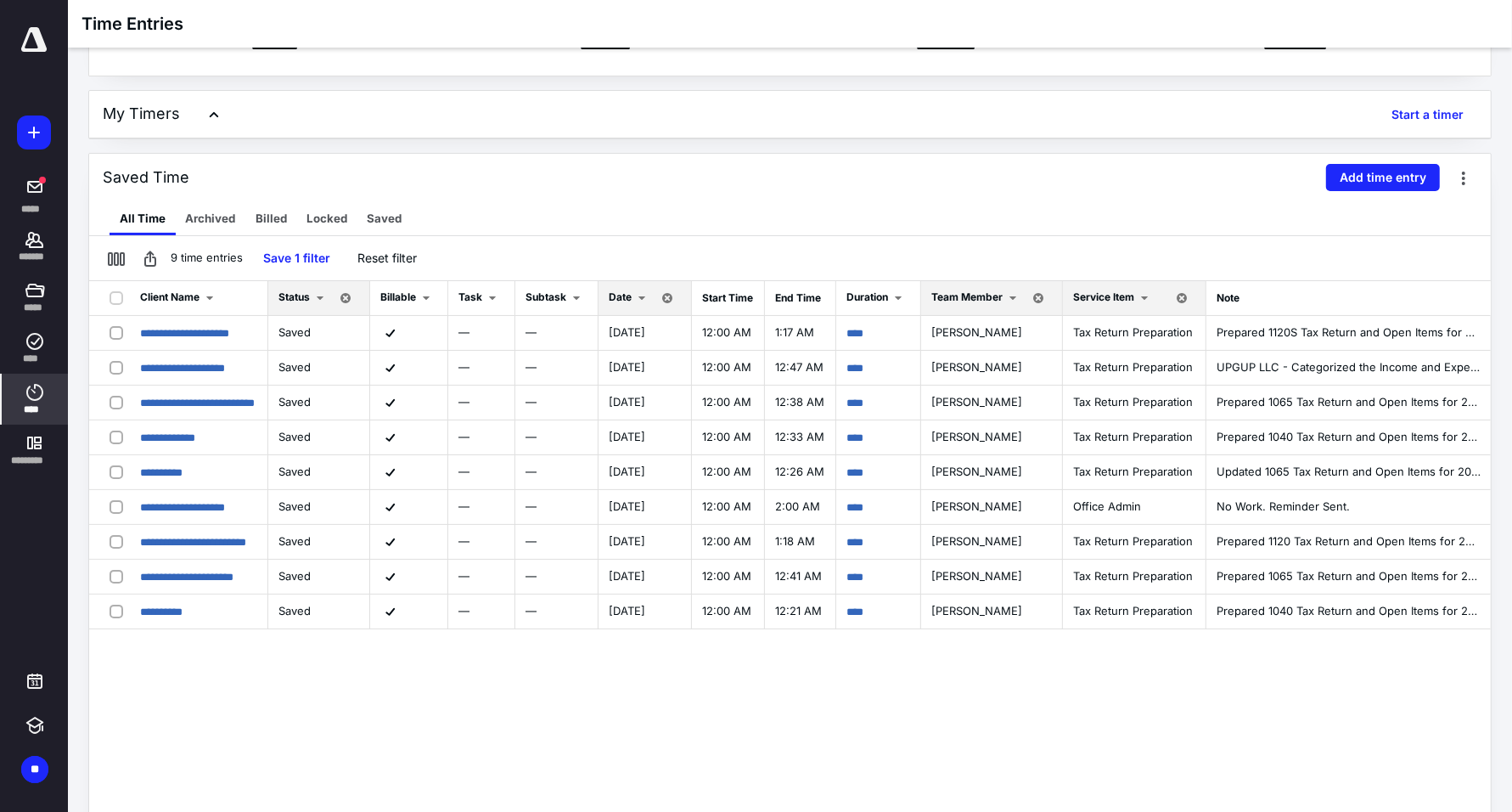 click on "**********" at bounding box center [790, 581] 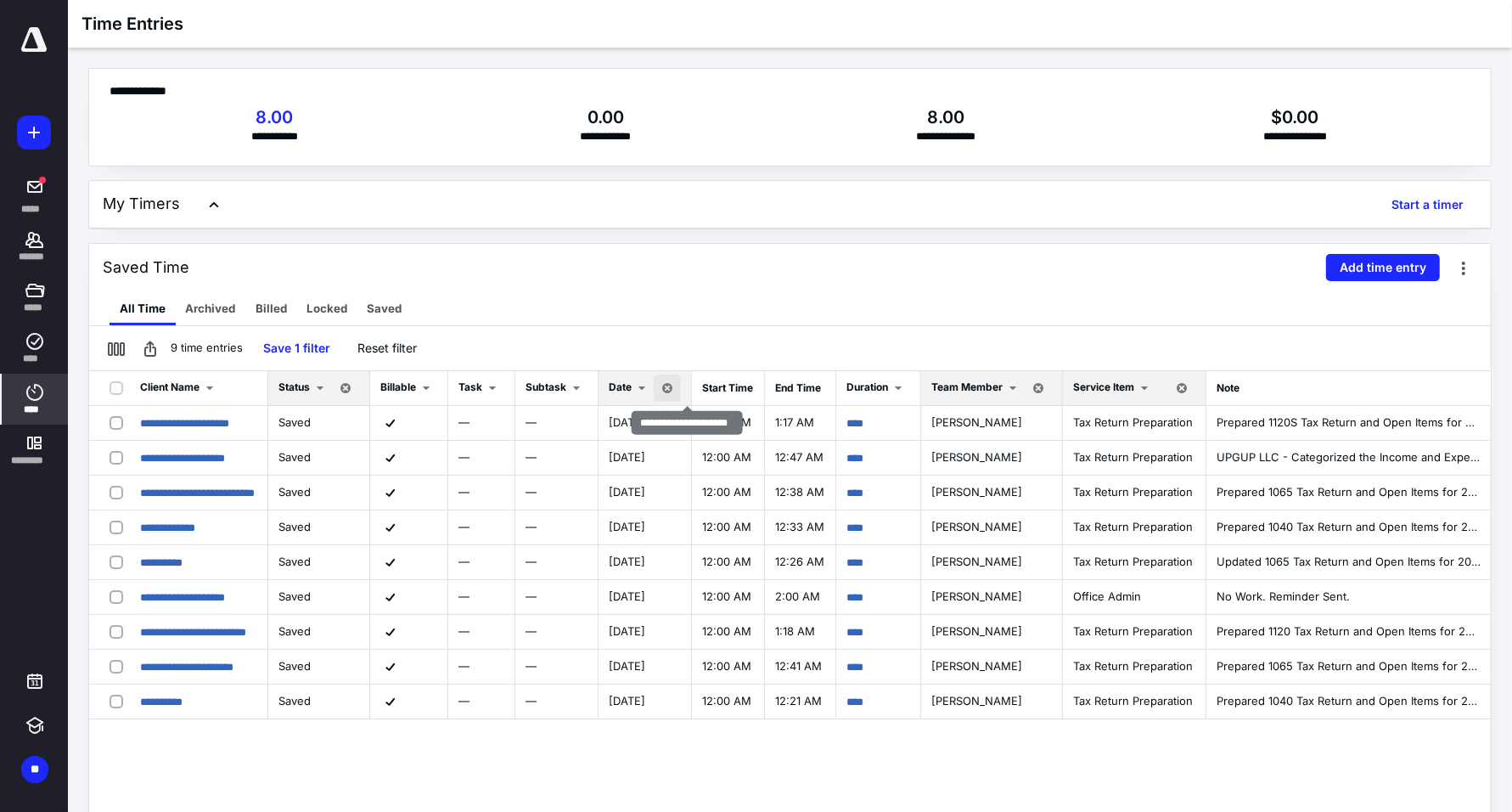 click at bounding box center [667, 388] 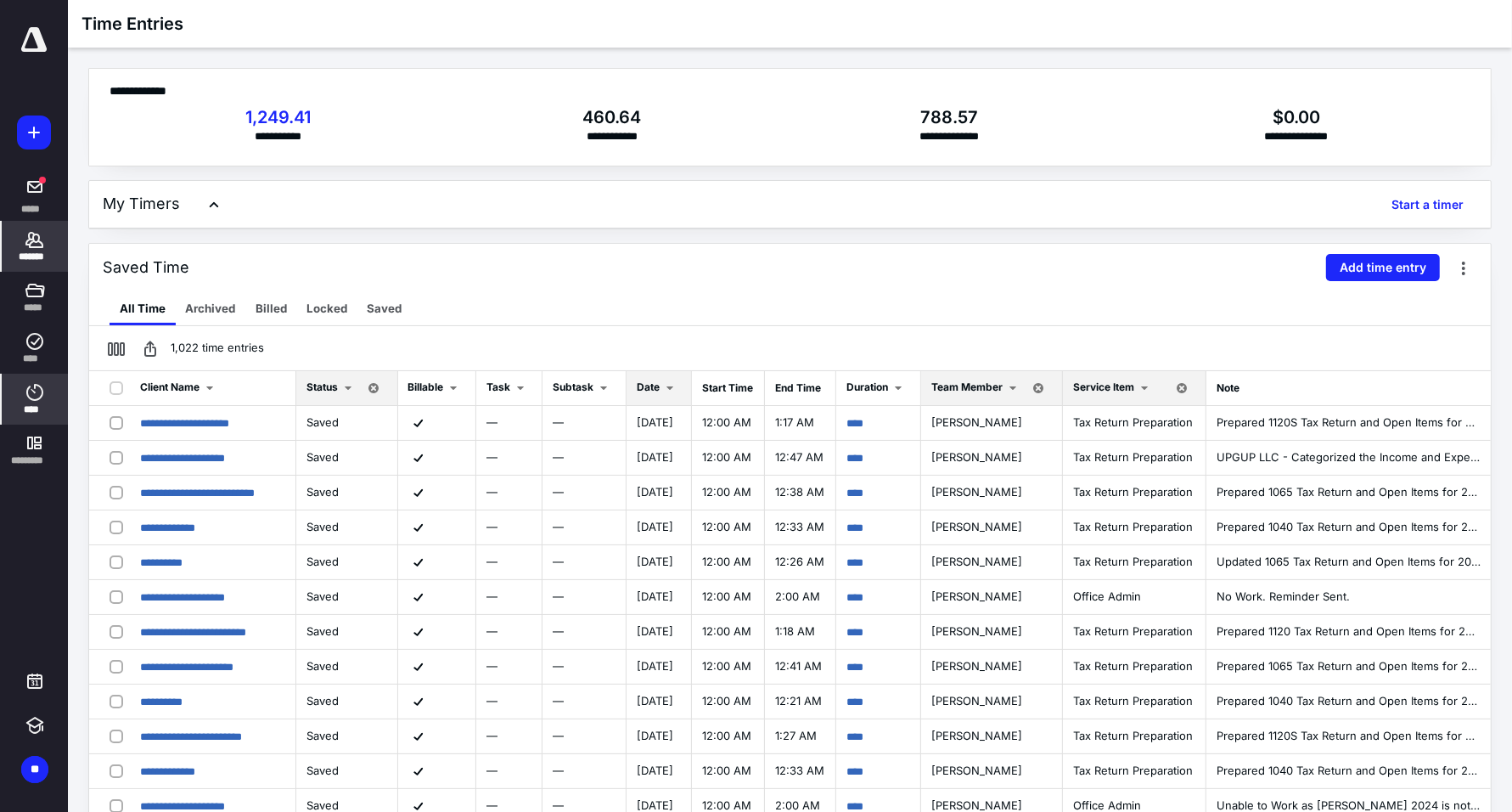 click on "*******" at bounding box center (35, 246) 